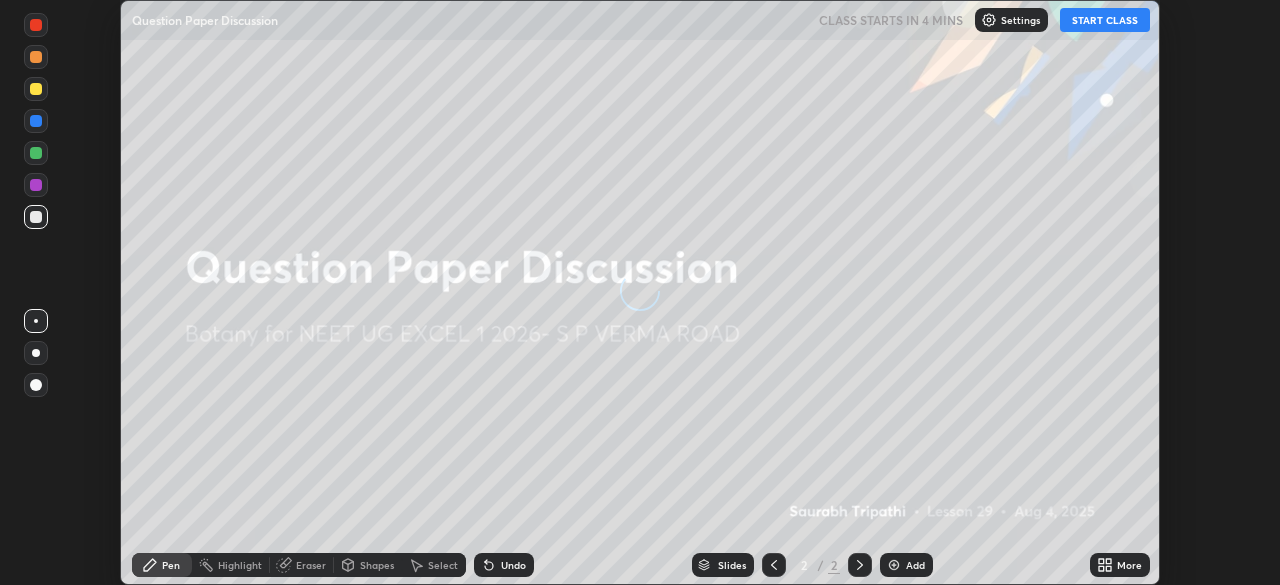 scroll, scrollTop: 0, scrollLeft: 0, axis: both 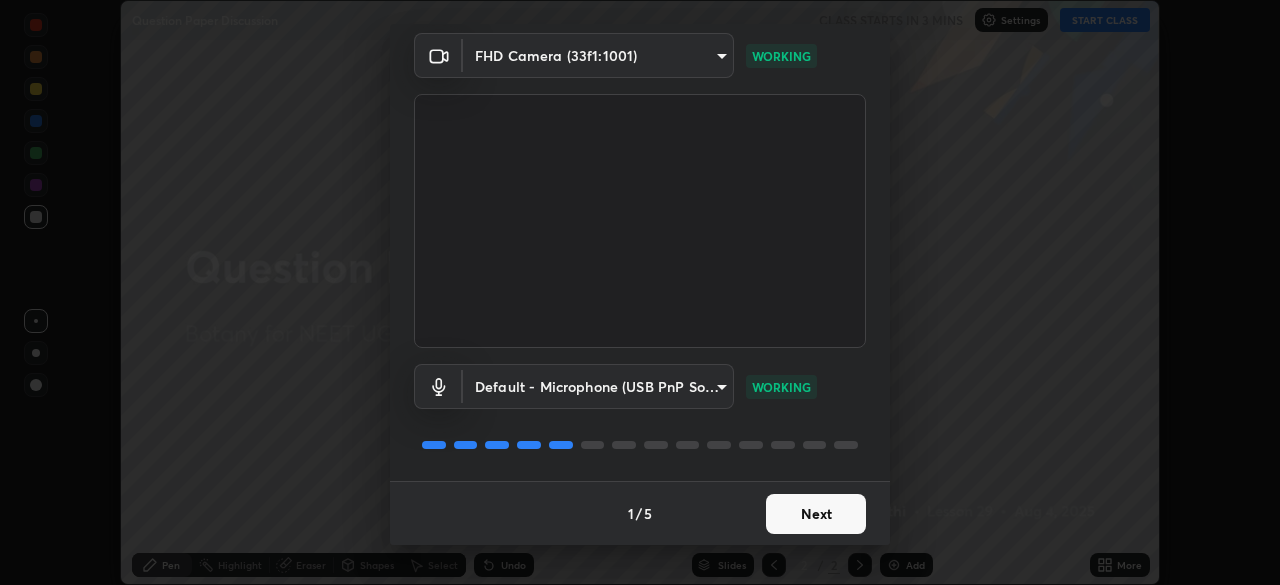click on "Next" at bounding box center [816, 514] 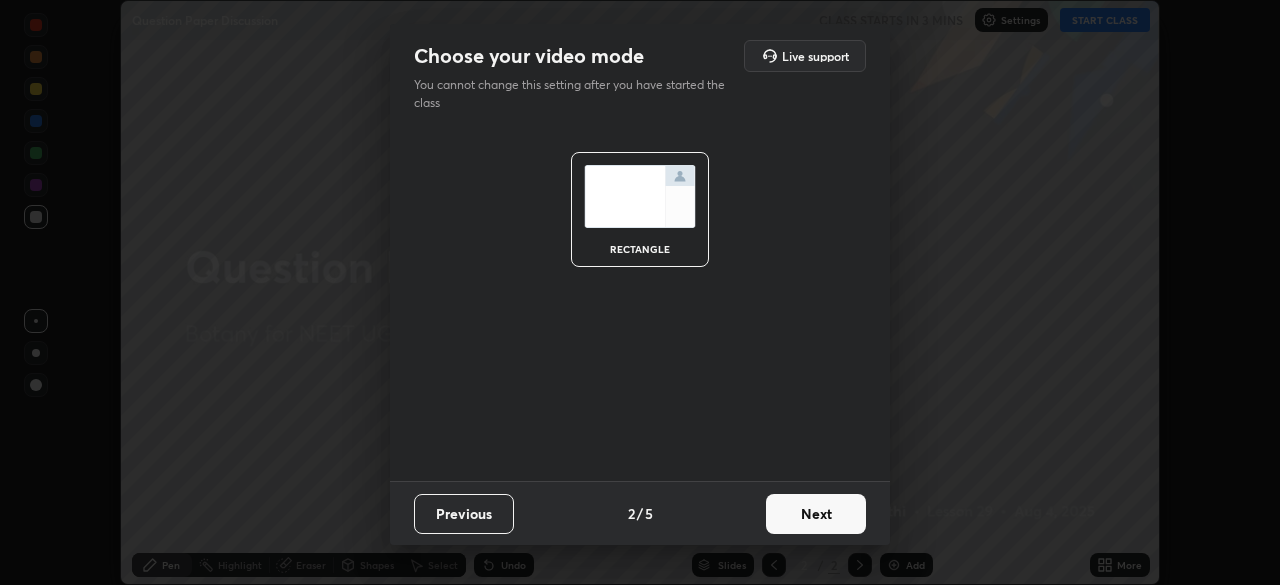 scroll, scrollTop: 0, scrollLeft: 0, axis: both 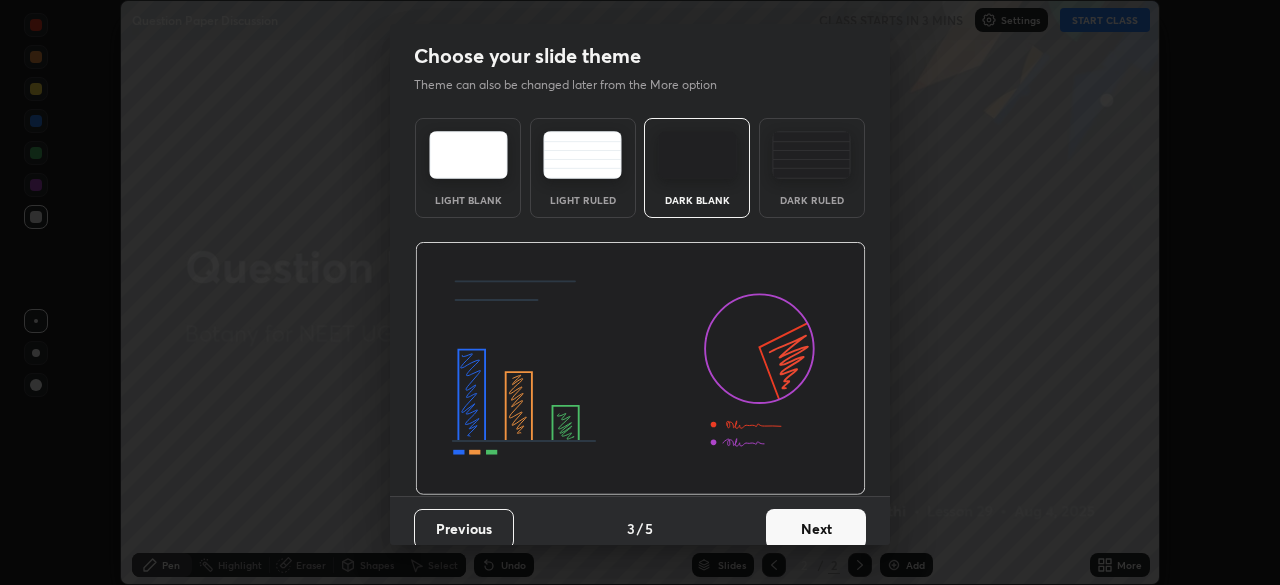 click on "Next" at bounding box center [816, 529] 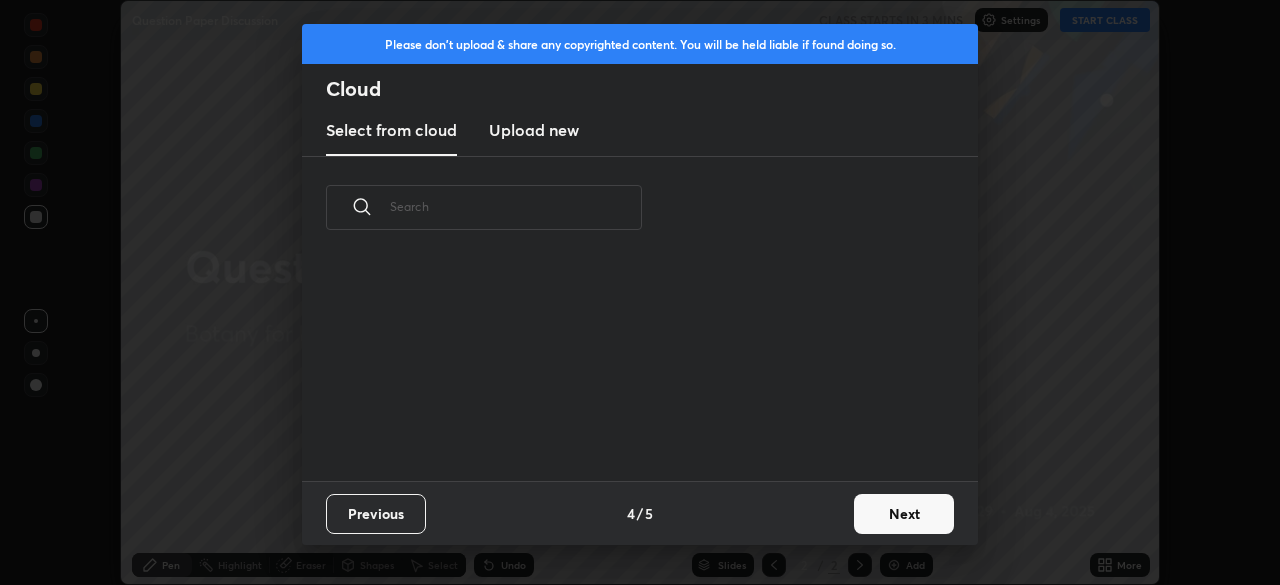 click on "Next" at bounding box center (904, 514) 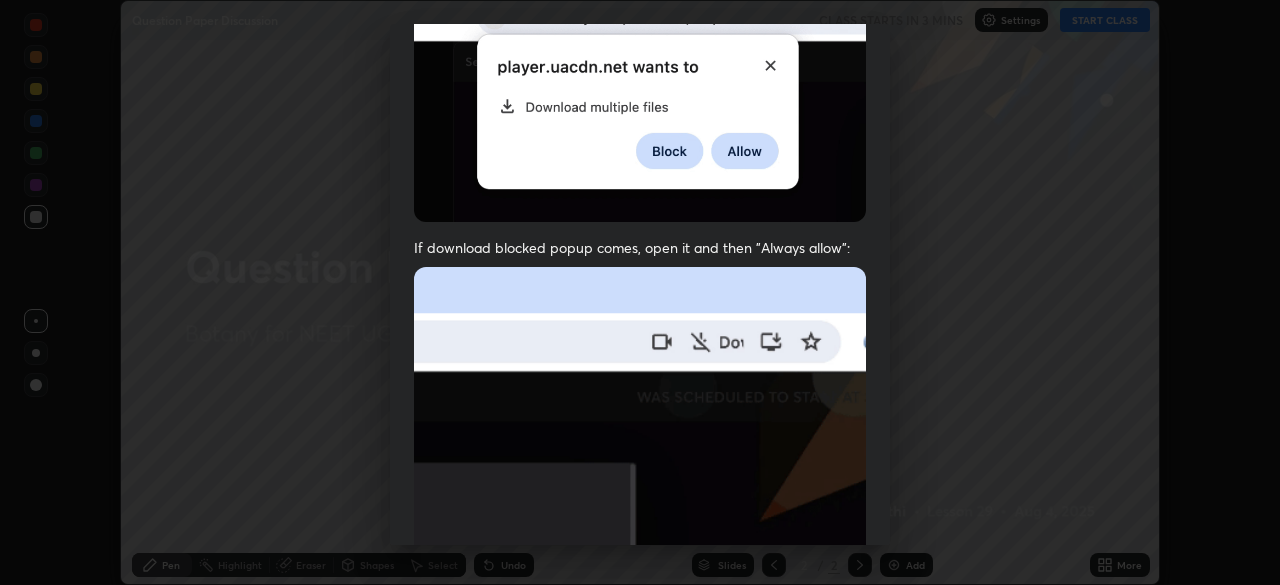 scroll, scrollTop: 479, scrollLeft: 0, axis: vertical 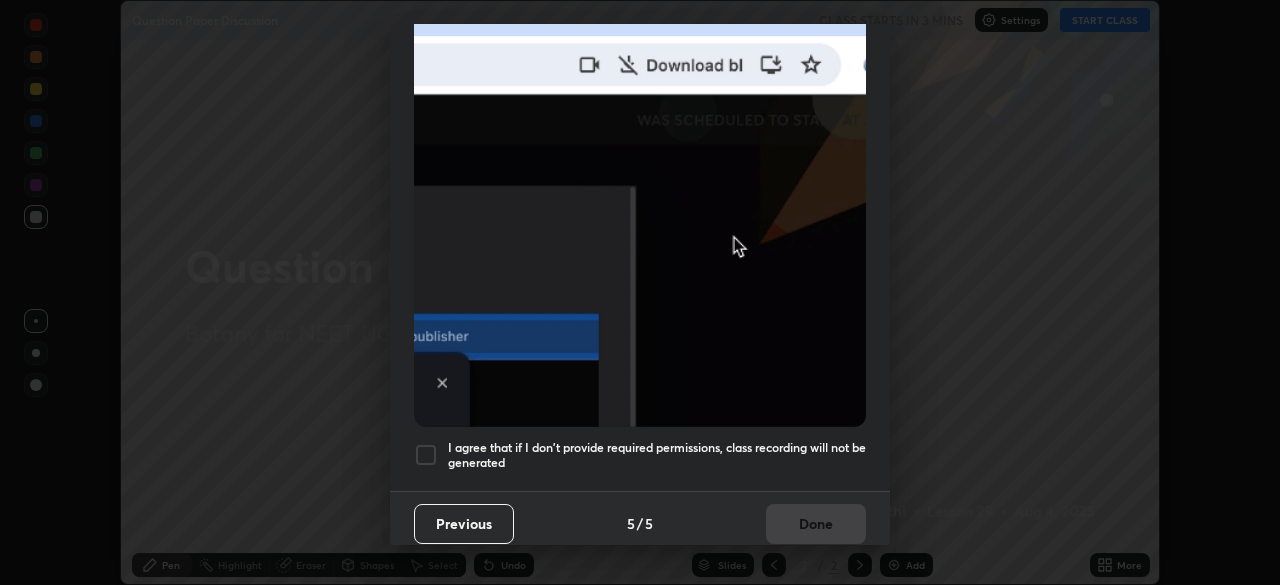 click at bounding box center [426, 455] 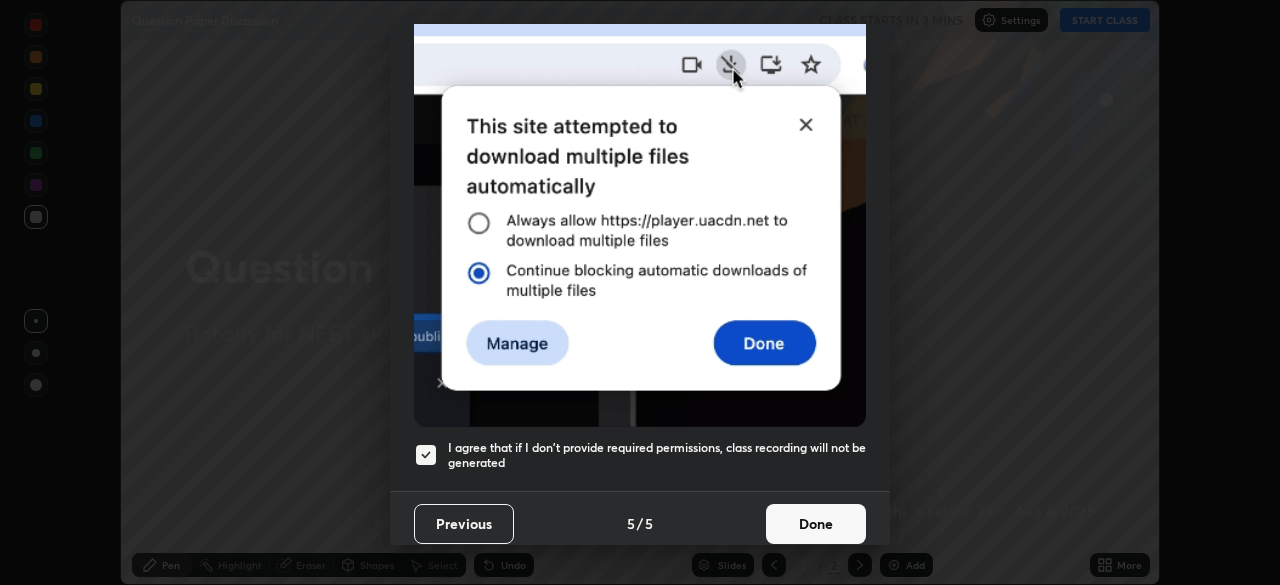 click on "Done" at bounding box center [816, 524] 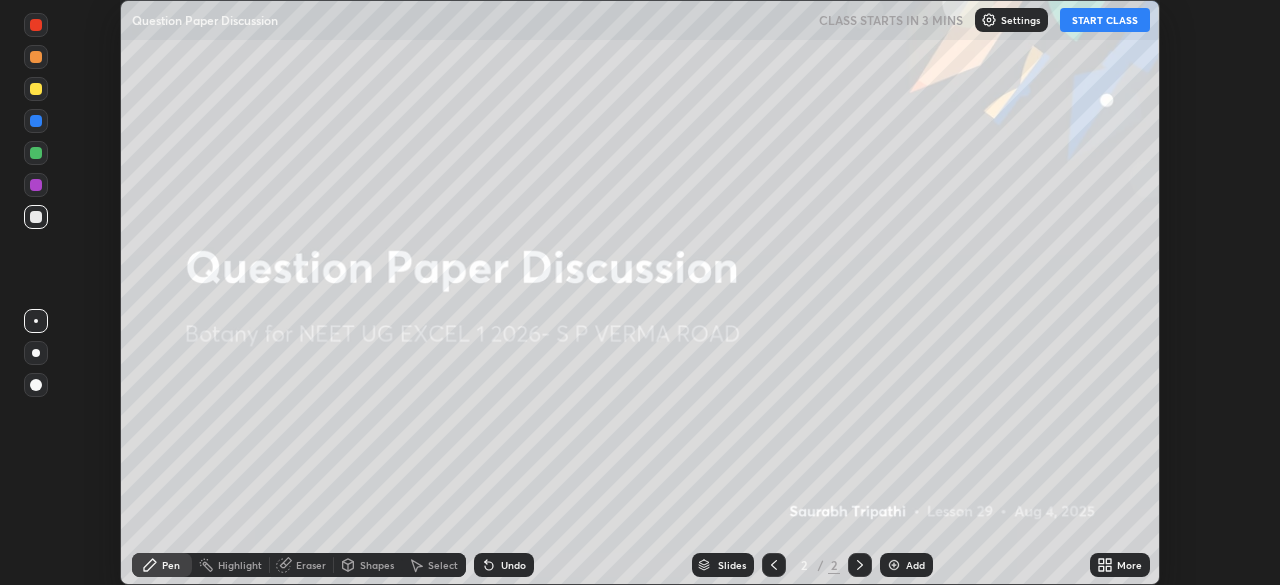 click 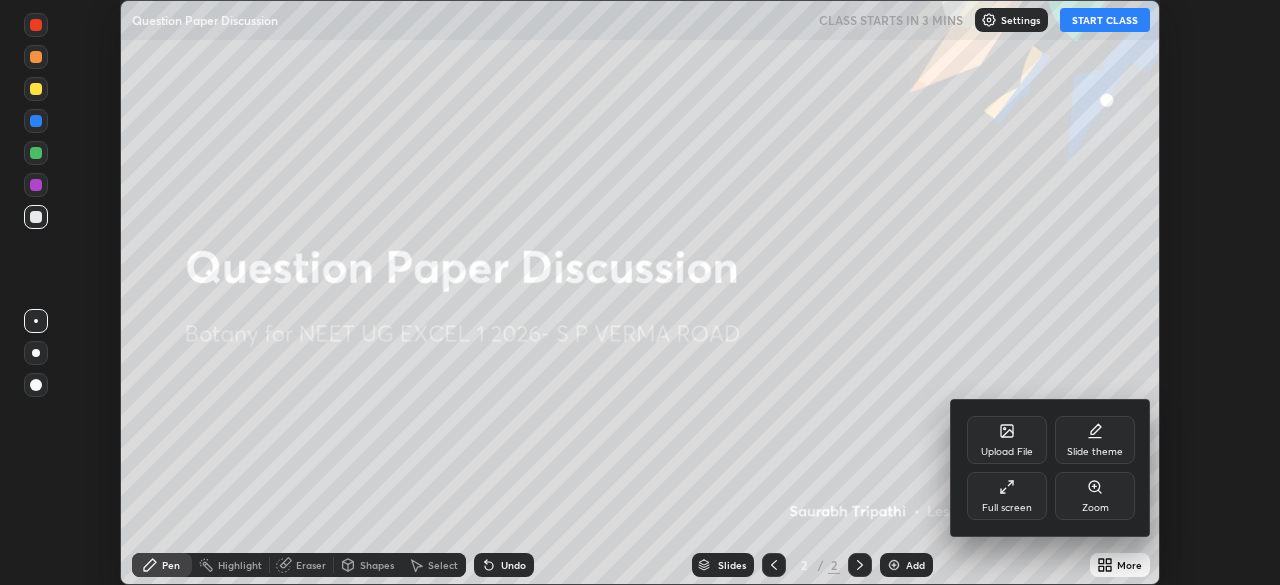 click on "Upload File" at bounding box center [1007, 440] 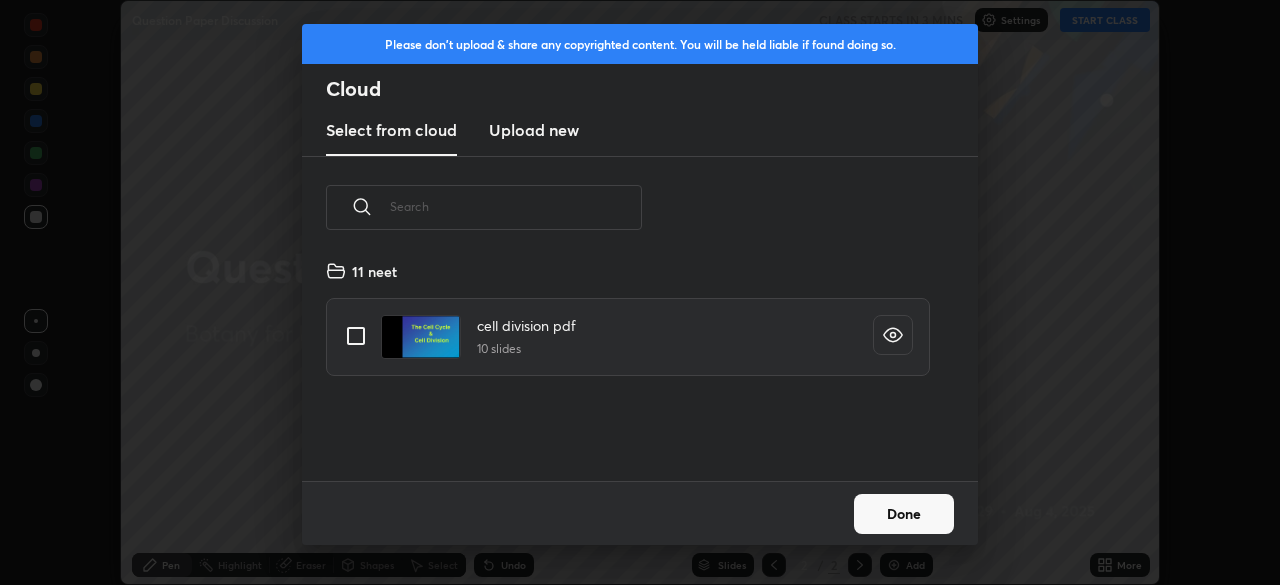 scroll, scrollTop: 7, scrollLeft: 11, axis: both 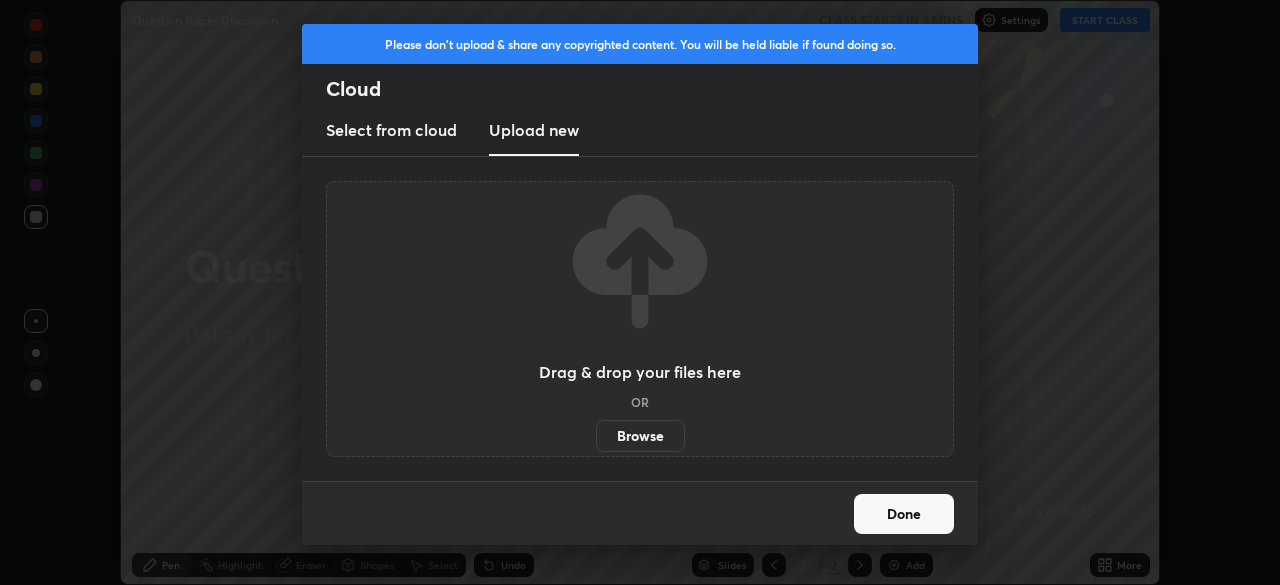 click on "Browse" at bounding box center (640, 436) 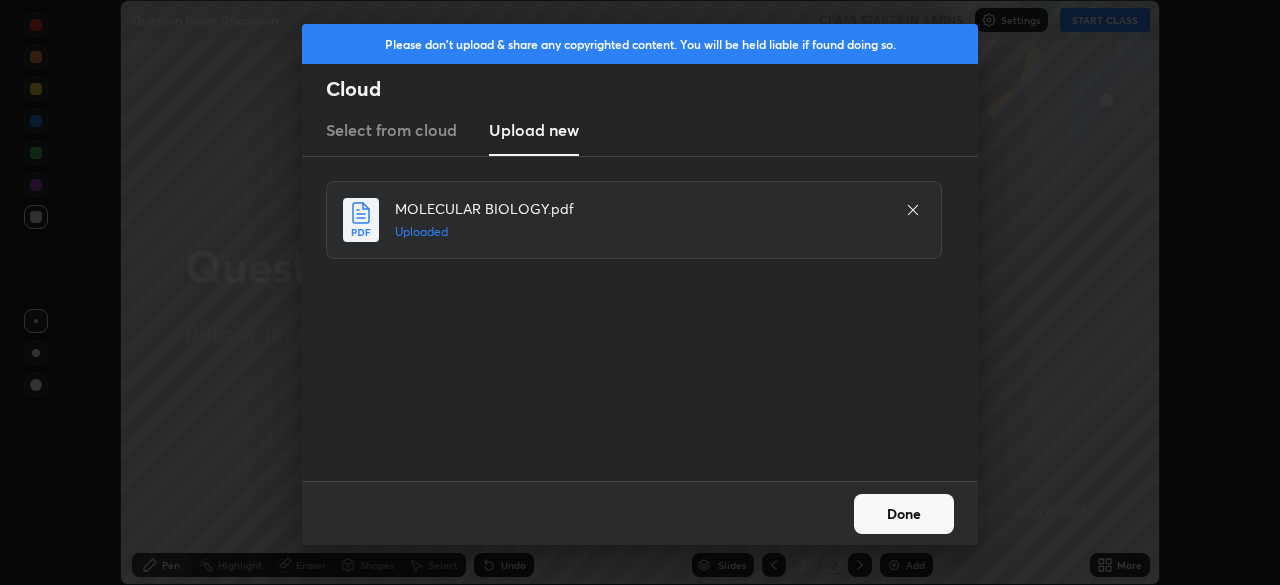 click on "Done" at bounding box center [904, 514] 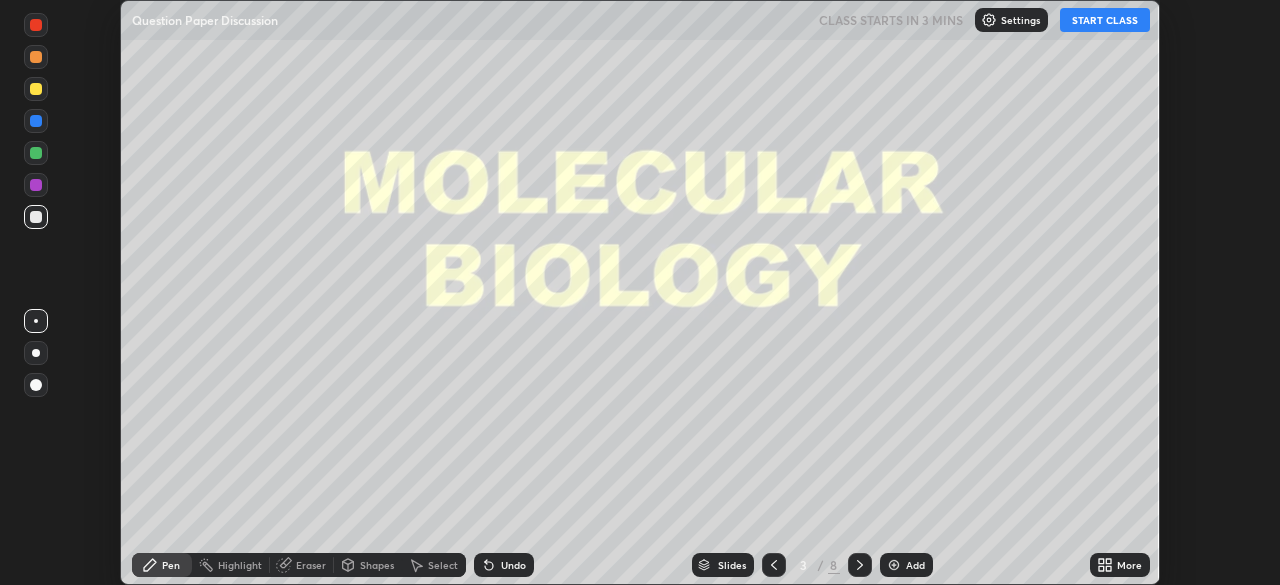 click 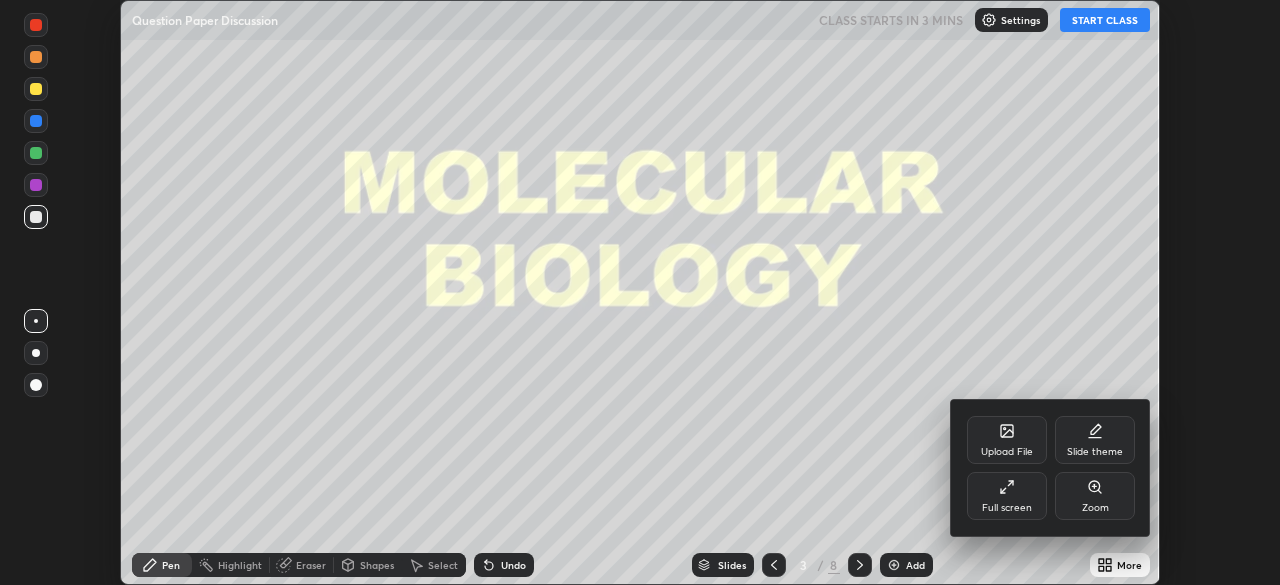 click on "Full screen" at bounding box center [1007, 496] 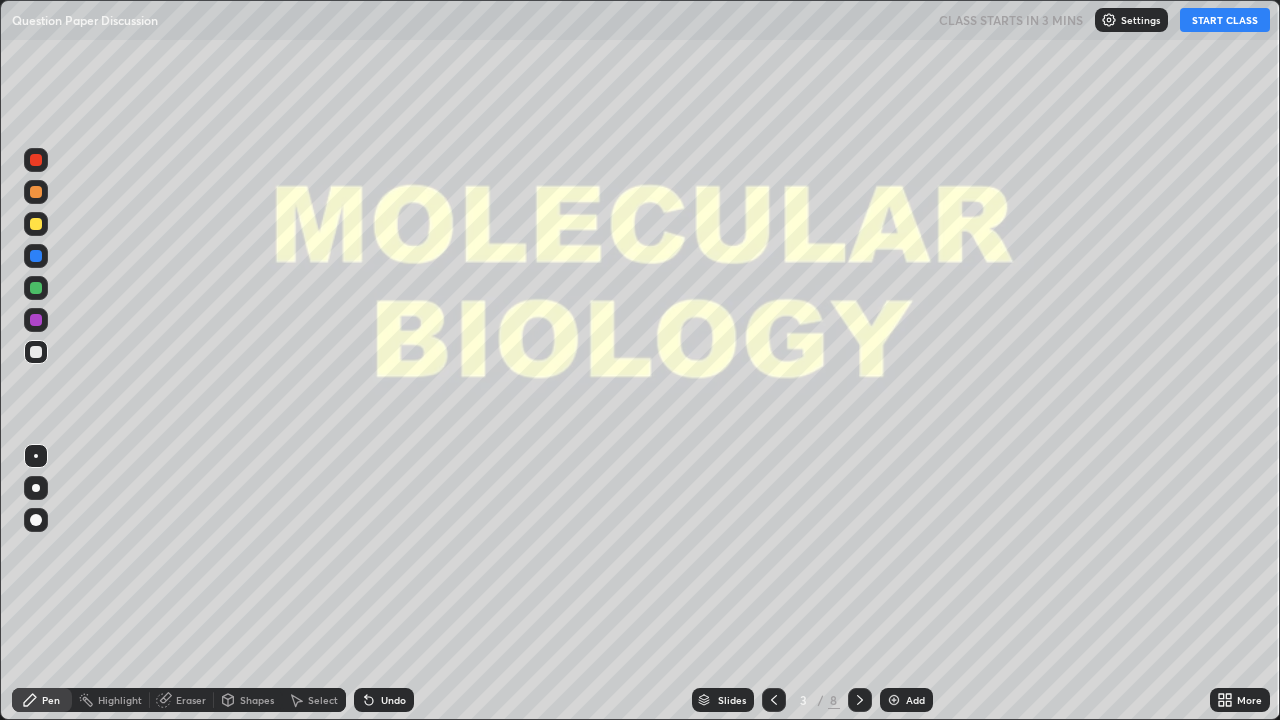 scroll, scrollTop: 99280, scrollLeft: 98720, axis: both 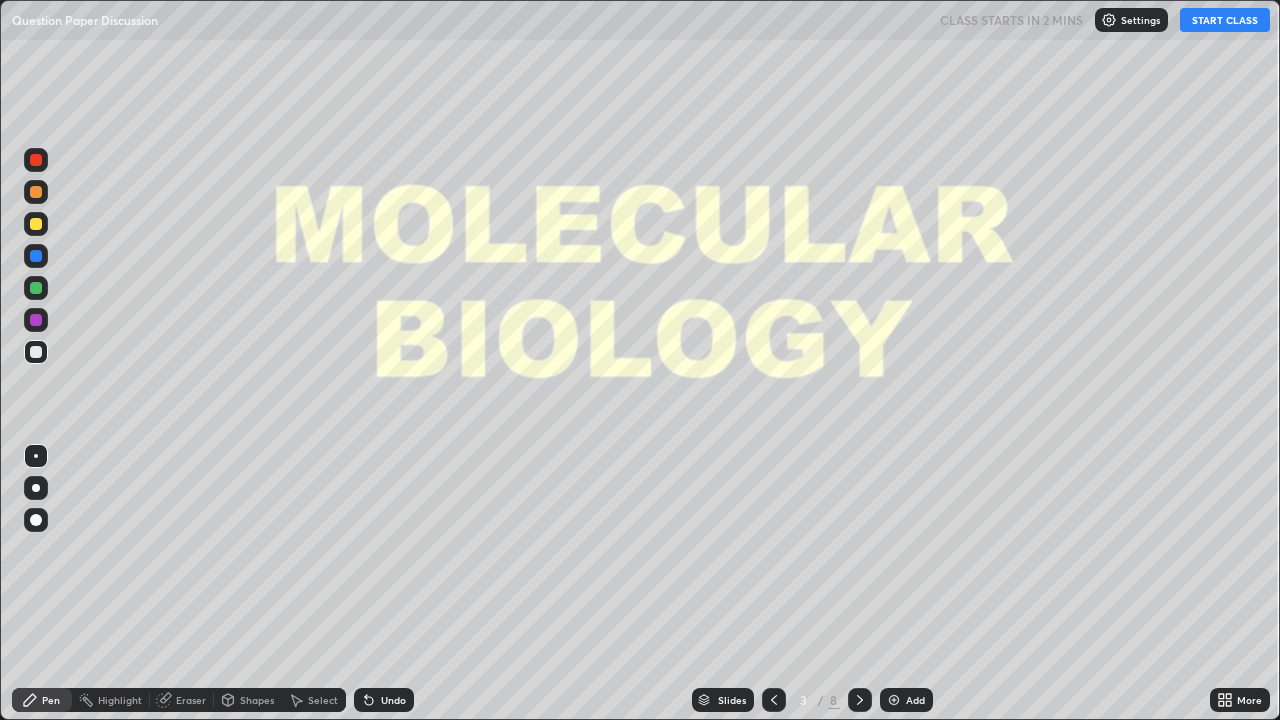 click on "Undo" at bounding box center [393, 700] 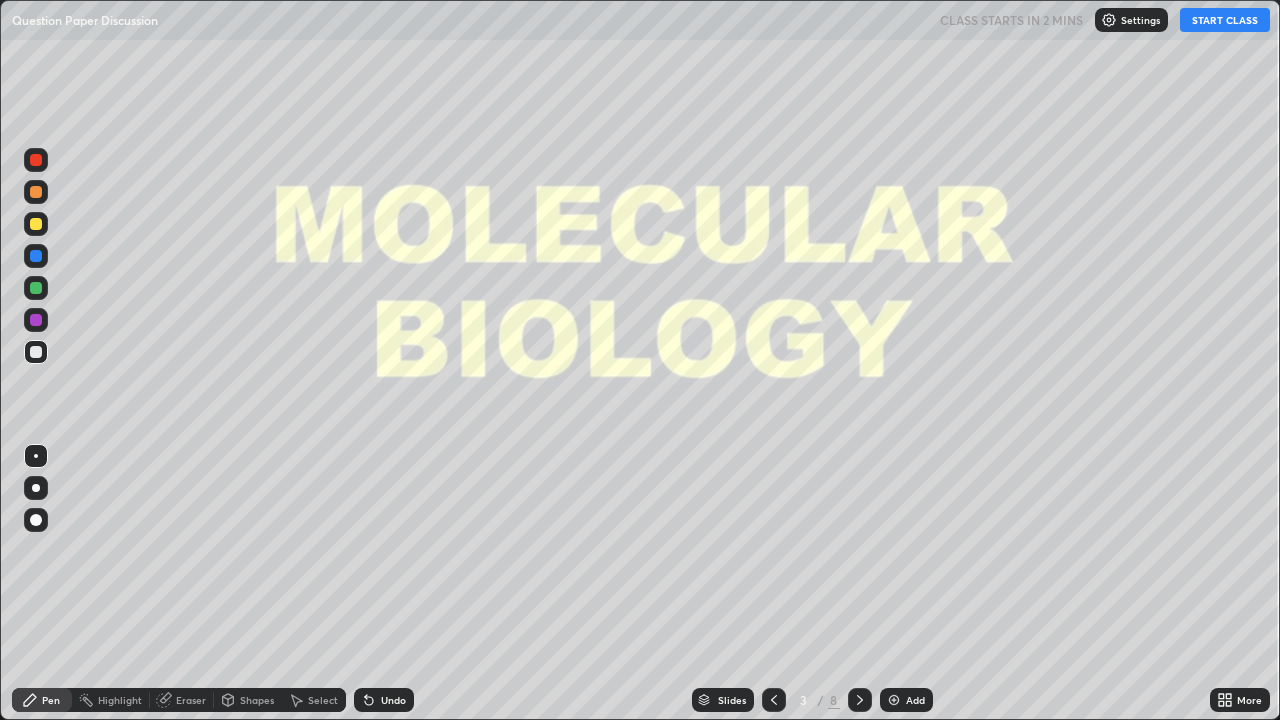 click 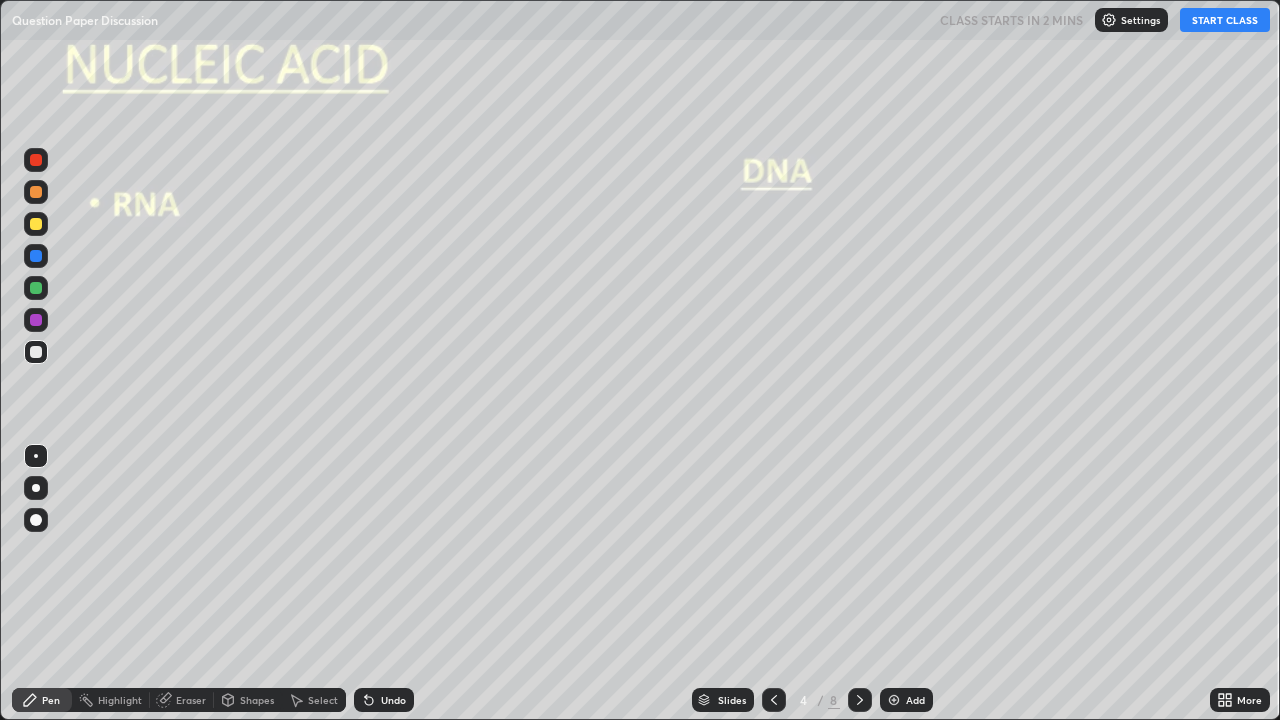 click 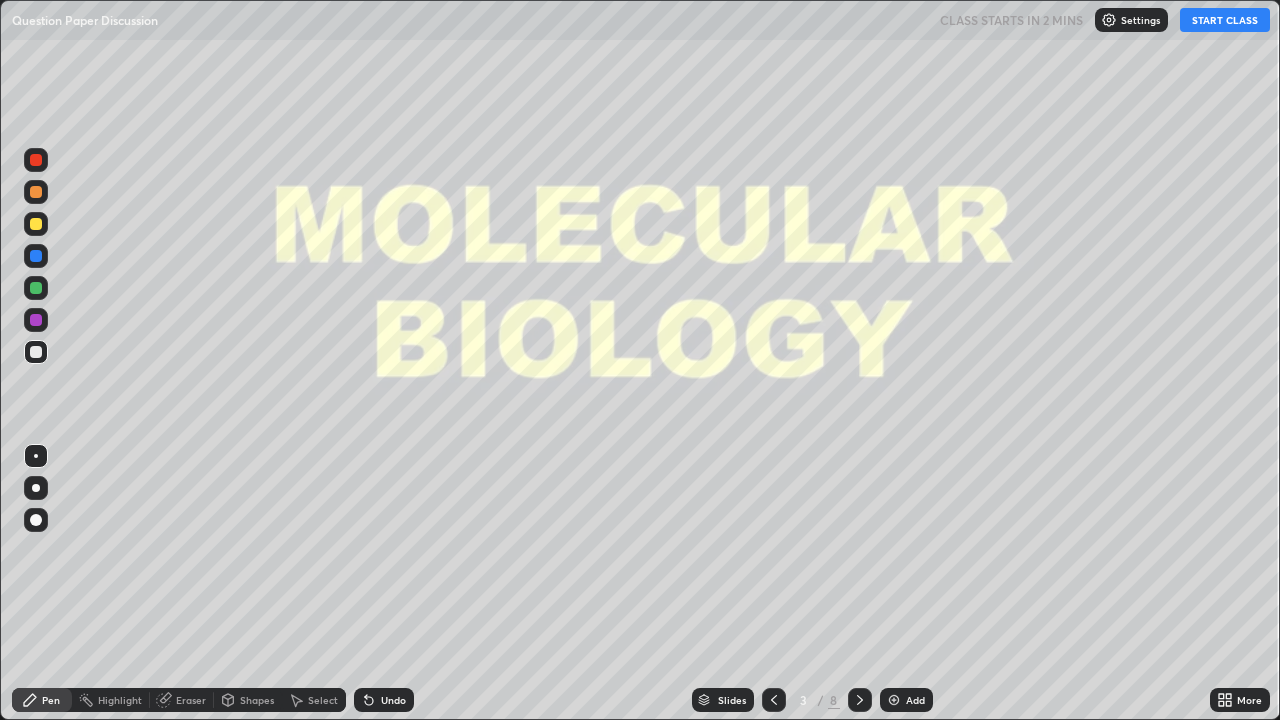 click 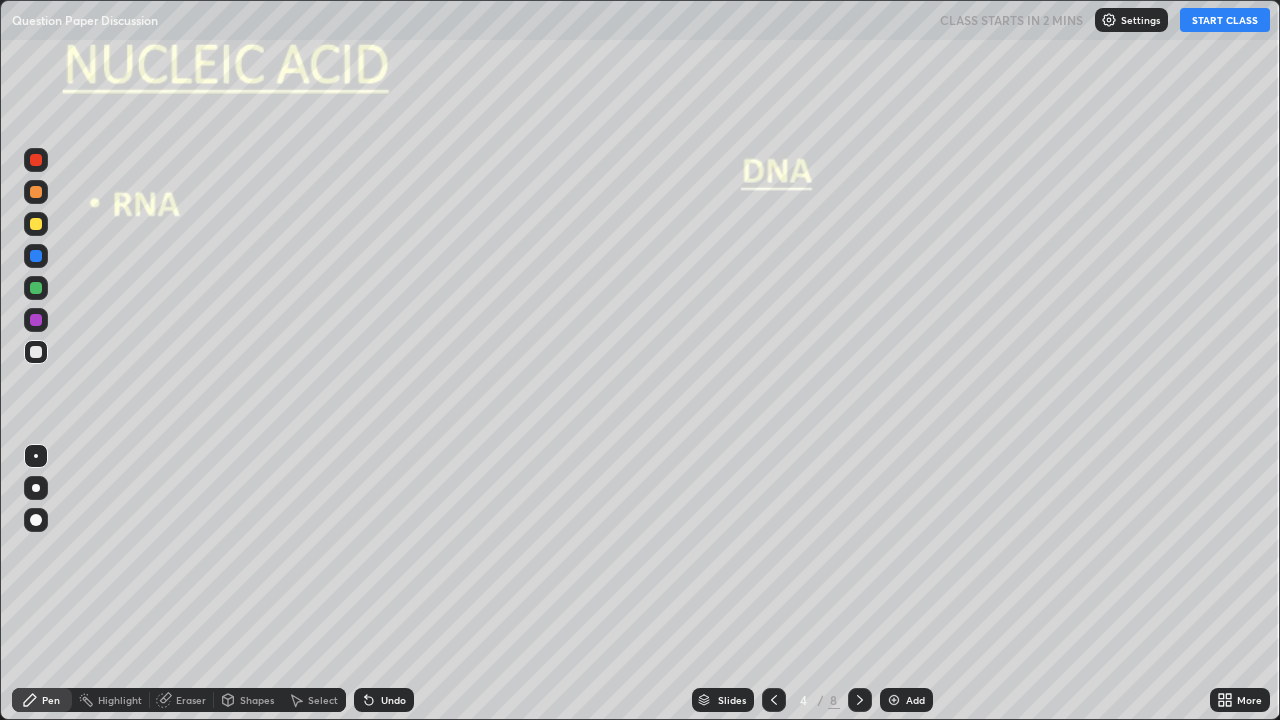 click 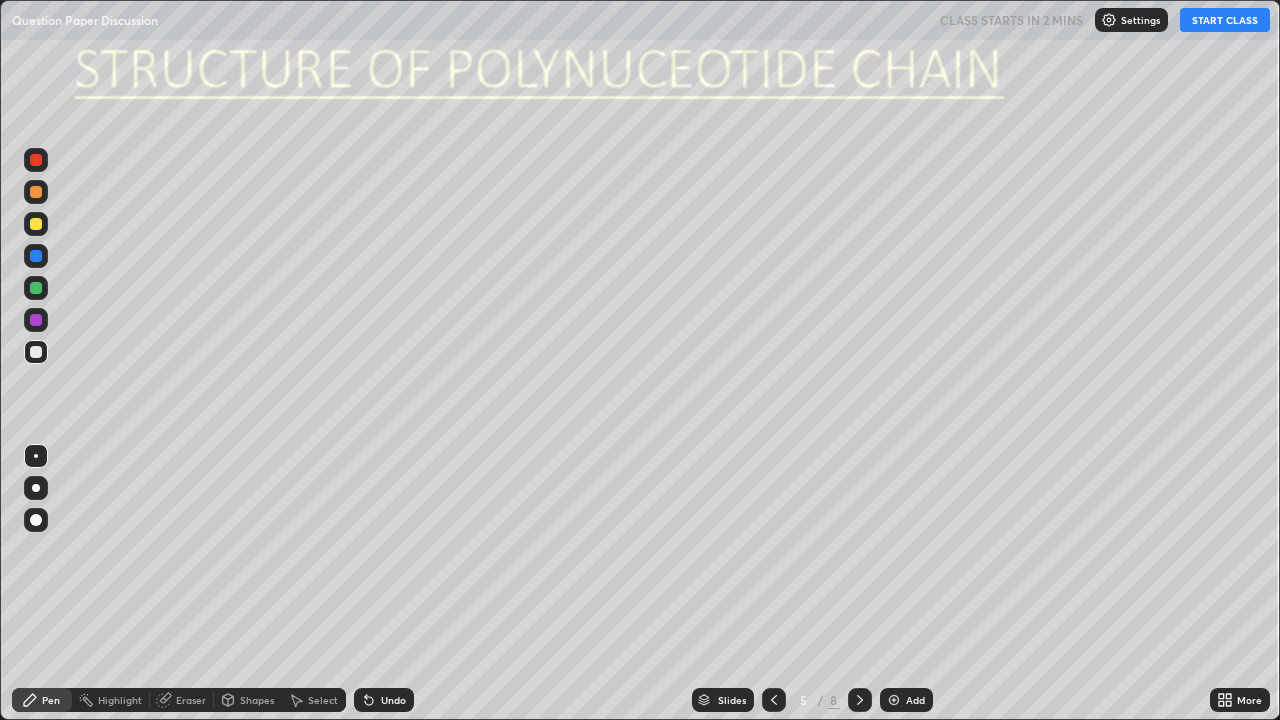 click 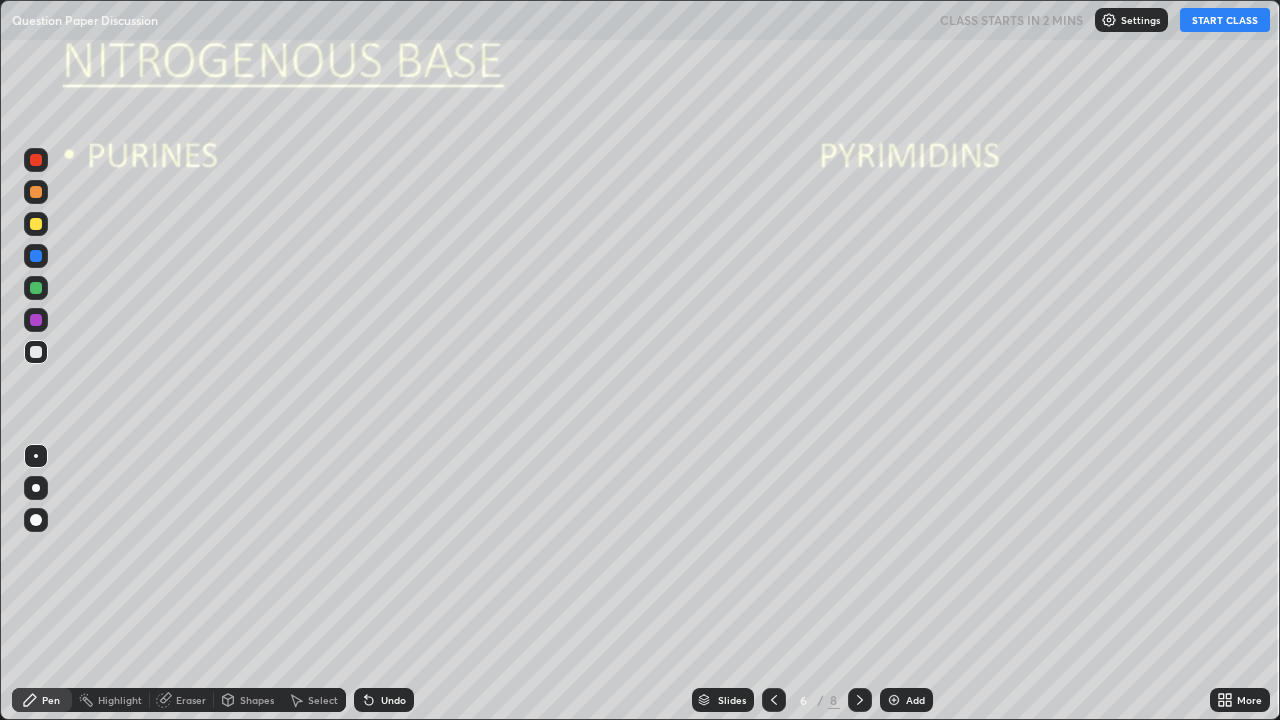 click 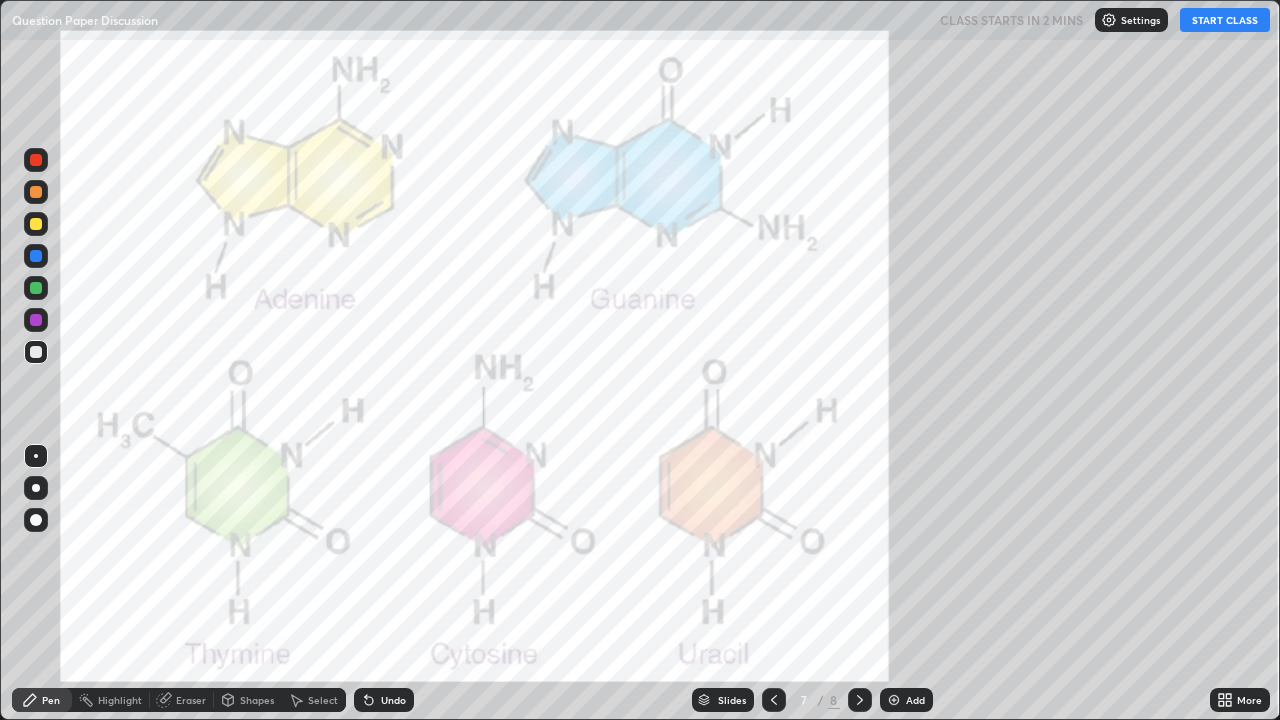 click 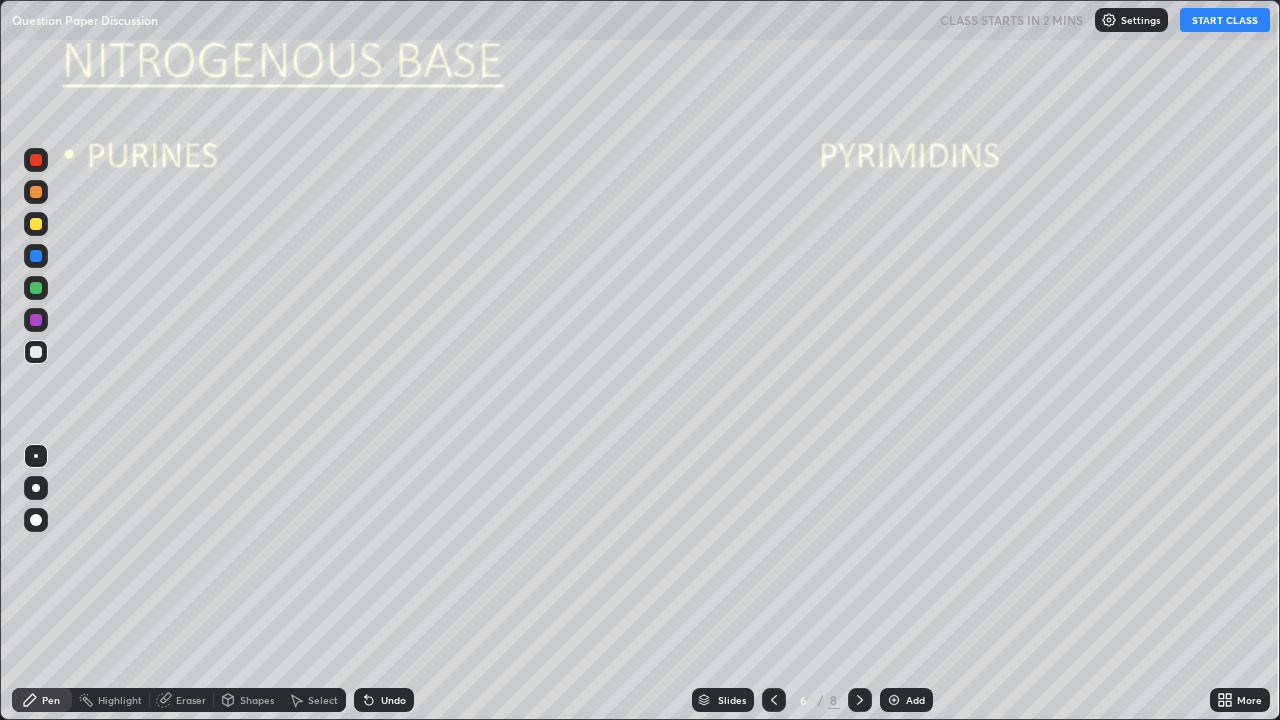 click 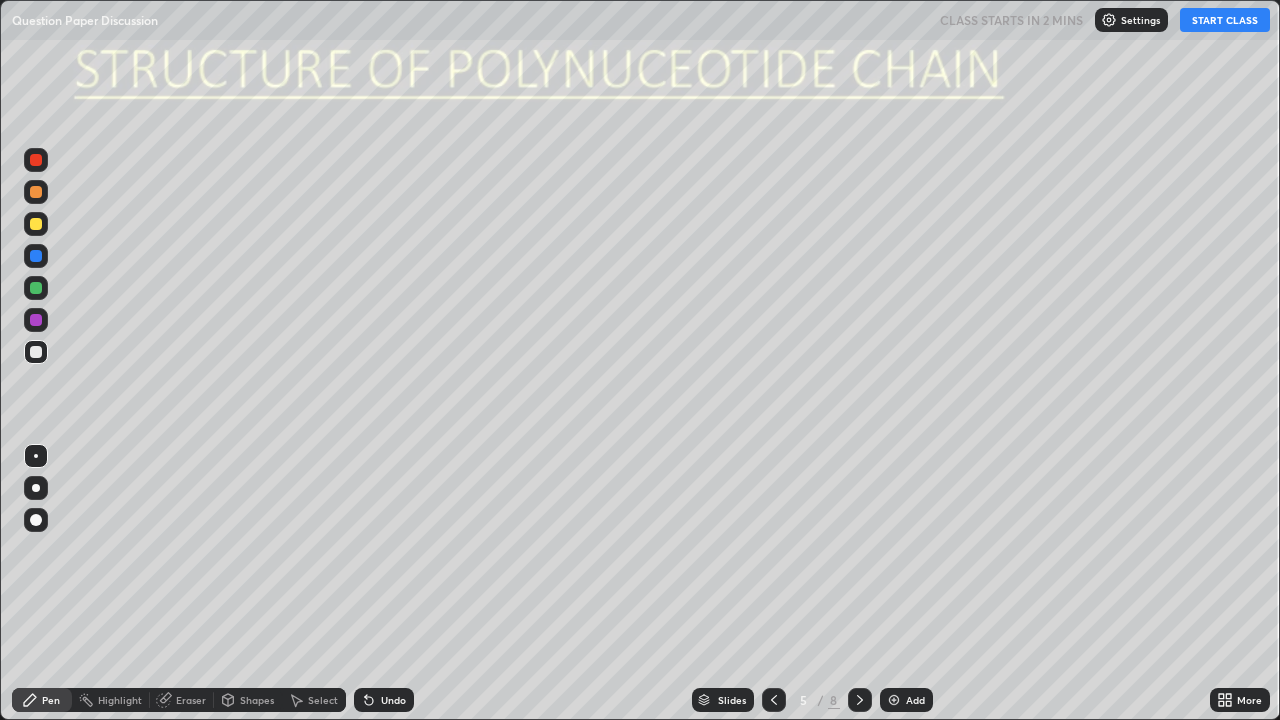 click 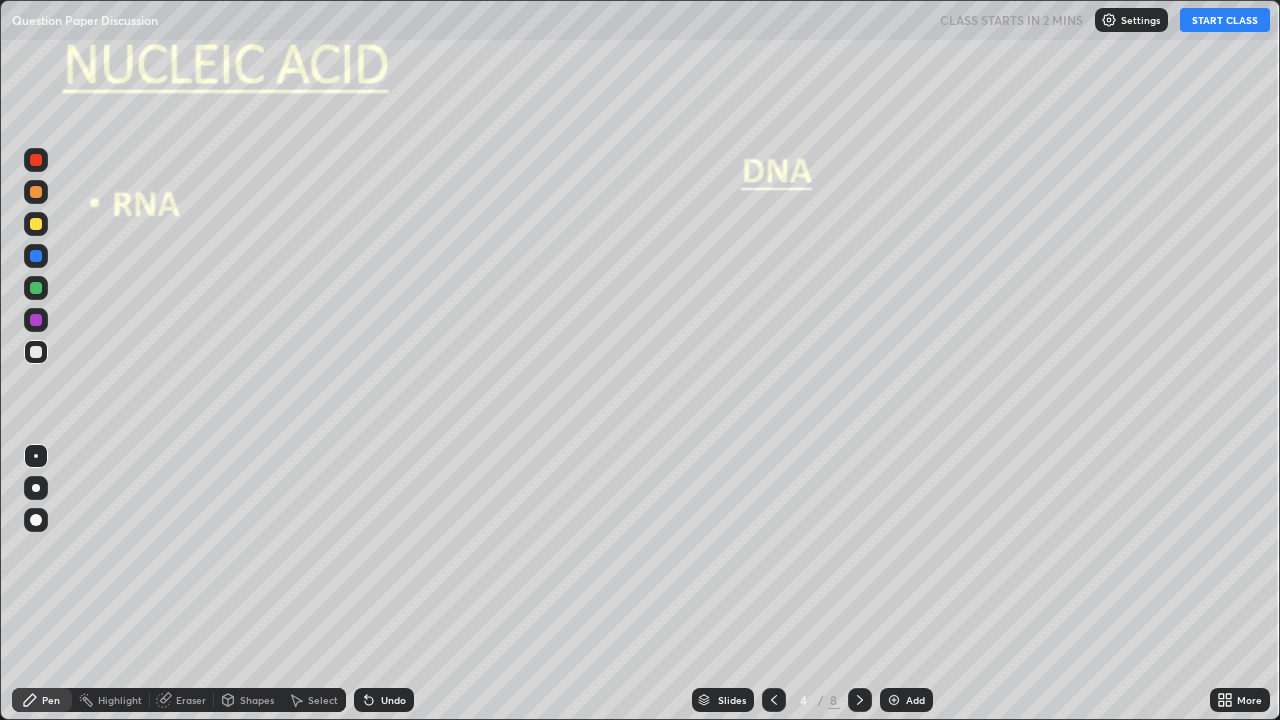click 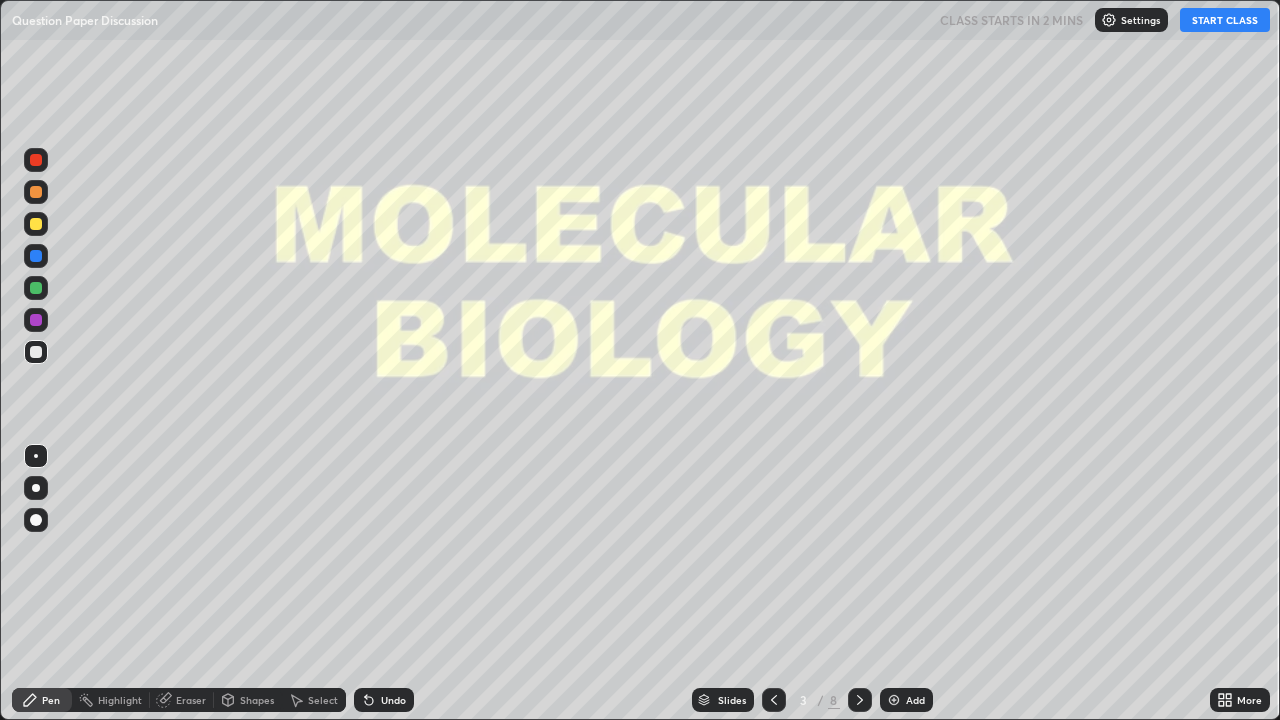 click 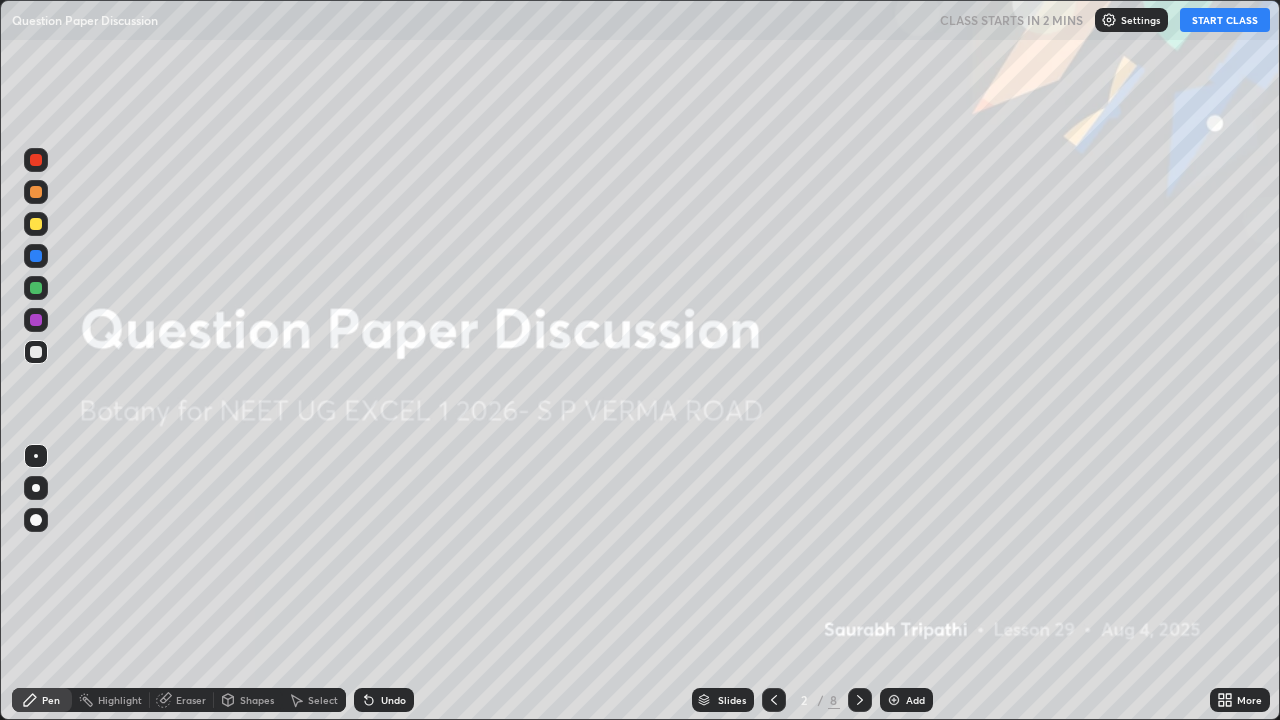 click 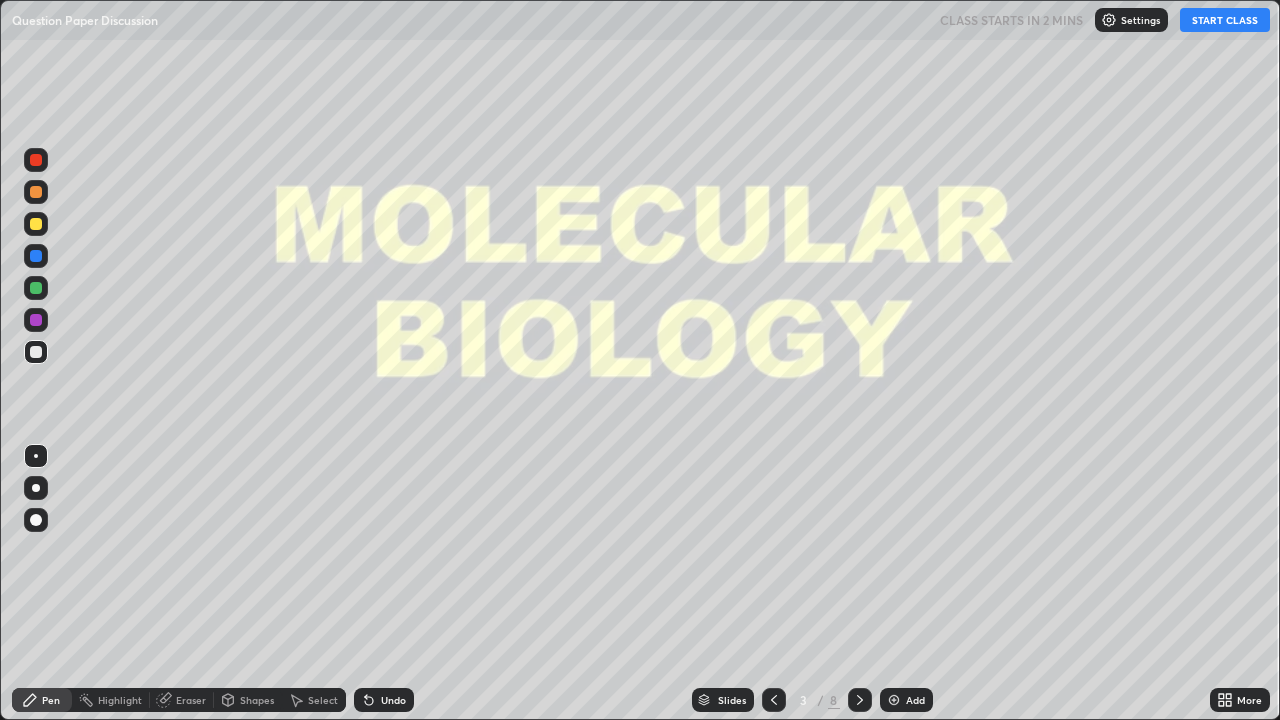 click at bounding box center [774, 700] 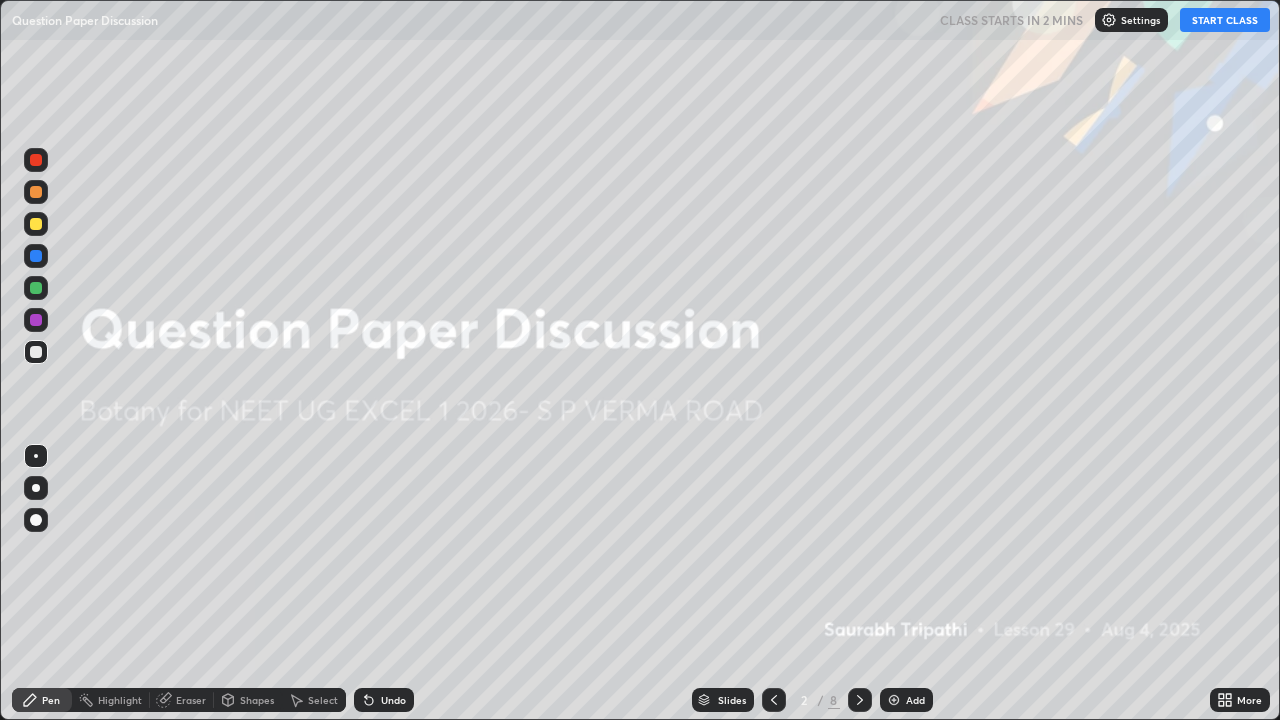 click 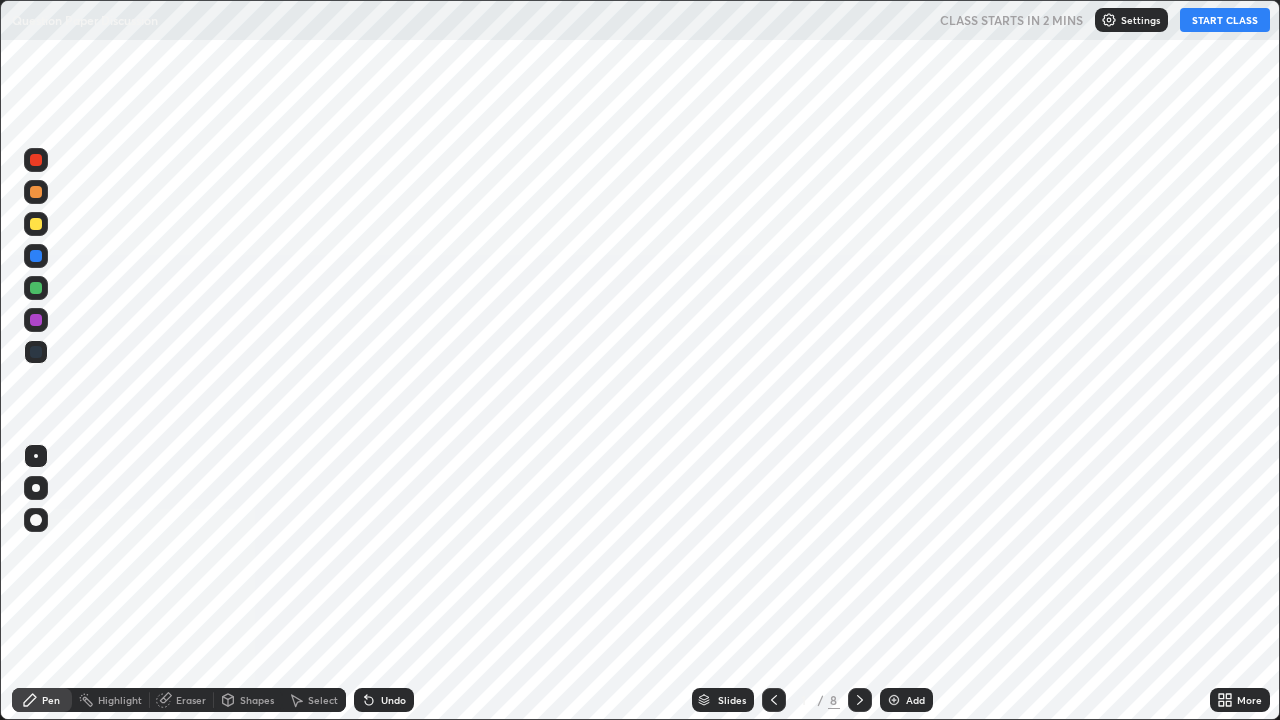 click 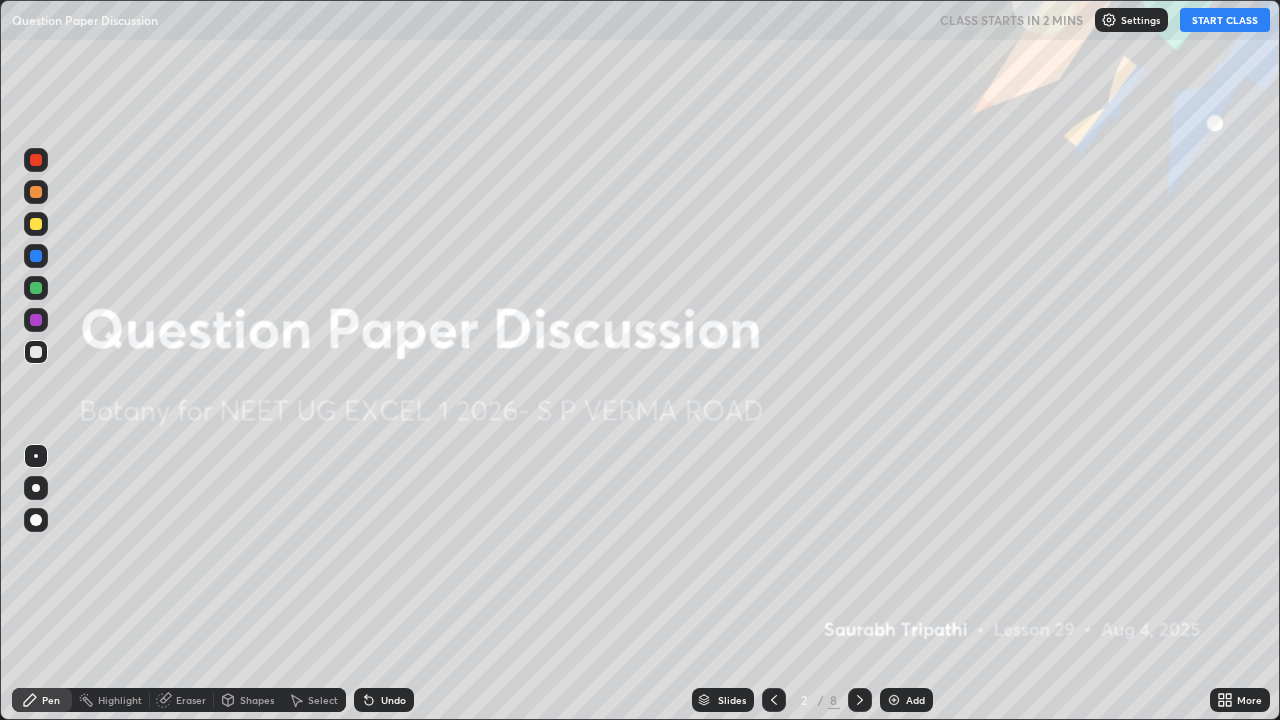click 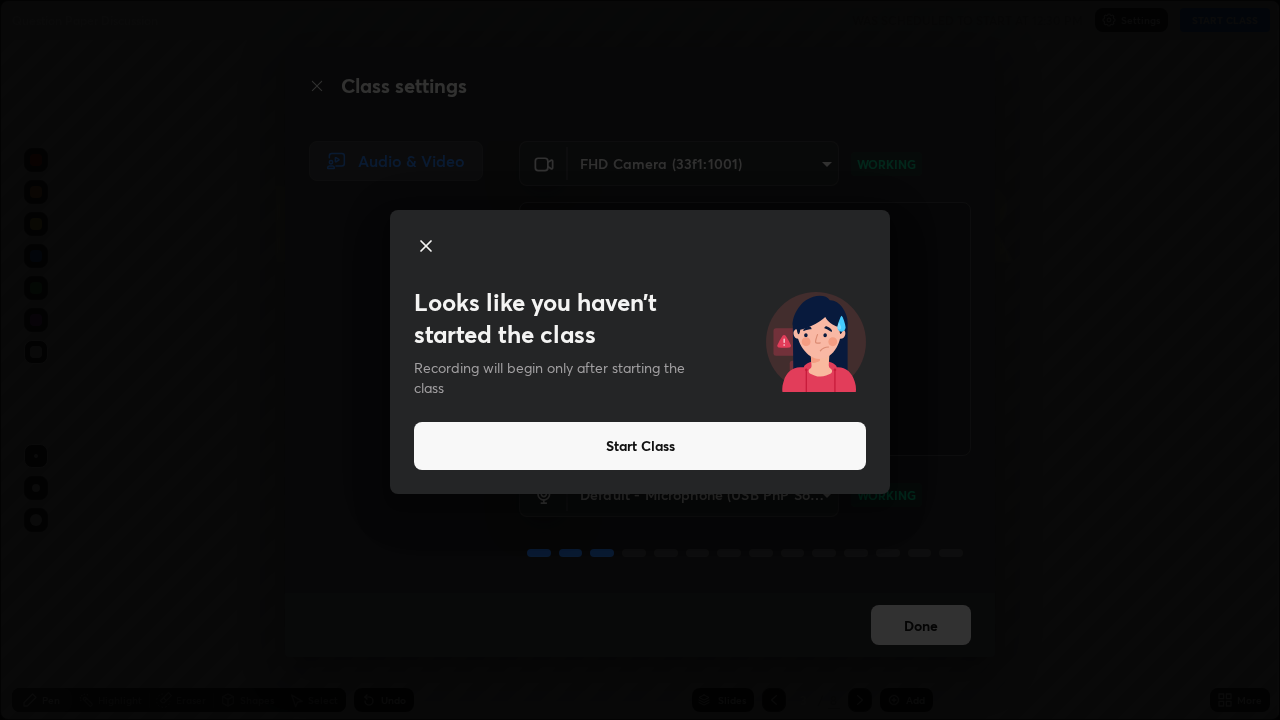 click on "Start Class" at bounding box center (640, 446) 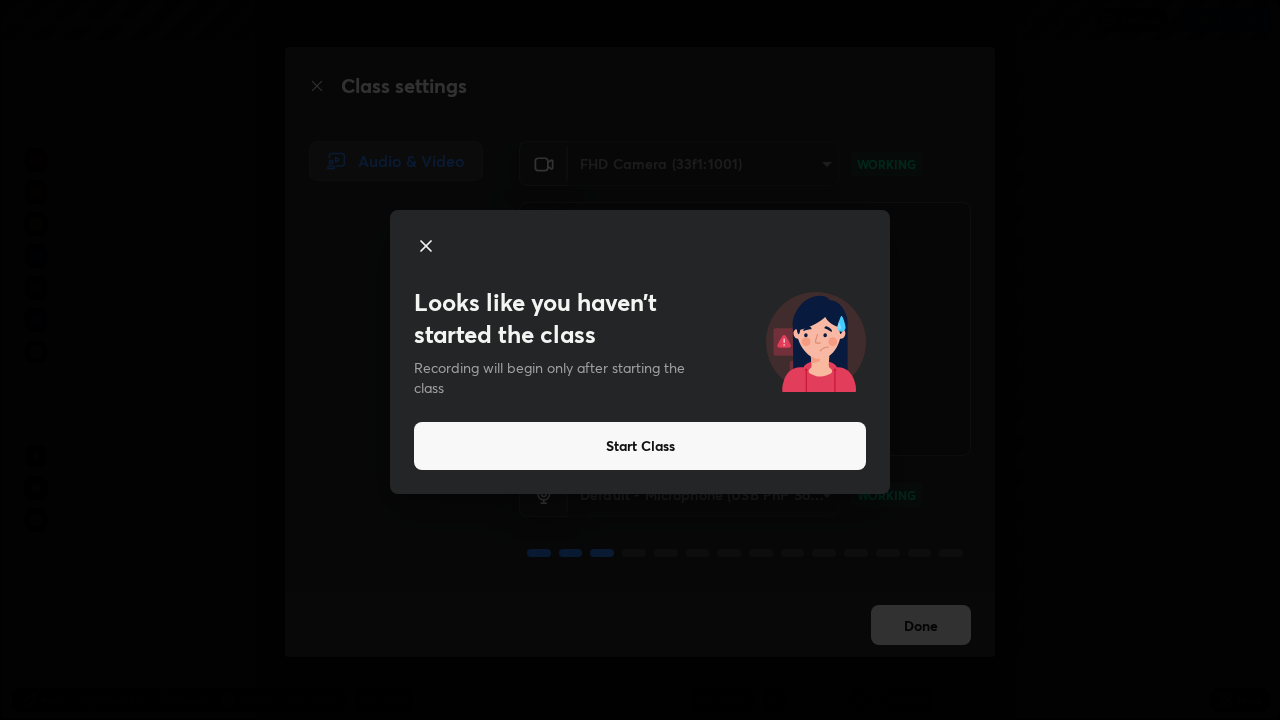 click on "Start Class" at bounding box center [640, 446] 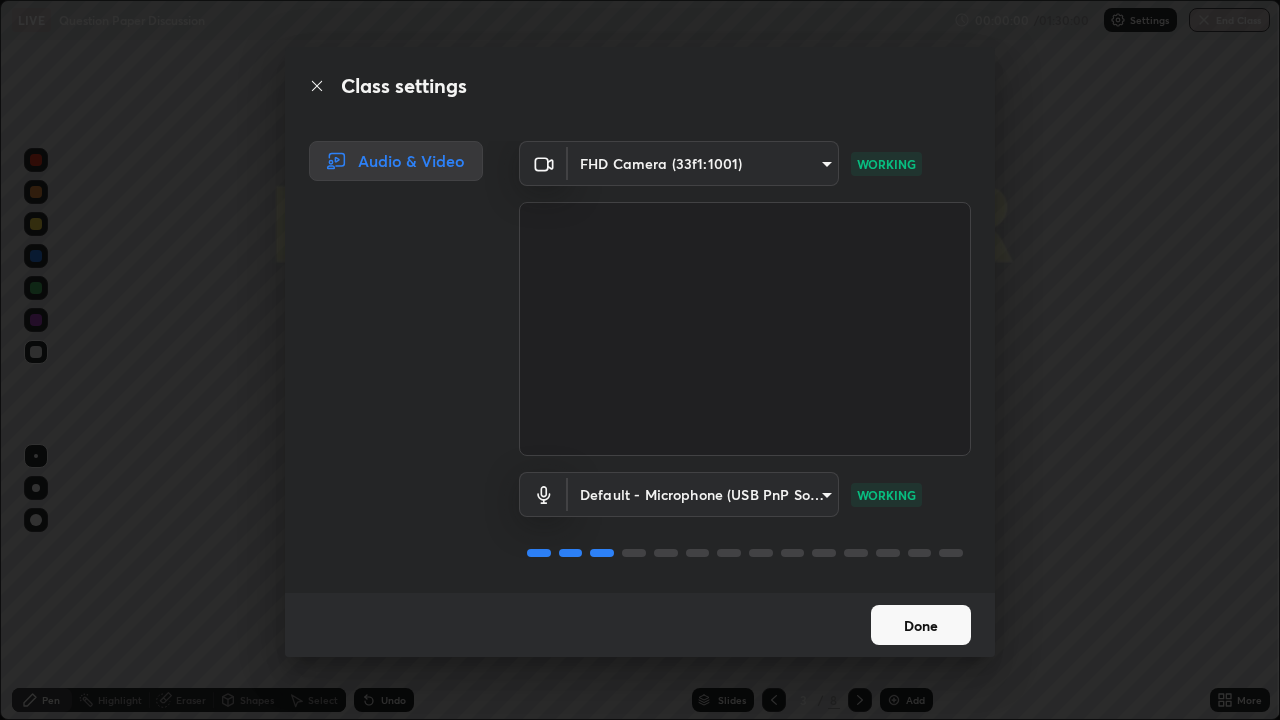 click on "Done" at bounding box center (921, 625) 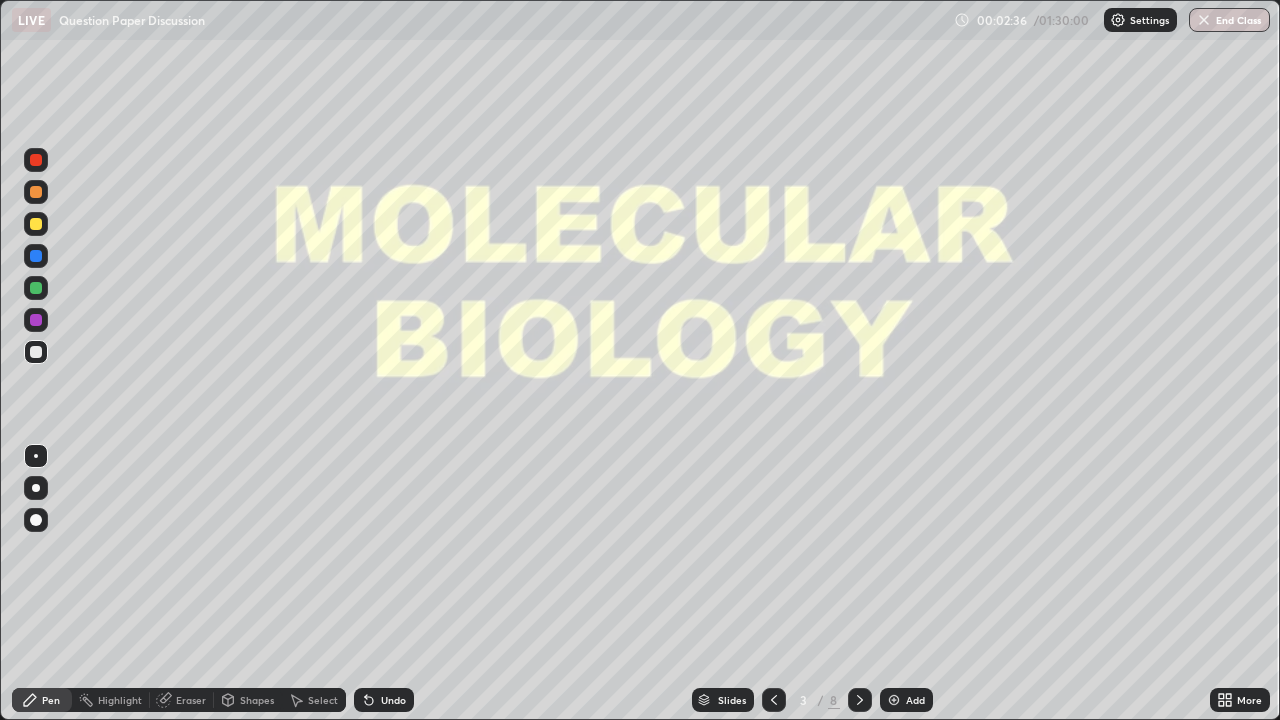 click on "Add" at bounding box center [915, 700] 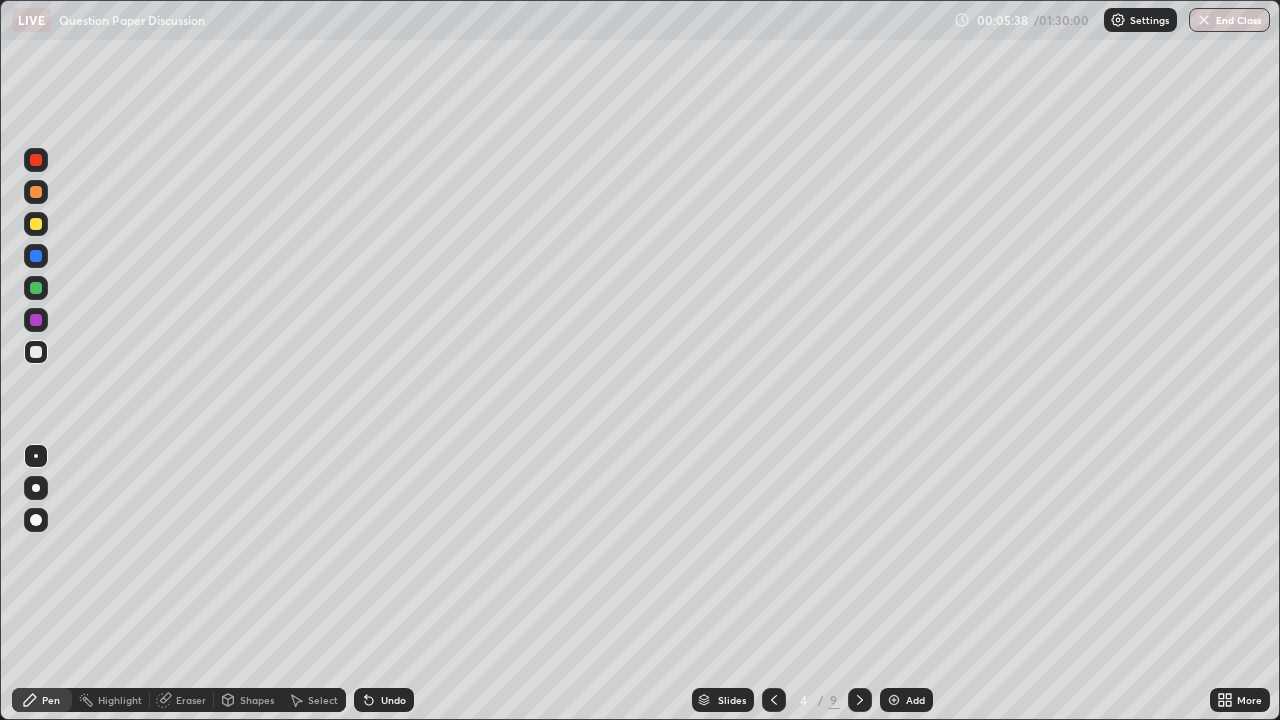 click on "Eraser" at bounding box center (182, 700) 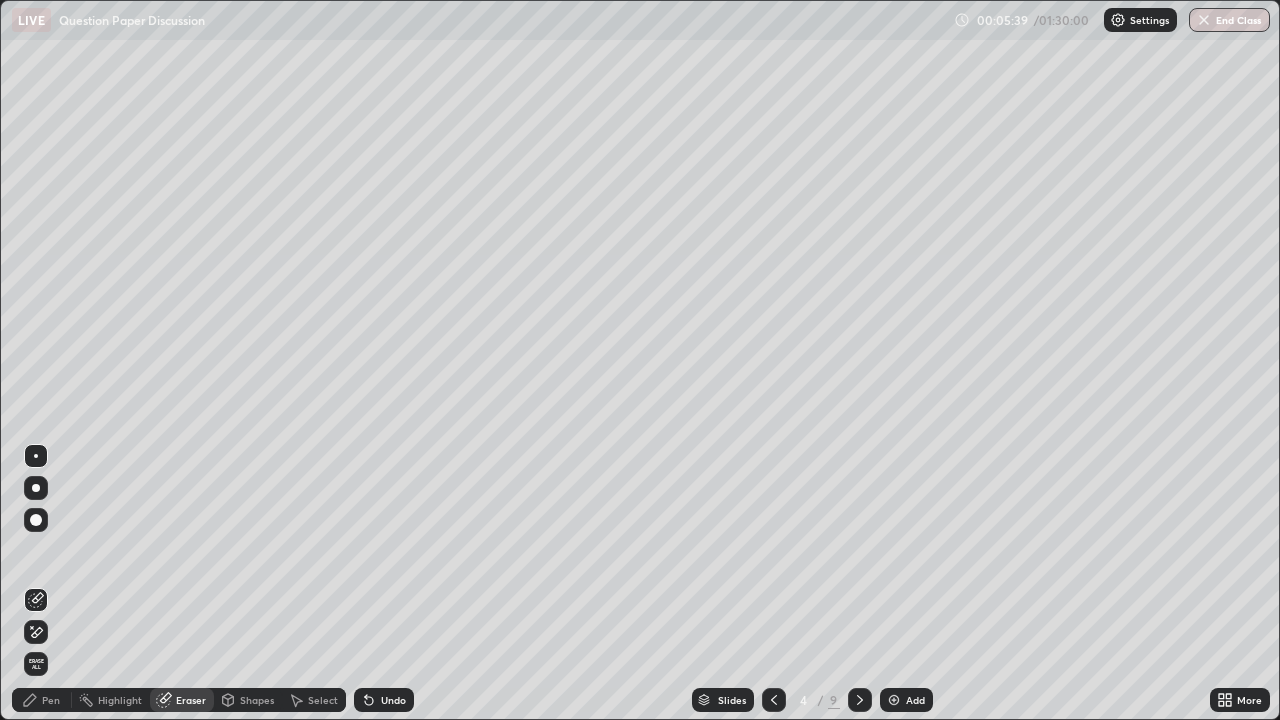 click on "Erase all" at bounding box center [36, 664] 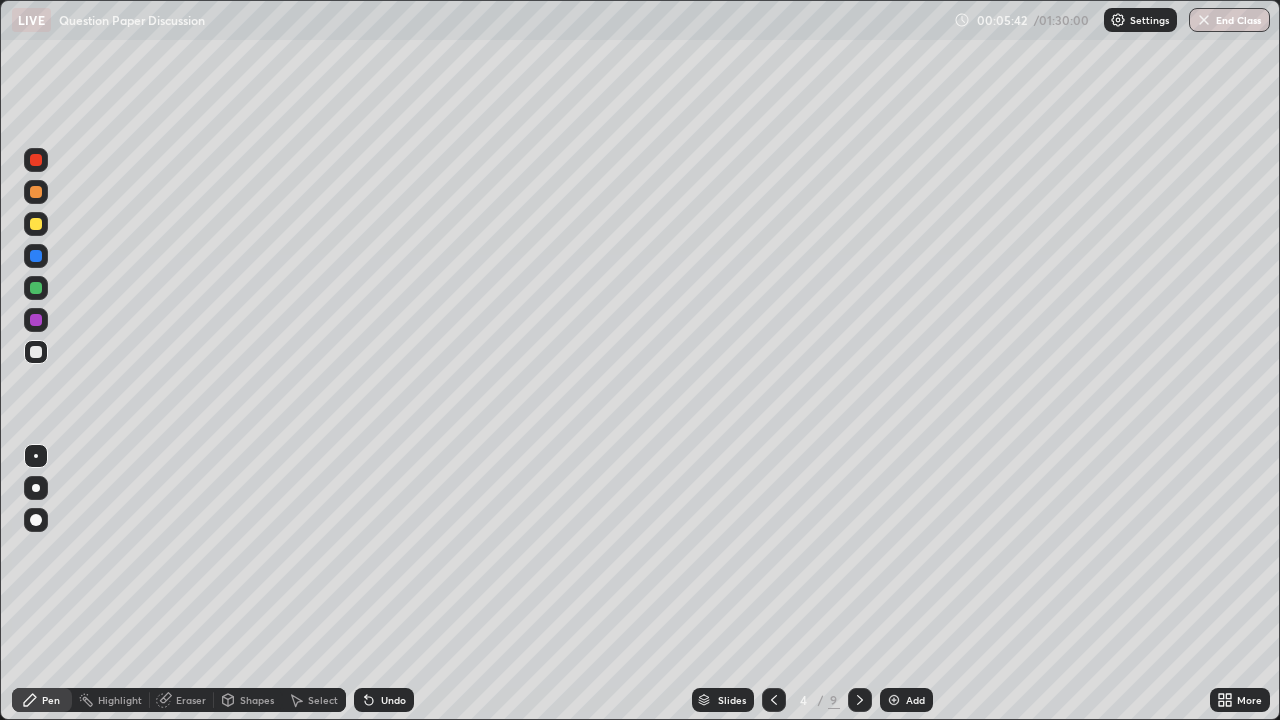 click at bounding box center (36, 488) 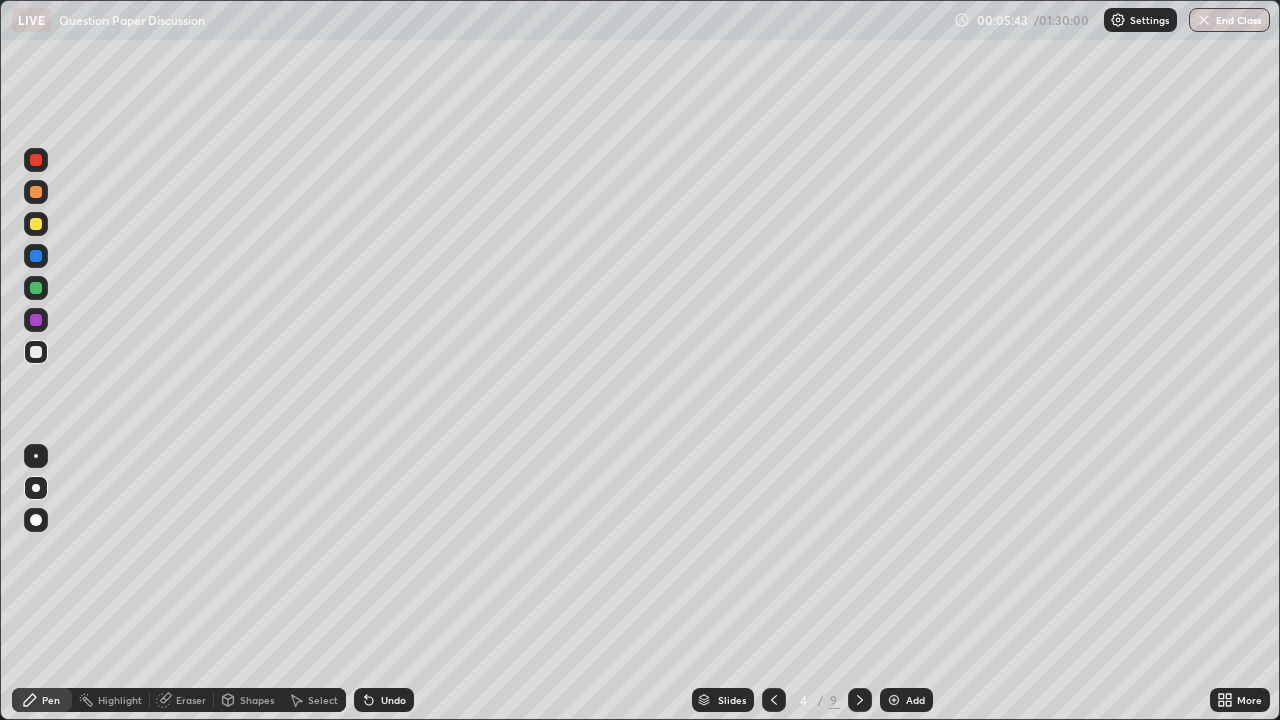 click at bounding box center (36, 352) 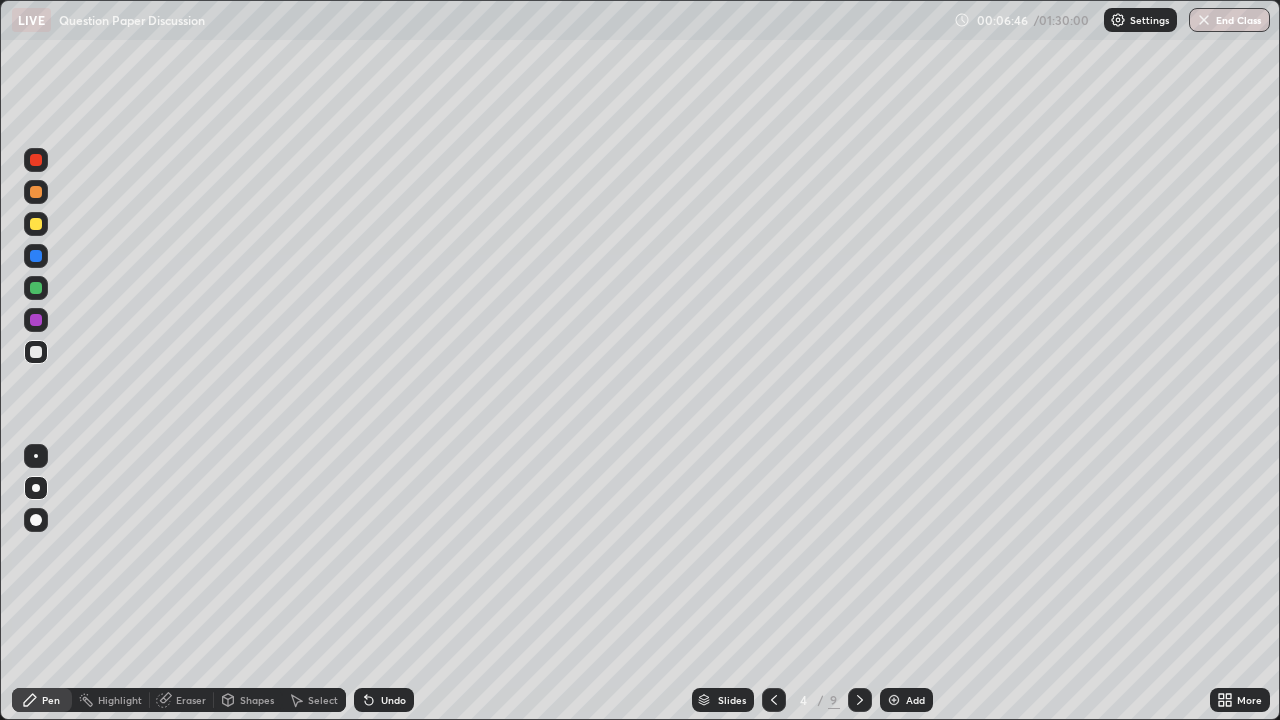 click at bounding box center (36, 224) 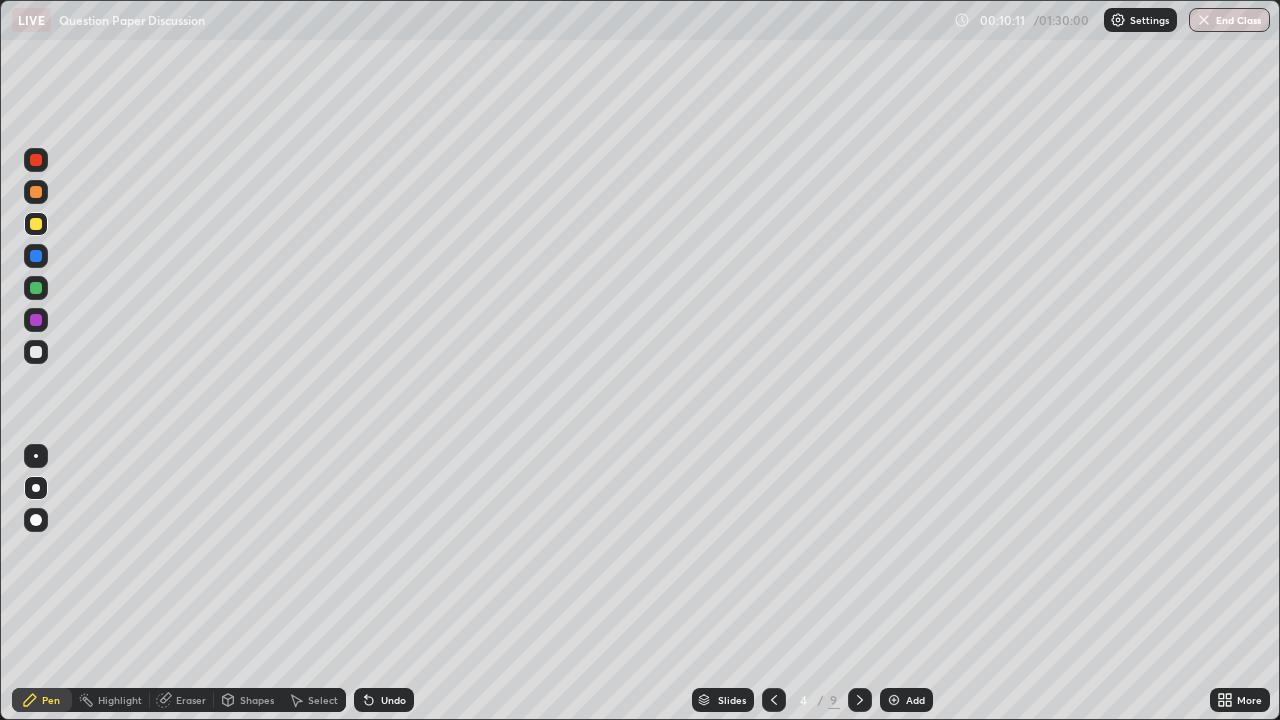 click on "Eraser" at bounding box center [191, 700] 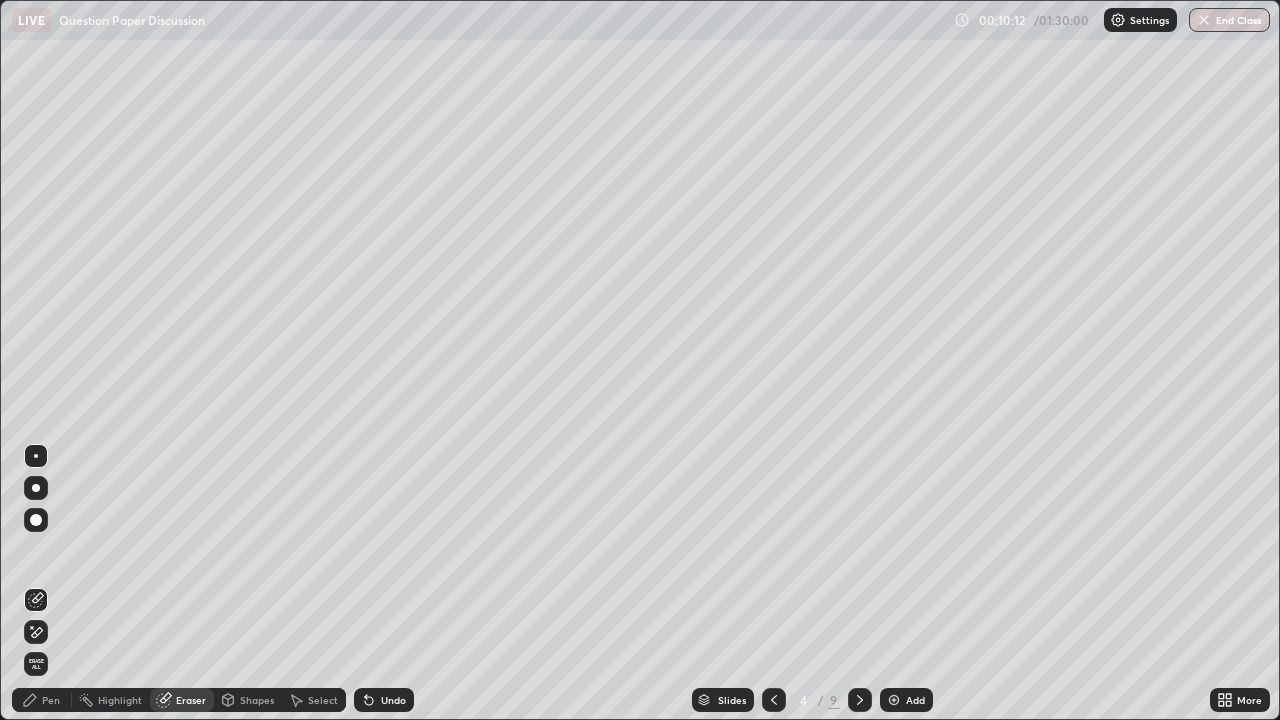 click on "Erase all" at bounding box center [36, 664] 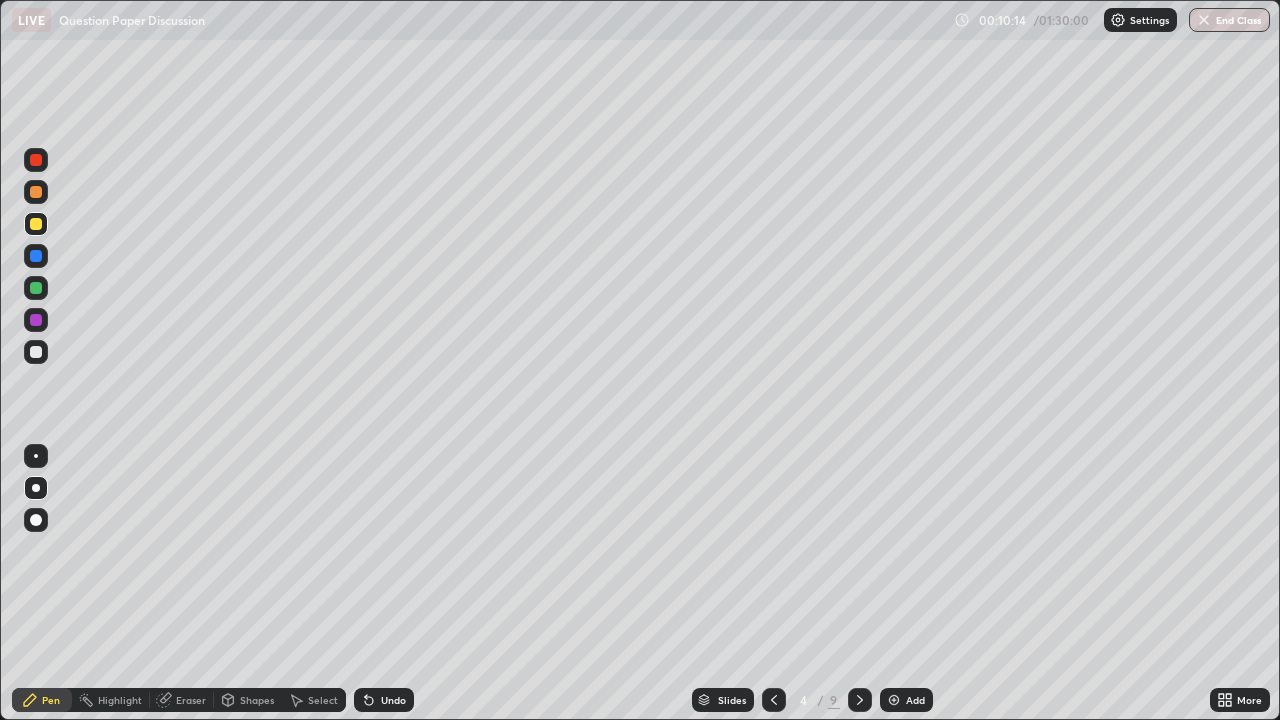 click at bounding box center (36, 288) 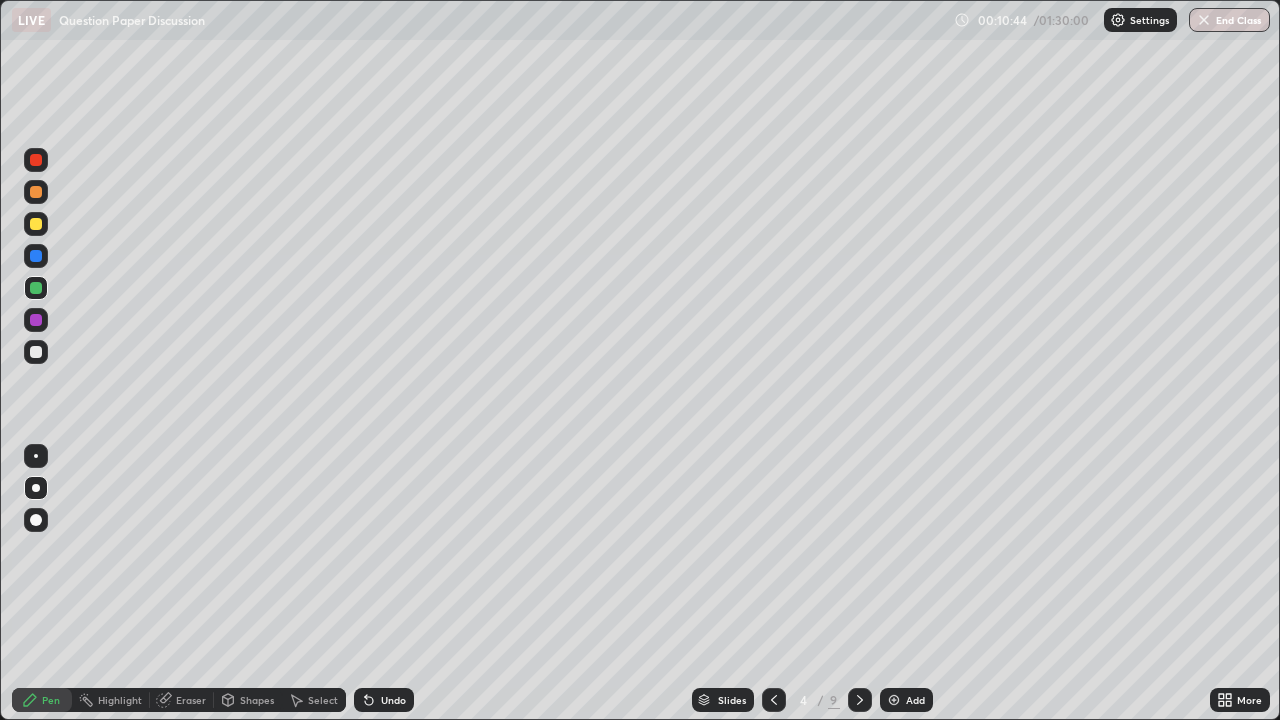 click at bounding box center (36, 352) 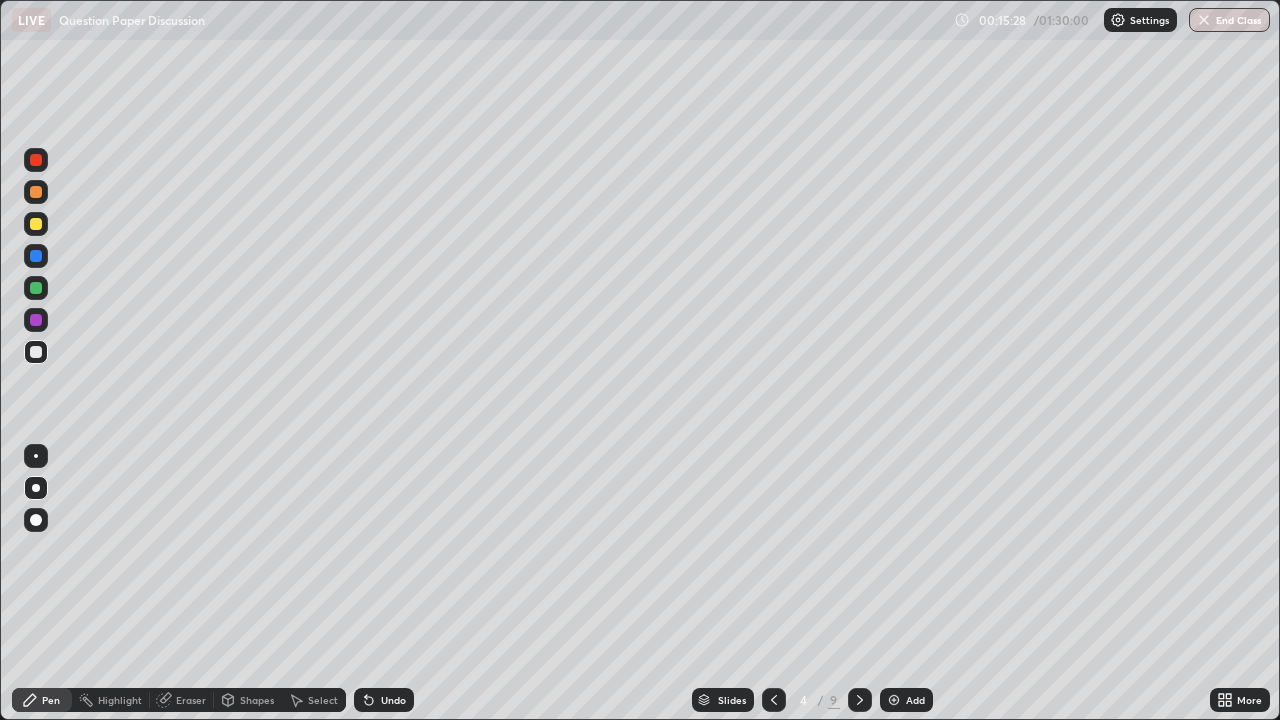 click on "Eraser" at bounding box center [191, 700] 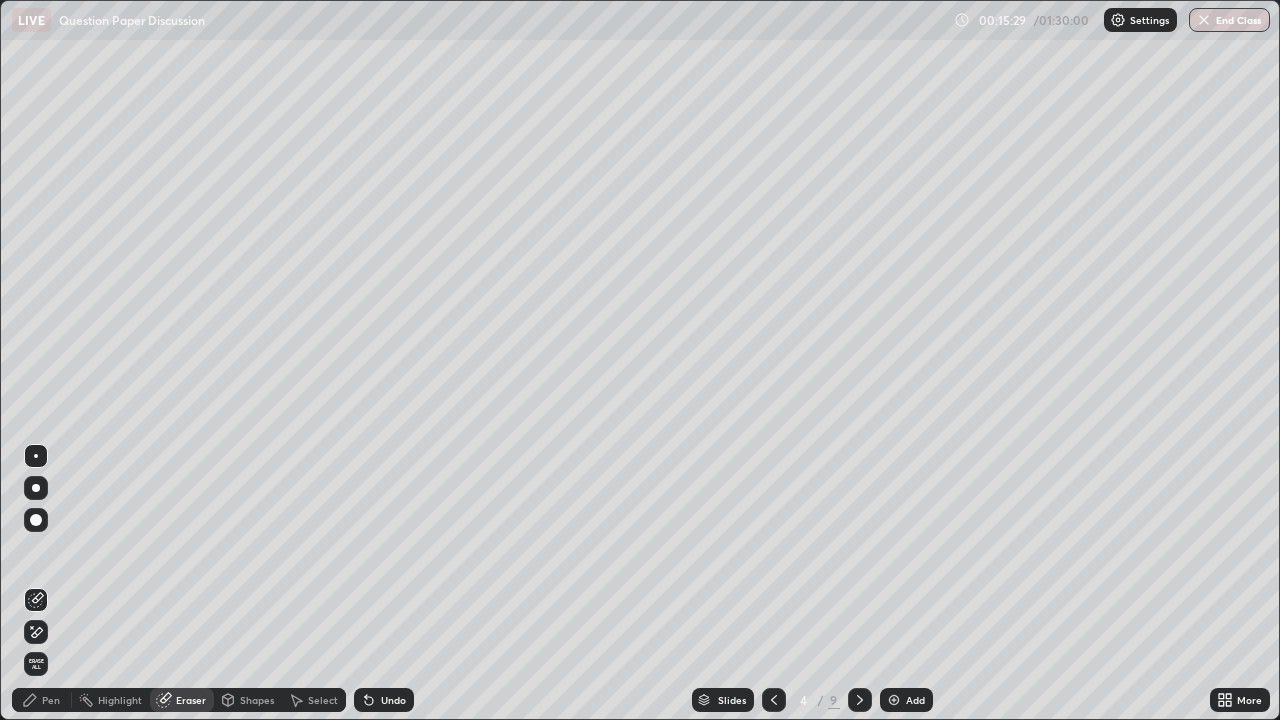 click on "Erase all" at bounding box center (36, 664) 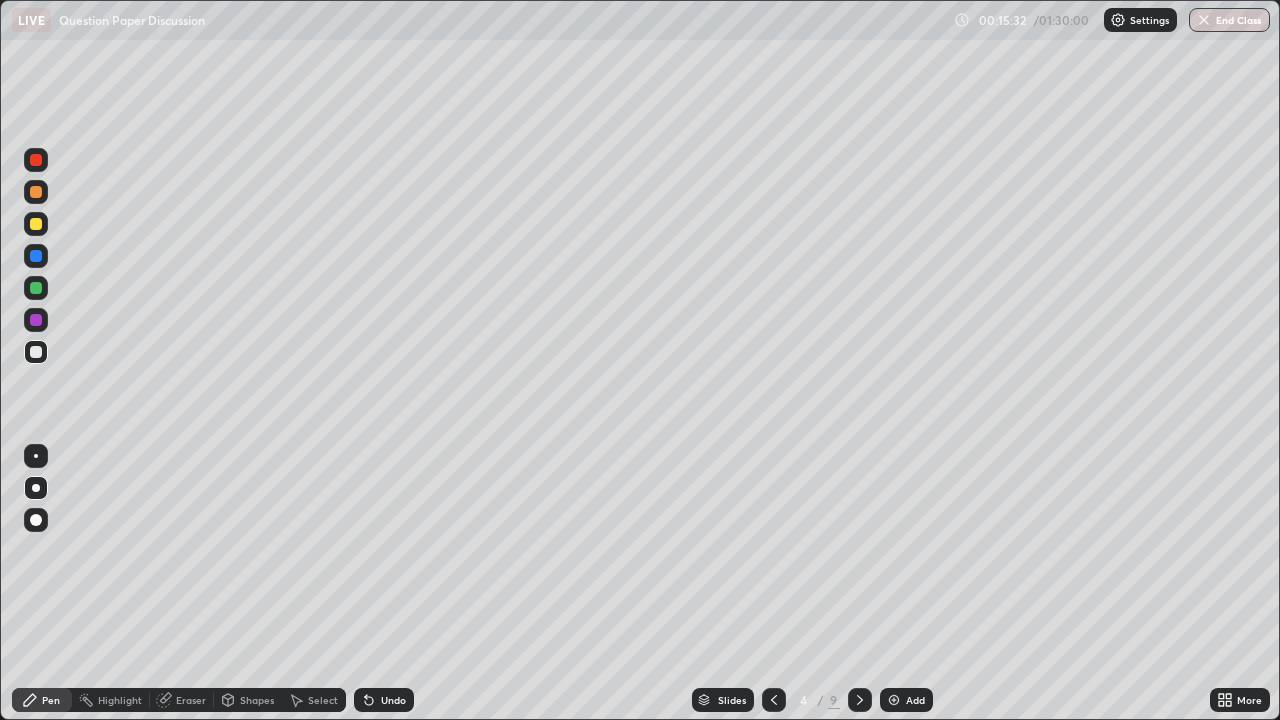 click at bounding box center [36, 224] 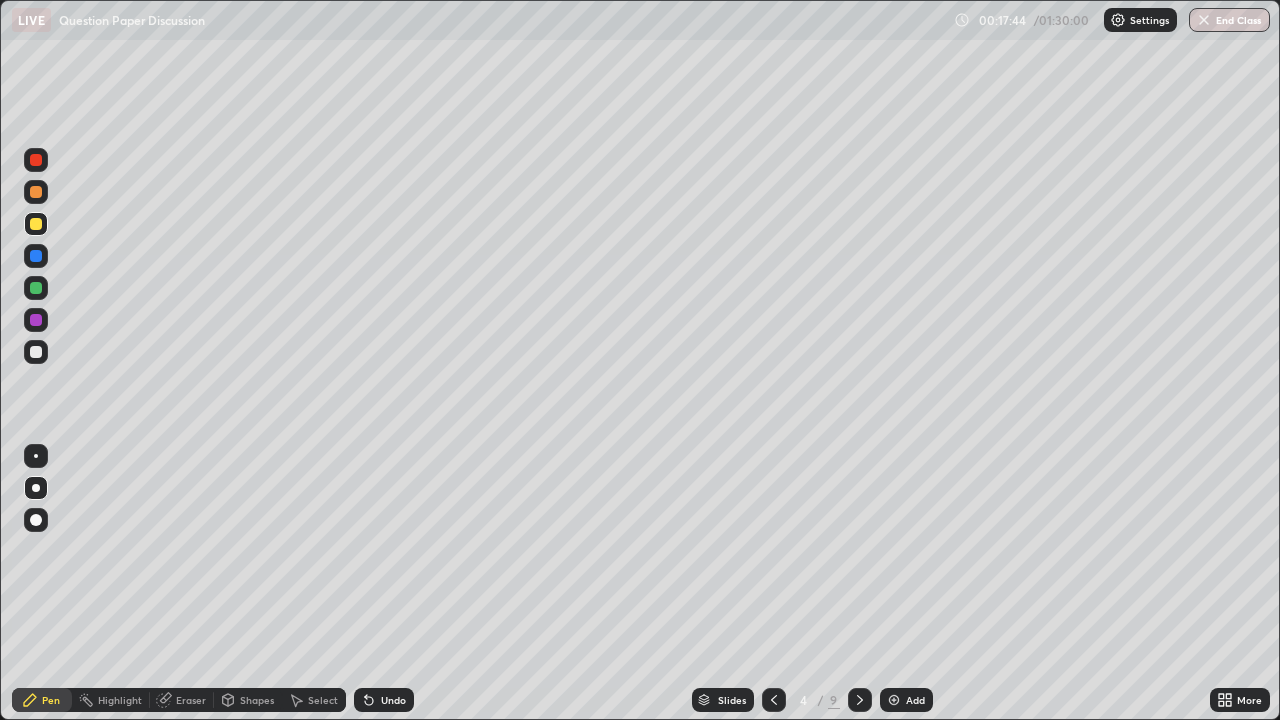 click on "Undo" at bounding box center [393, 700] 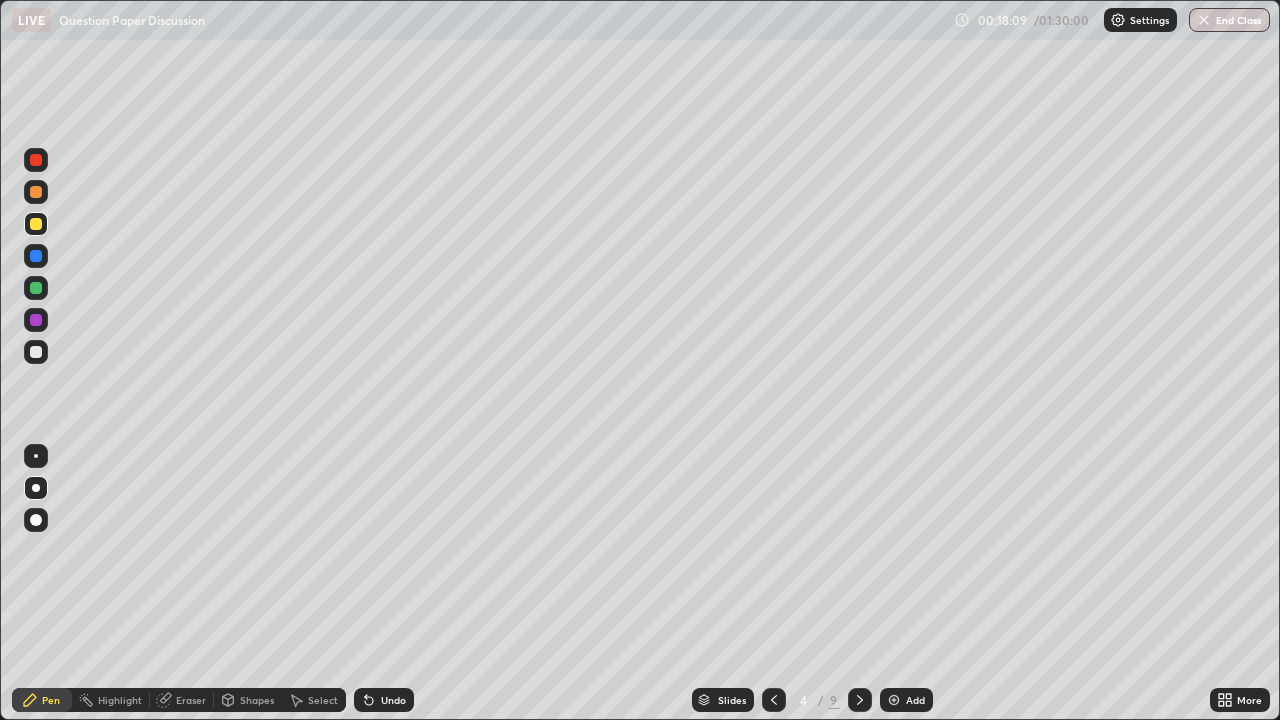 click on "Eraser" at bounding box center (191, 700) 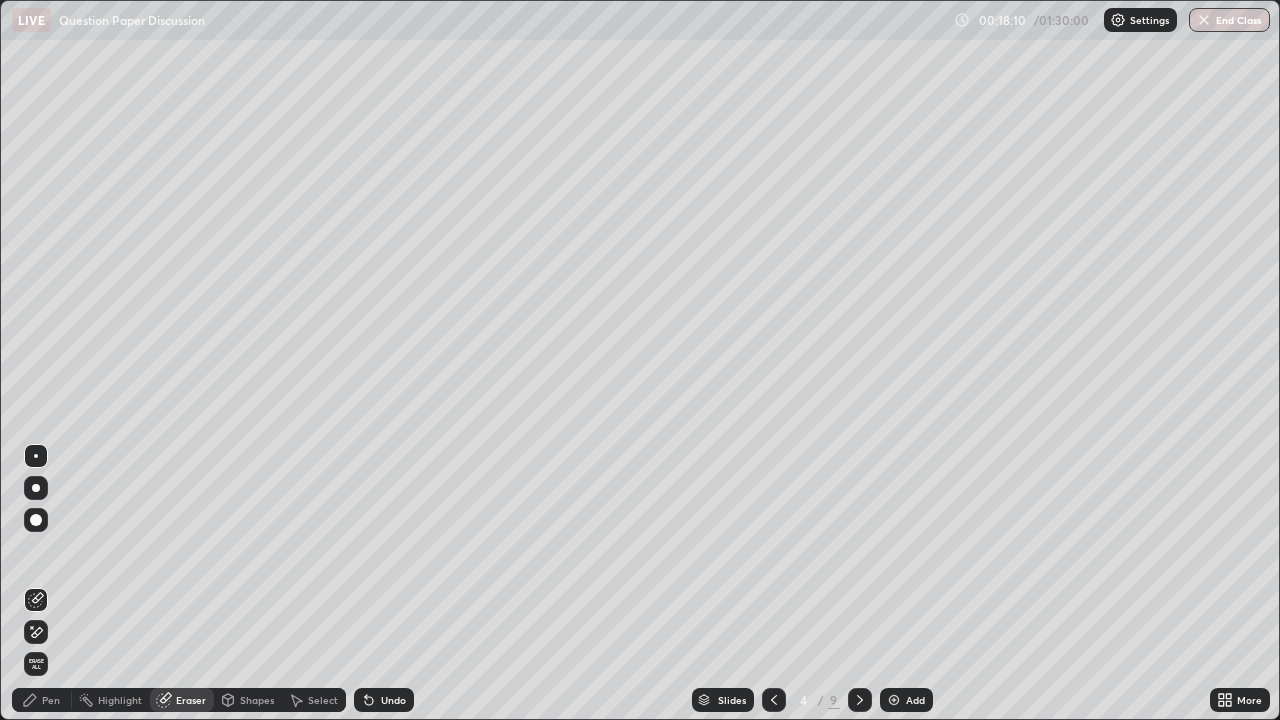 click 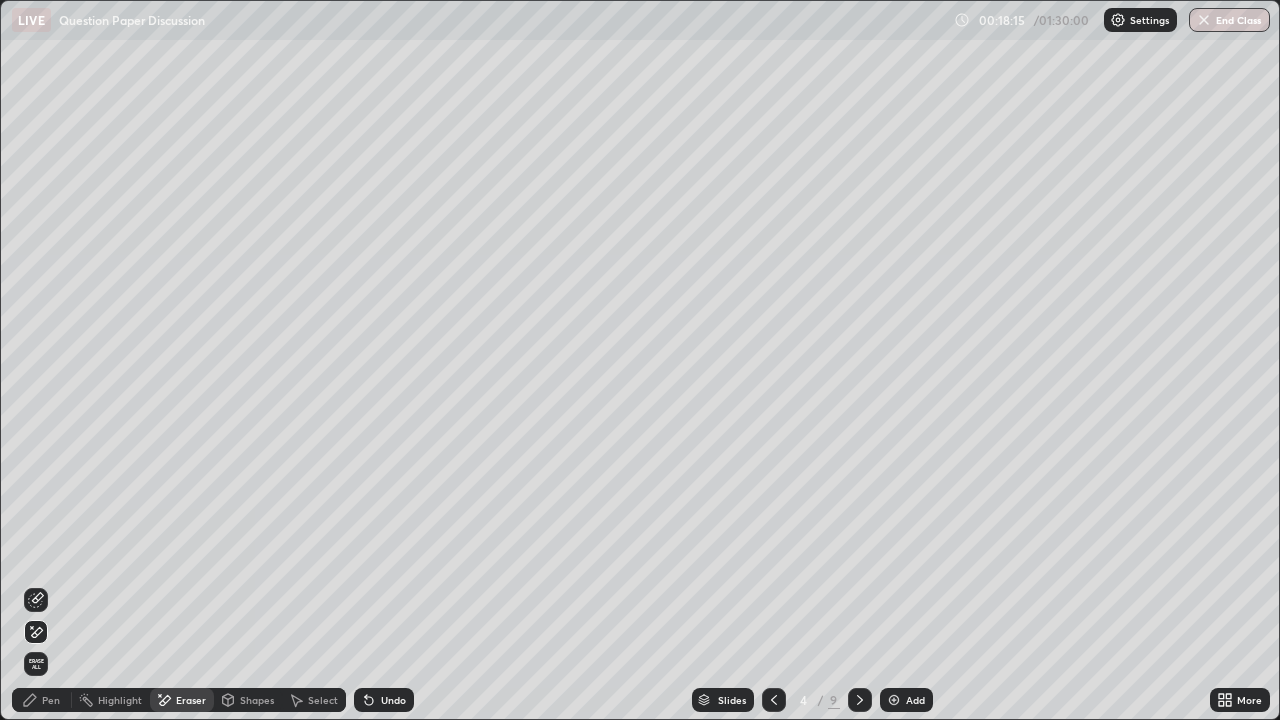 click on "Pen" at bounding box center [42, 700] 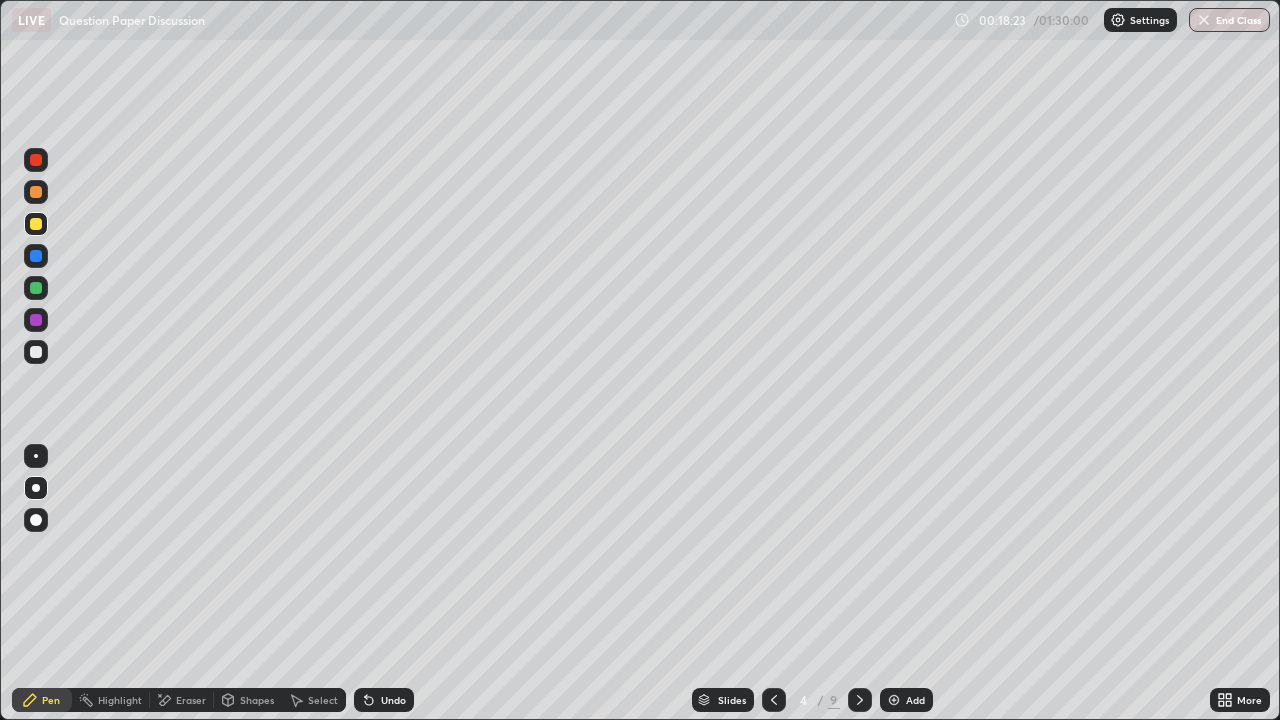 click on "Undo" at bounding box center (384, 700) 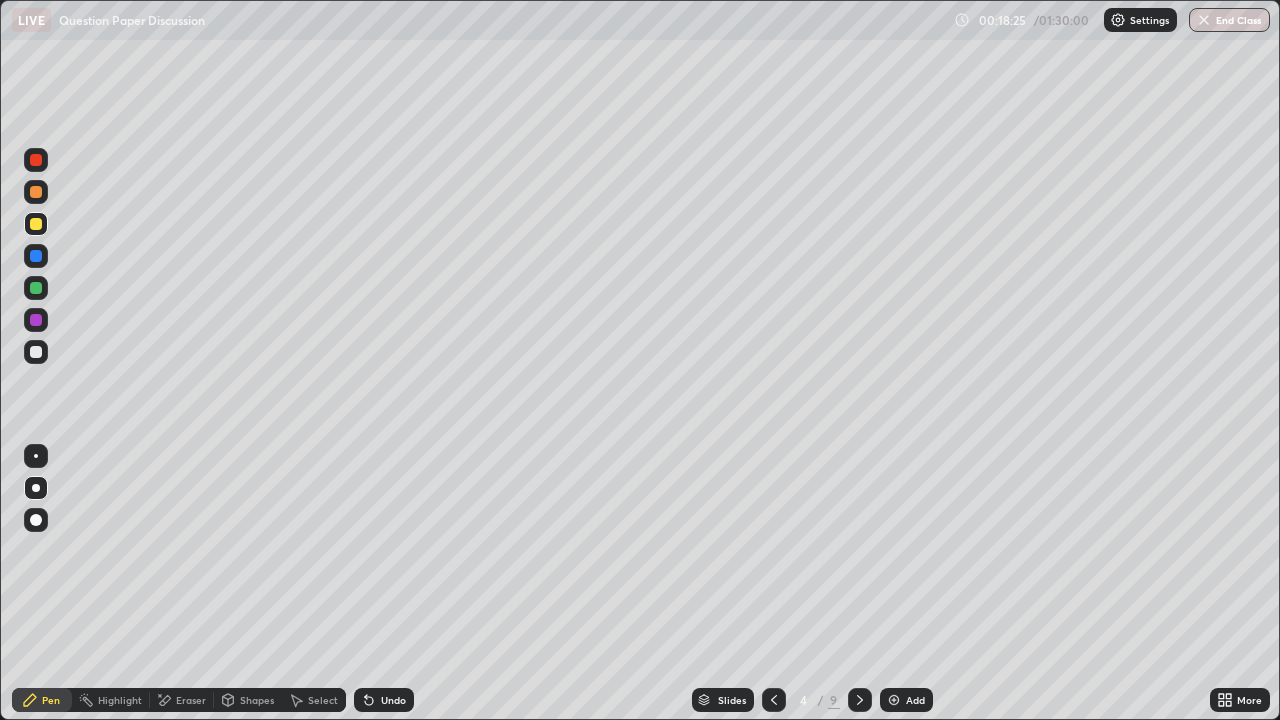 click on "Eraser" at bounding box center [191, 700] 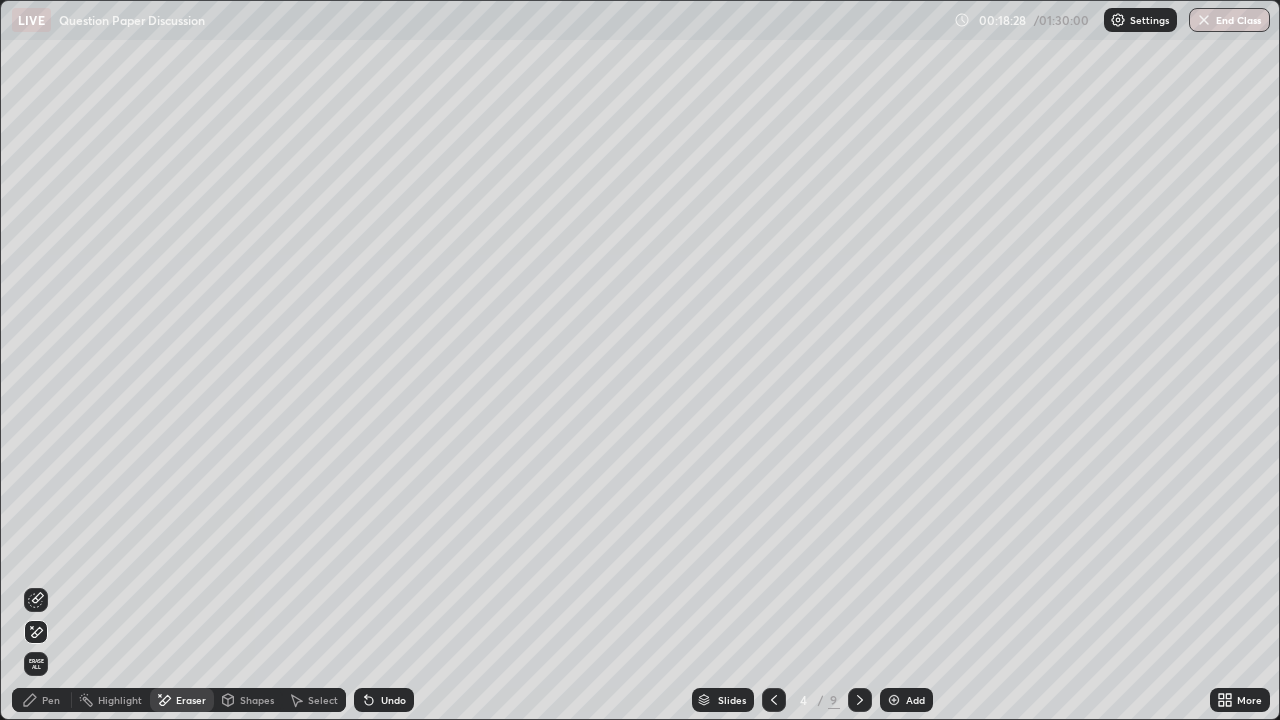 click on "Pen" at bounding box center (51, 700) 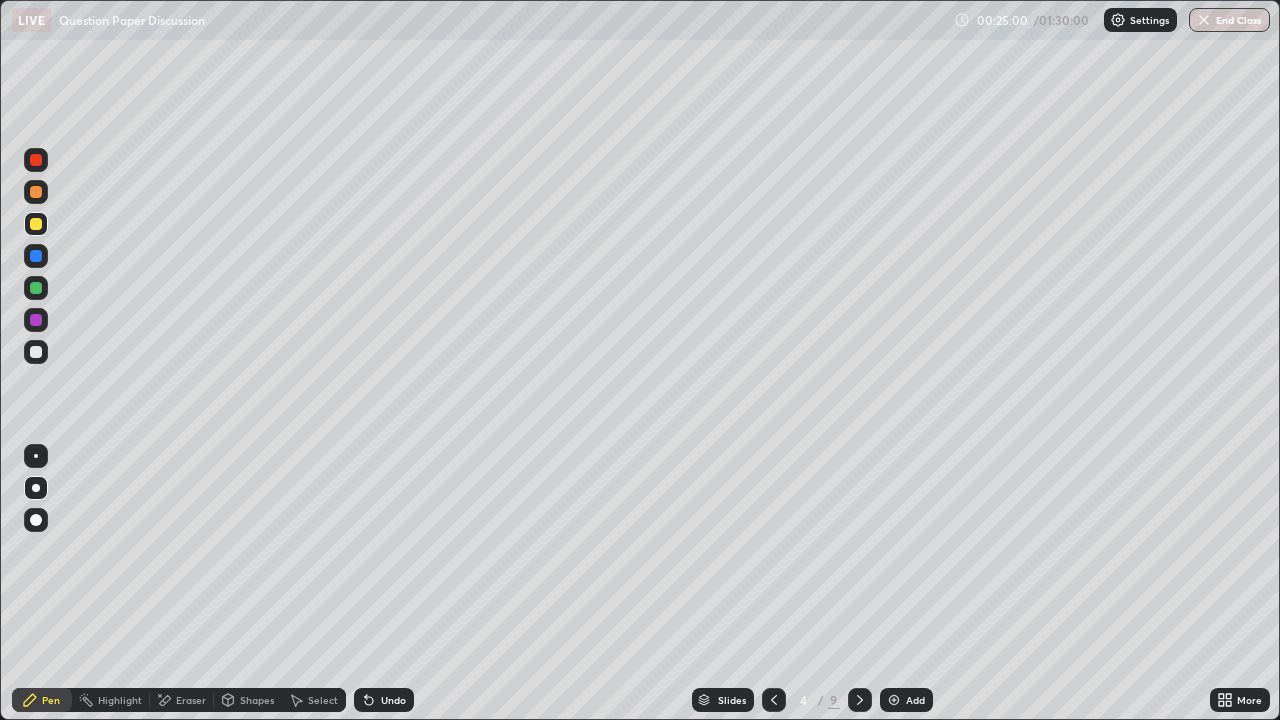 click on "Eraser" at bounding box center [191, 700] 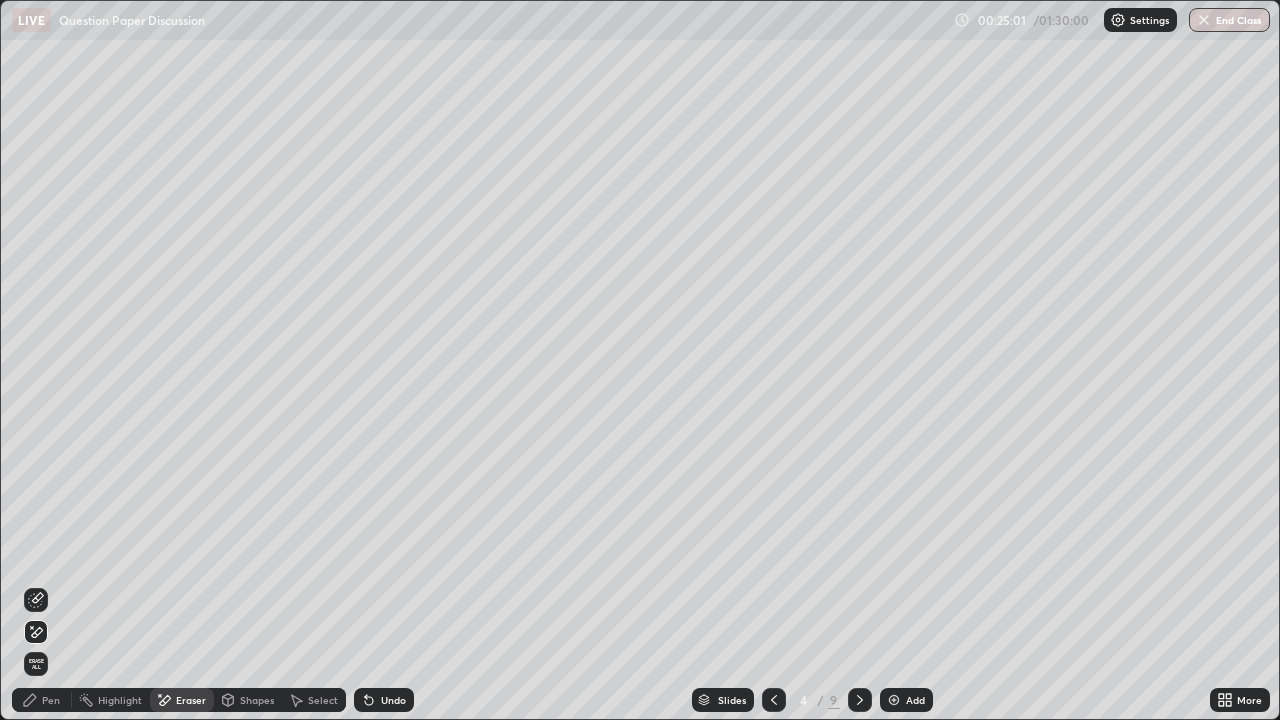 click on "Erase all" at bounding box center [36, 664] 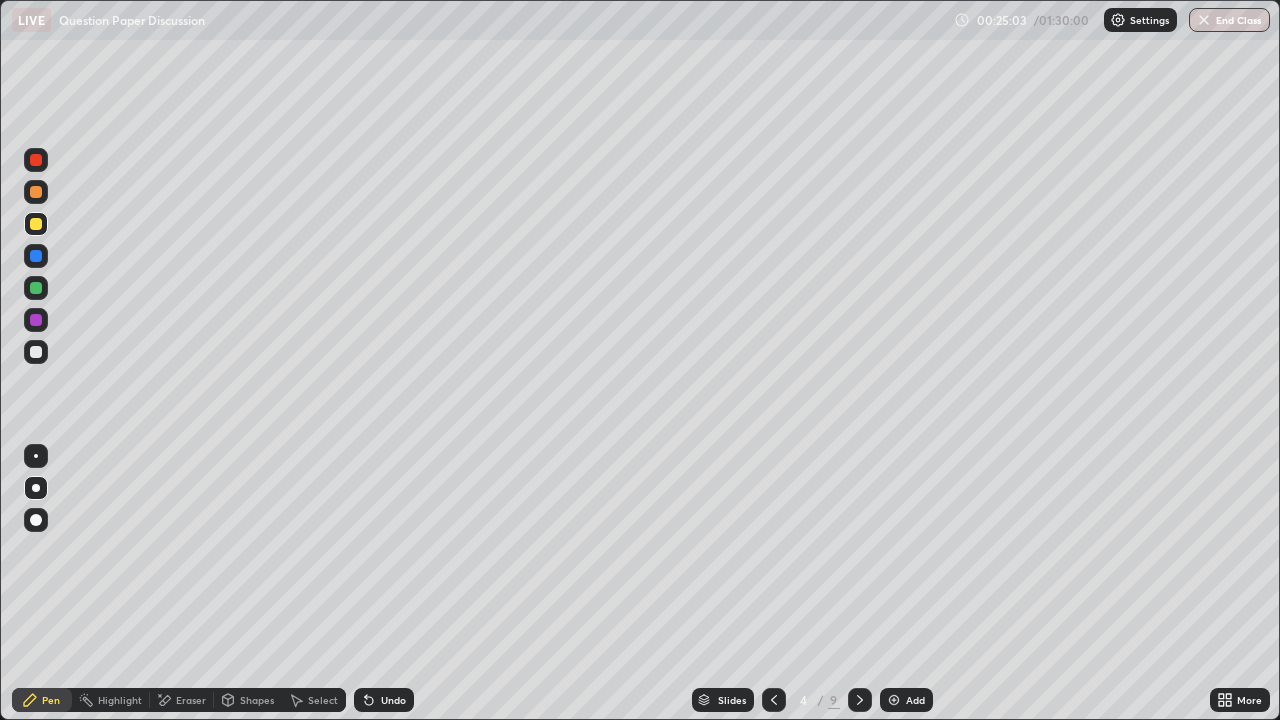 click 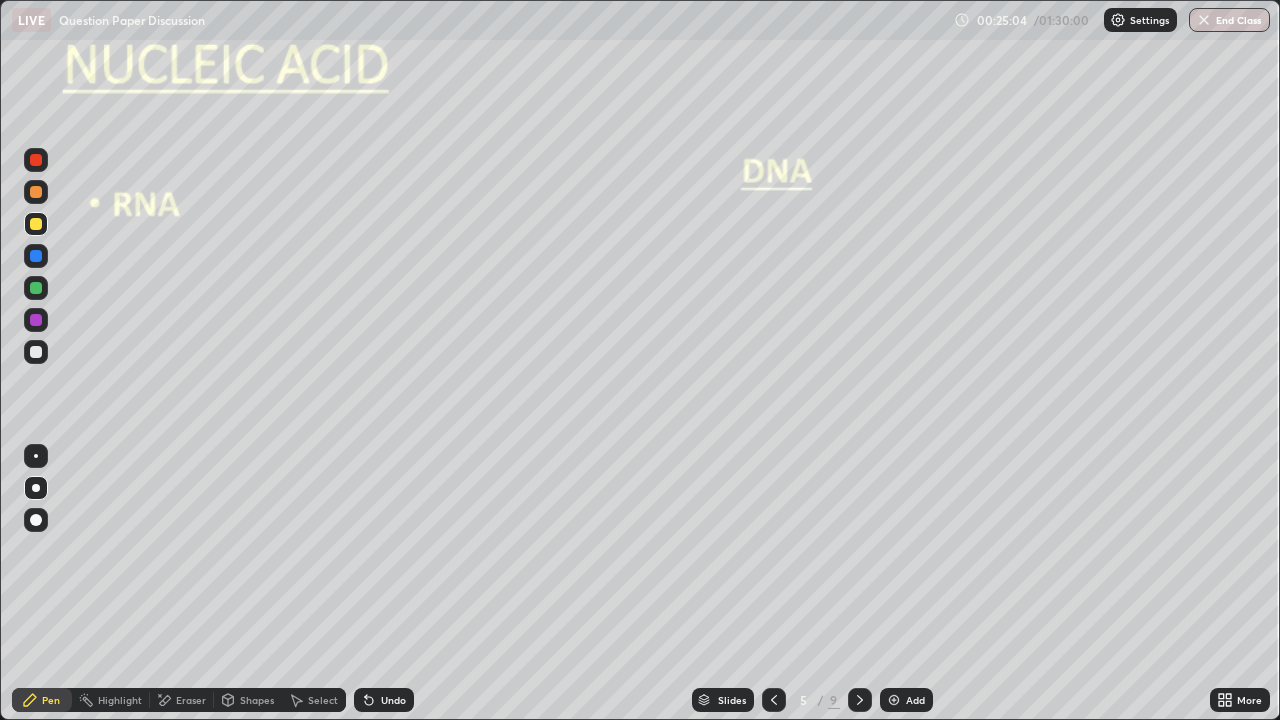 click 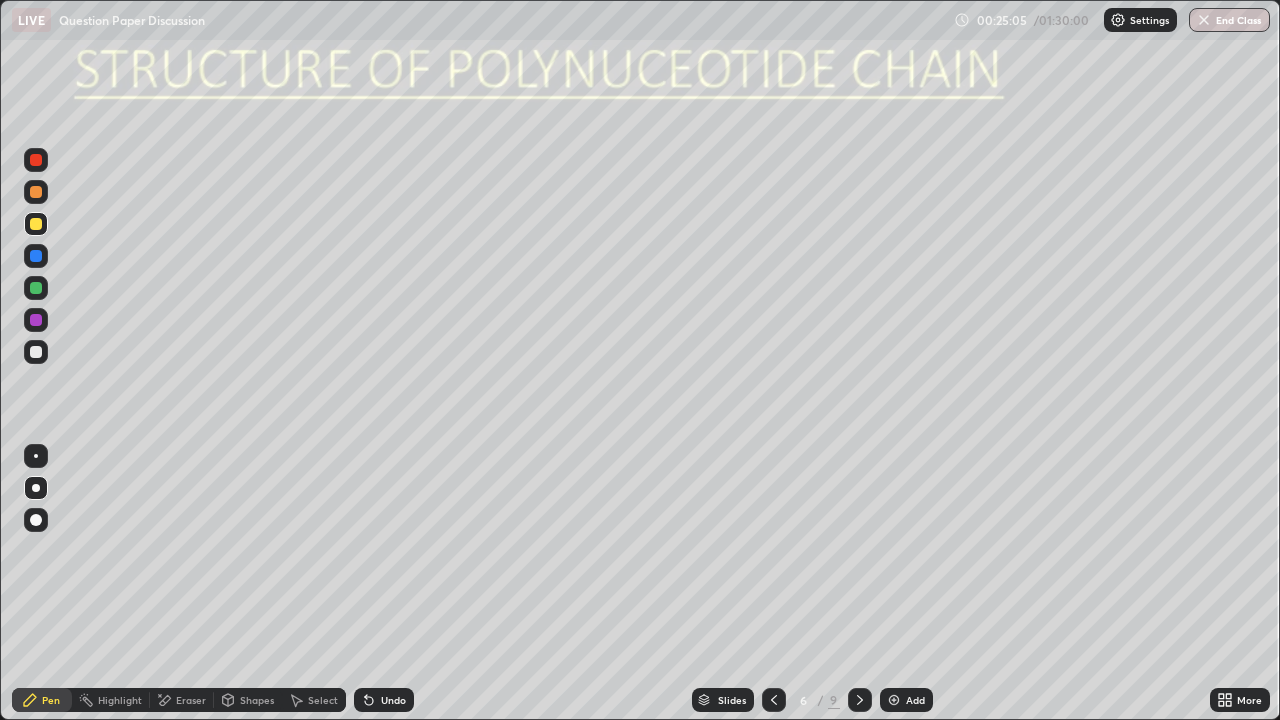 click 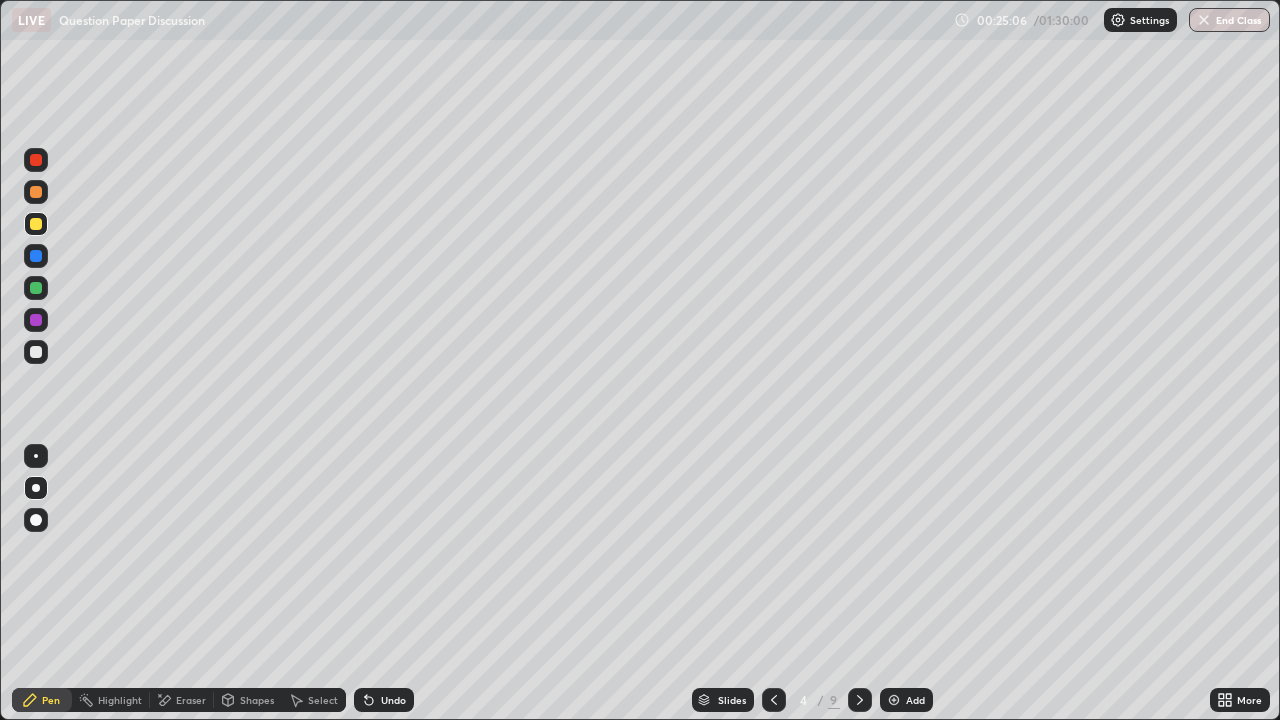 click 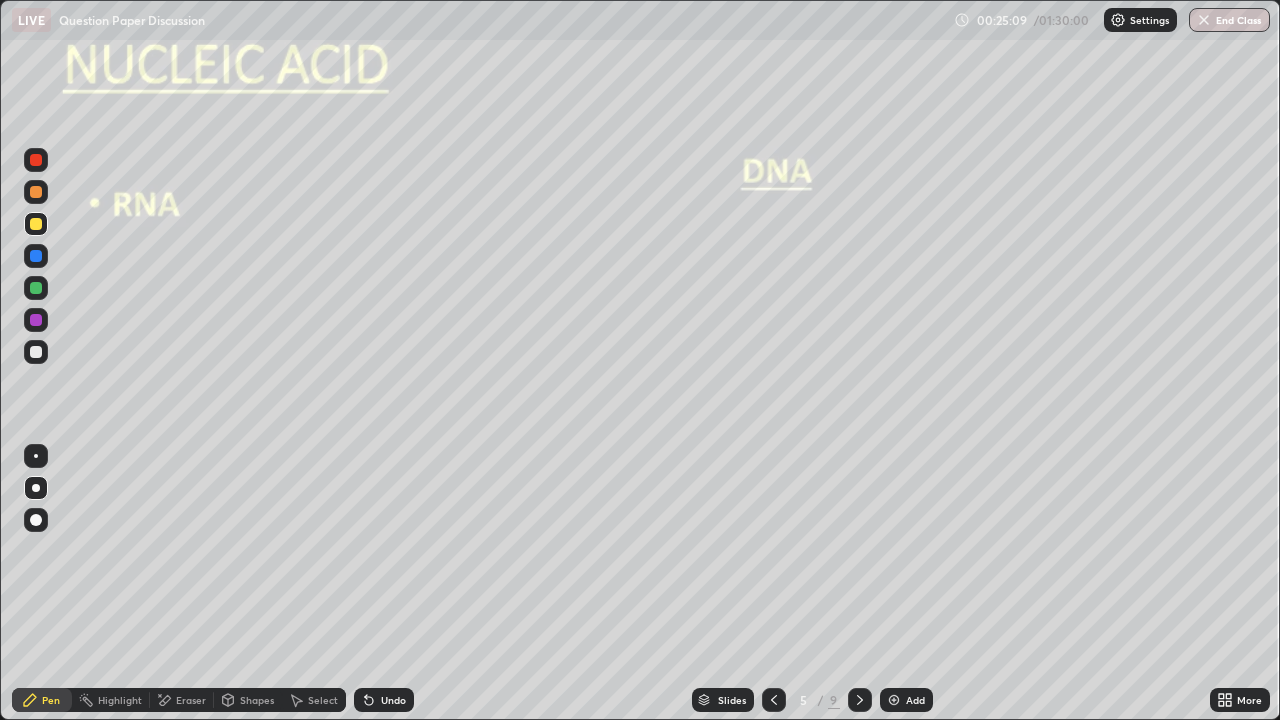 click at bounding box center [774, 700] 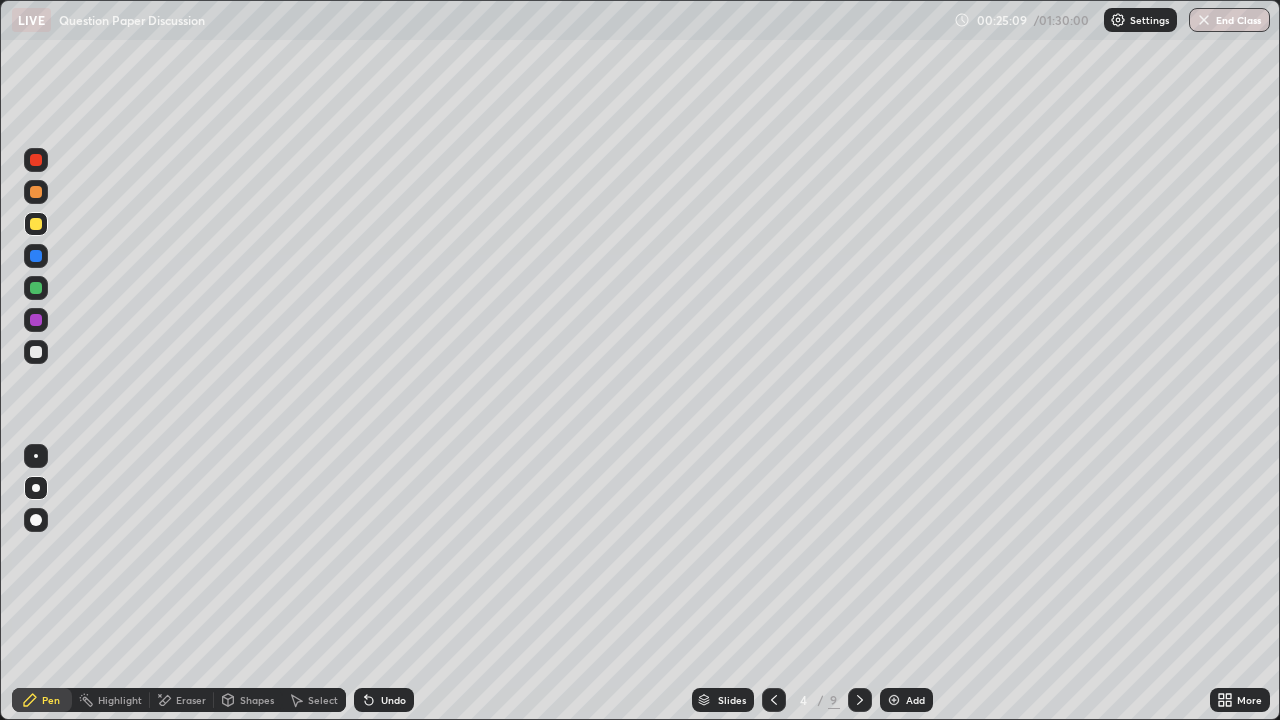 click 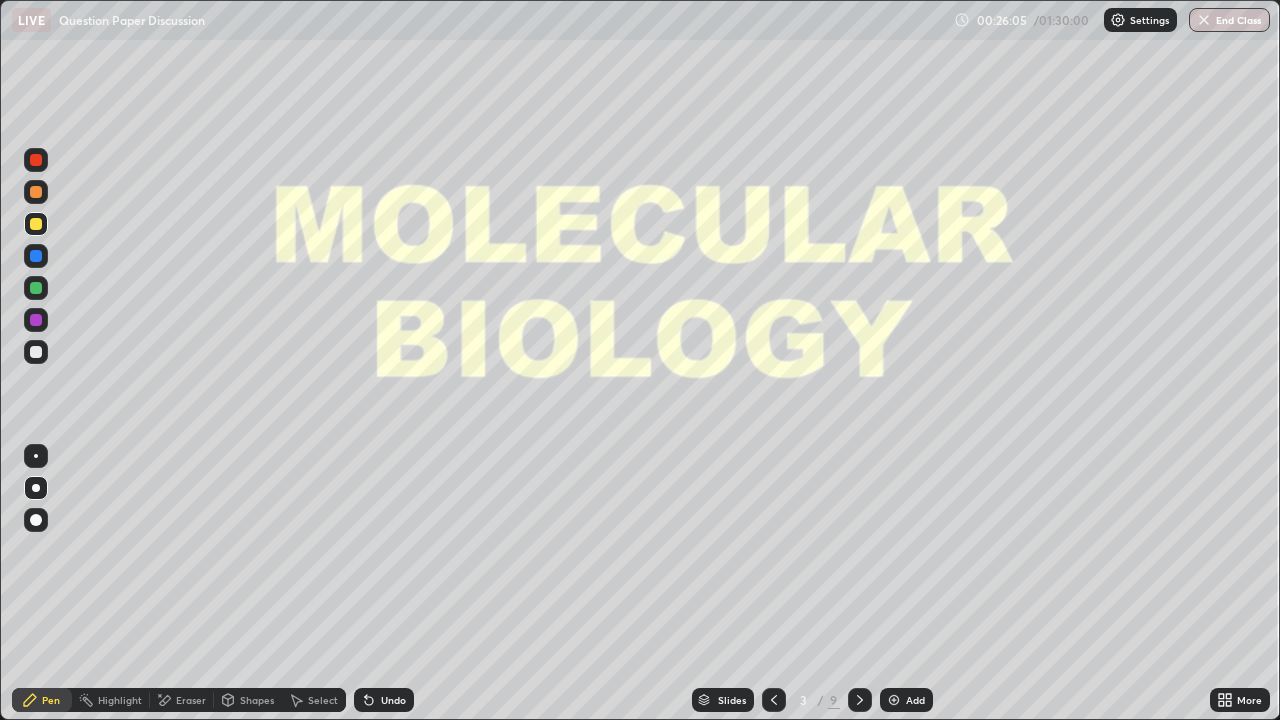 click 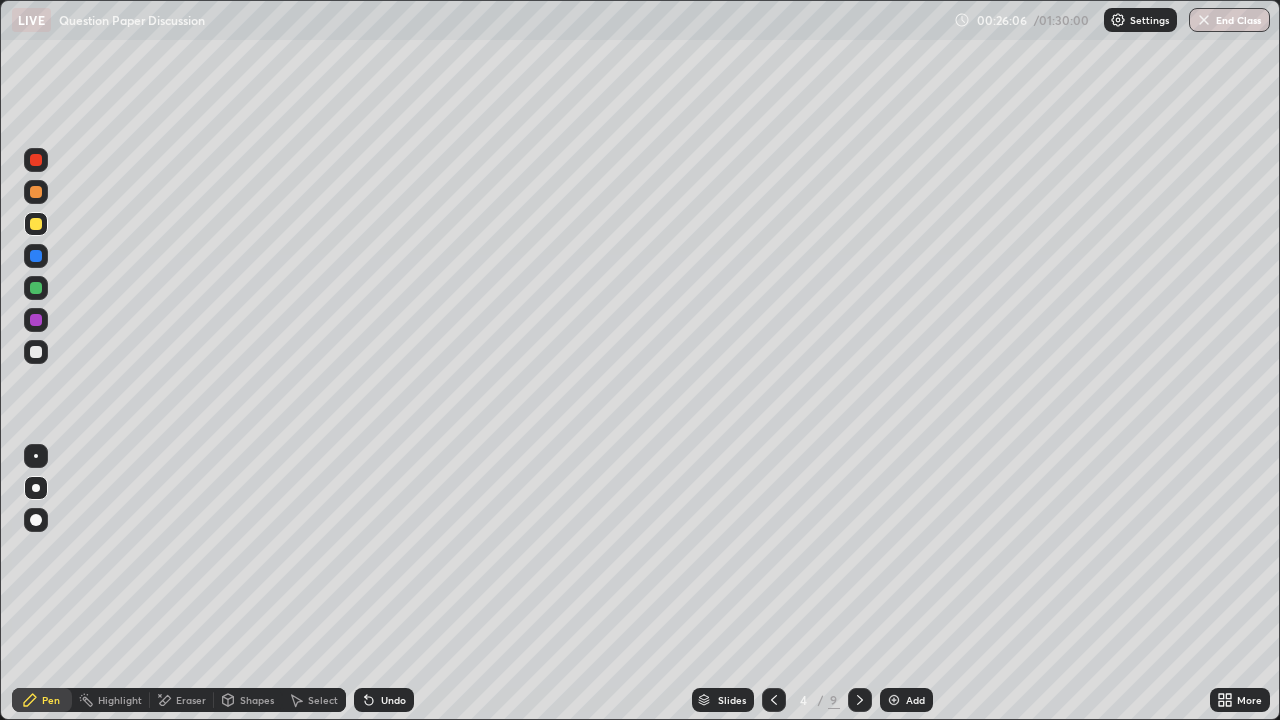 click 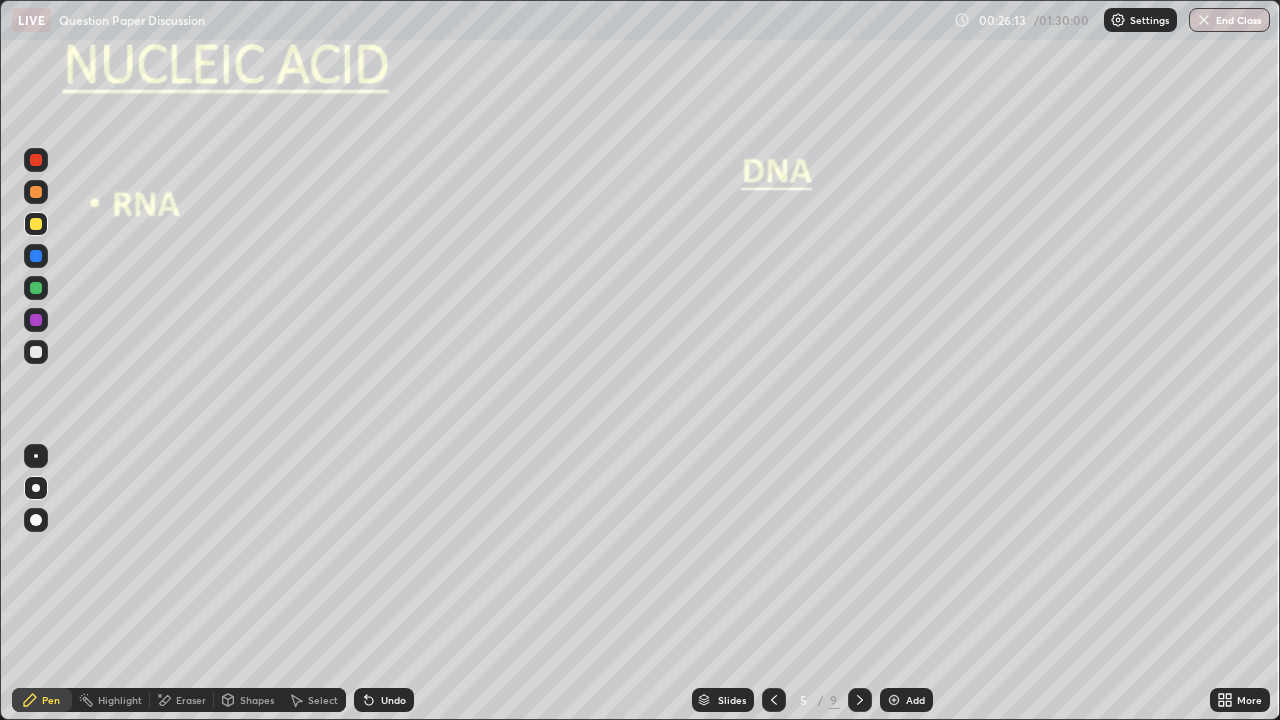click 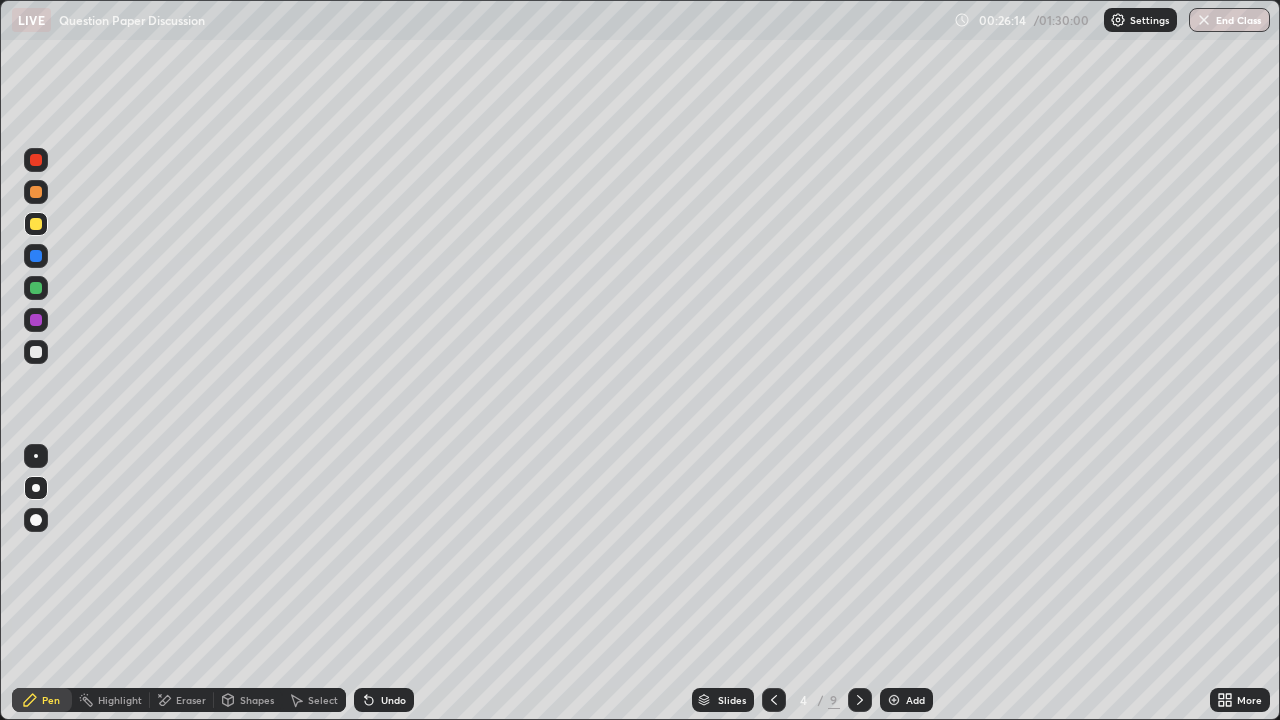 click 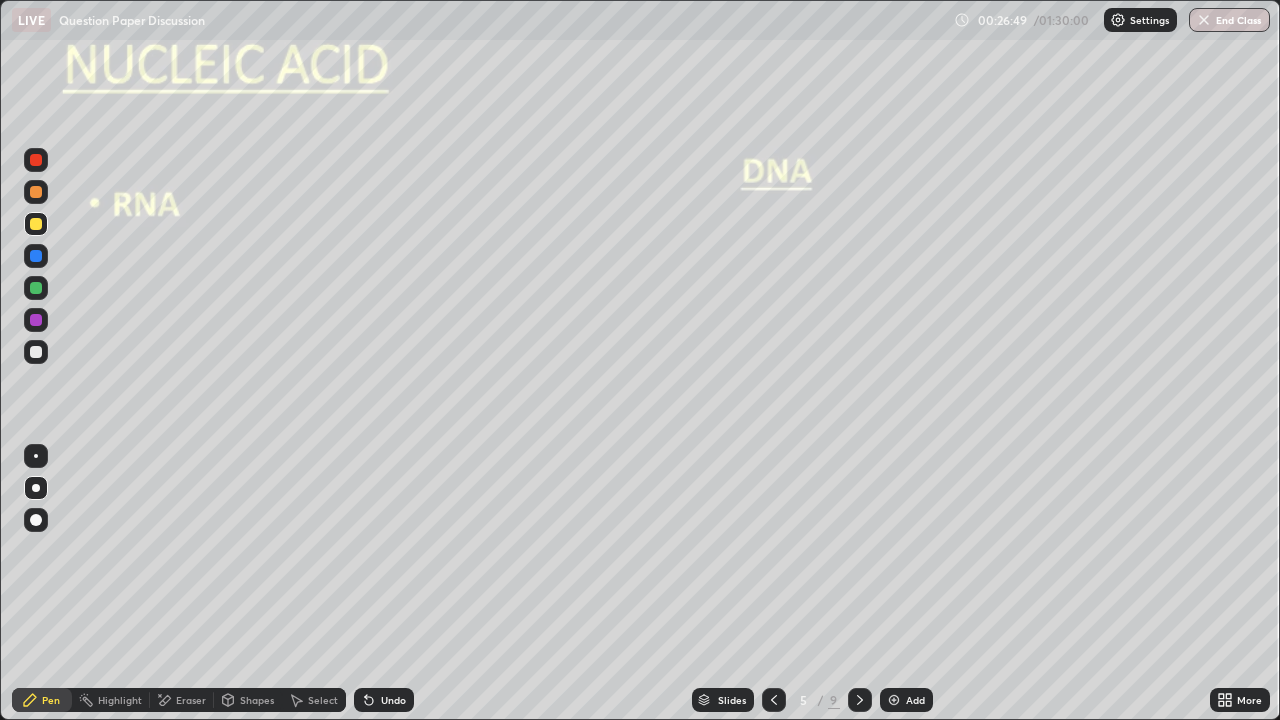 click at bounding box center (36, 224) 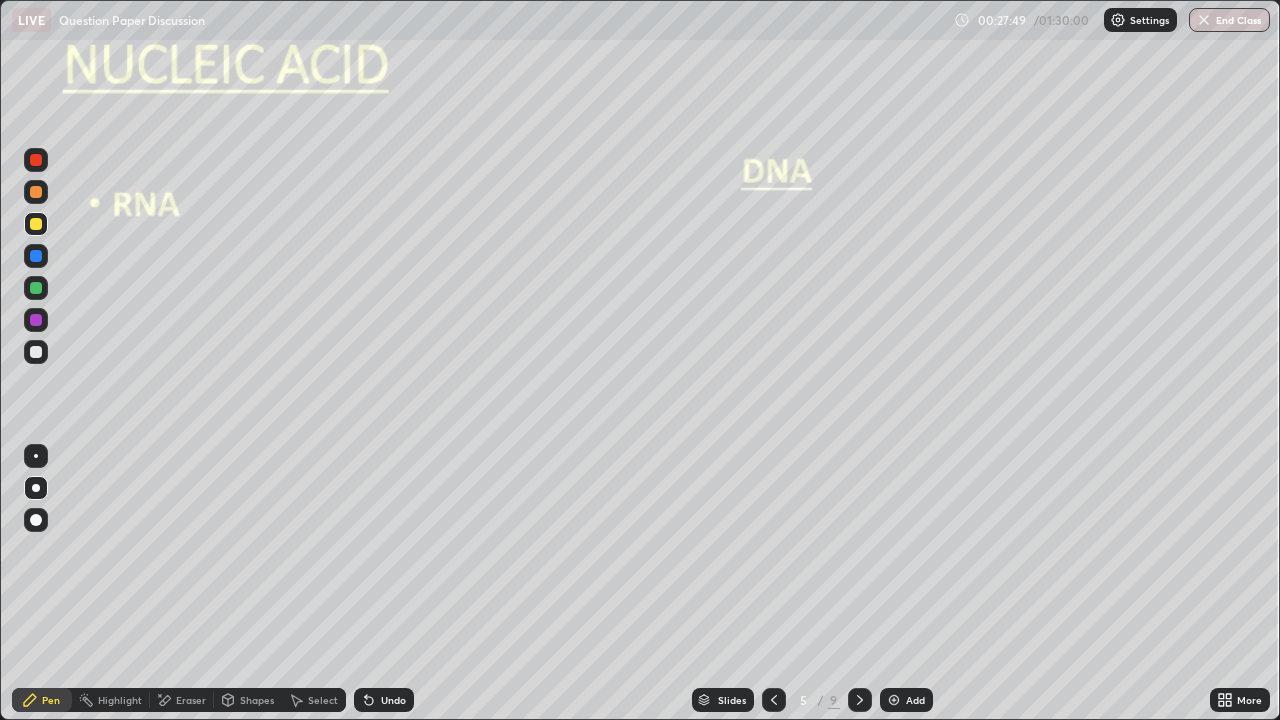 click at bounding box center [36, 488] 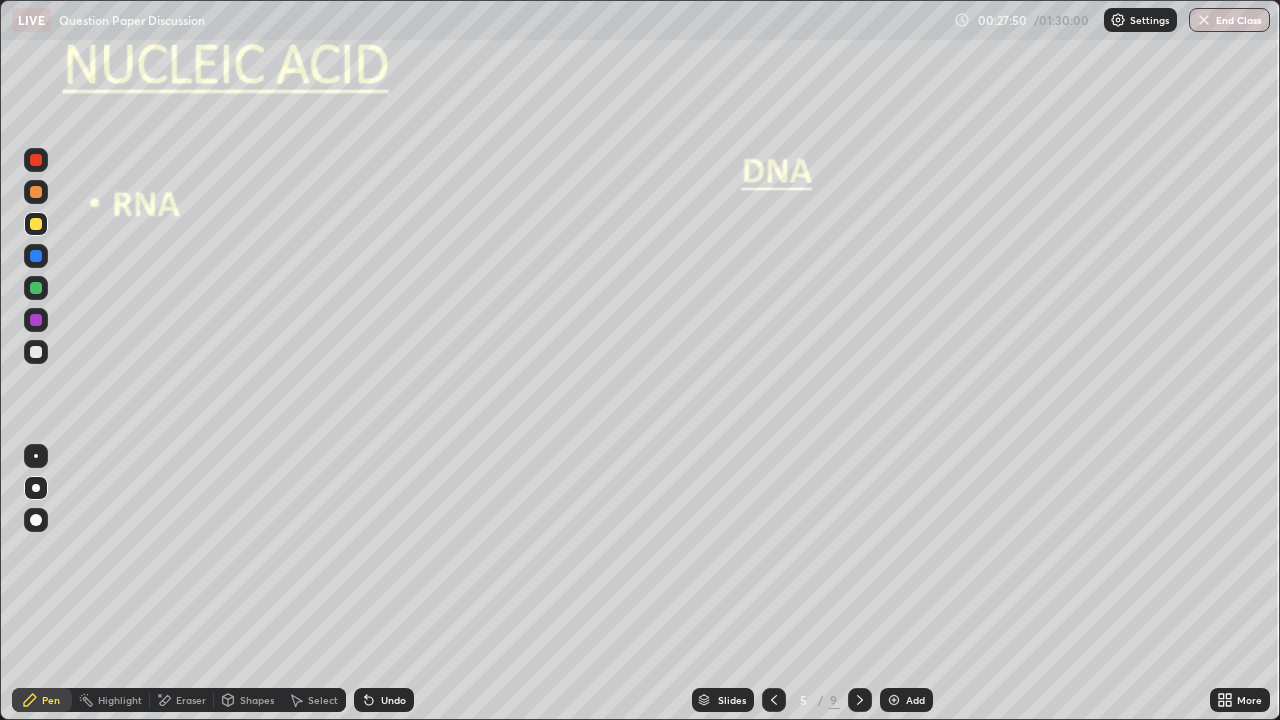 click at bounding box center [36, 352] 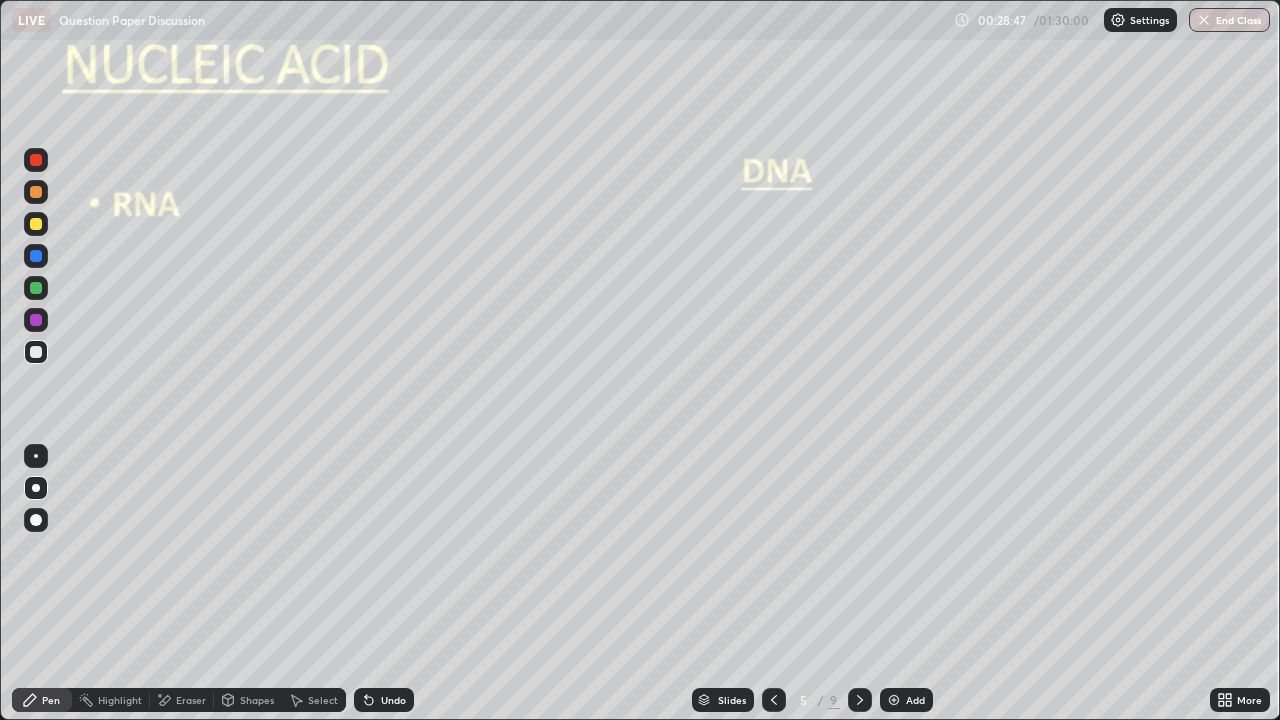 click at bounding box center (36, 288) 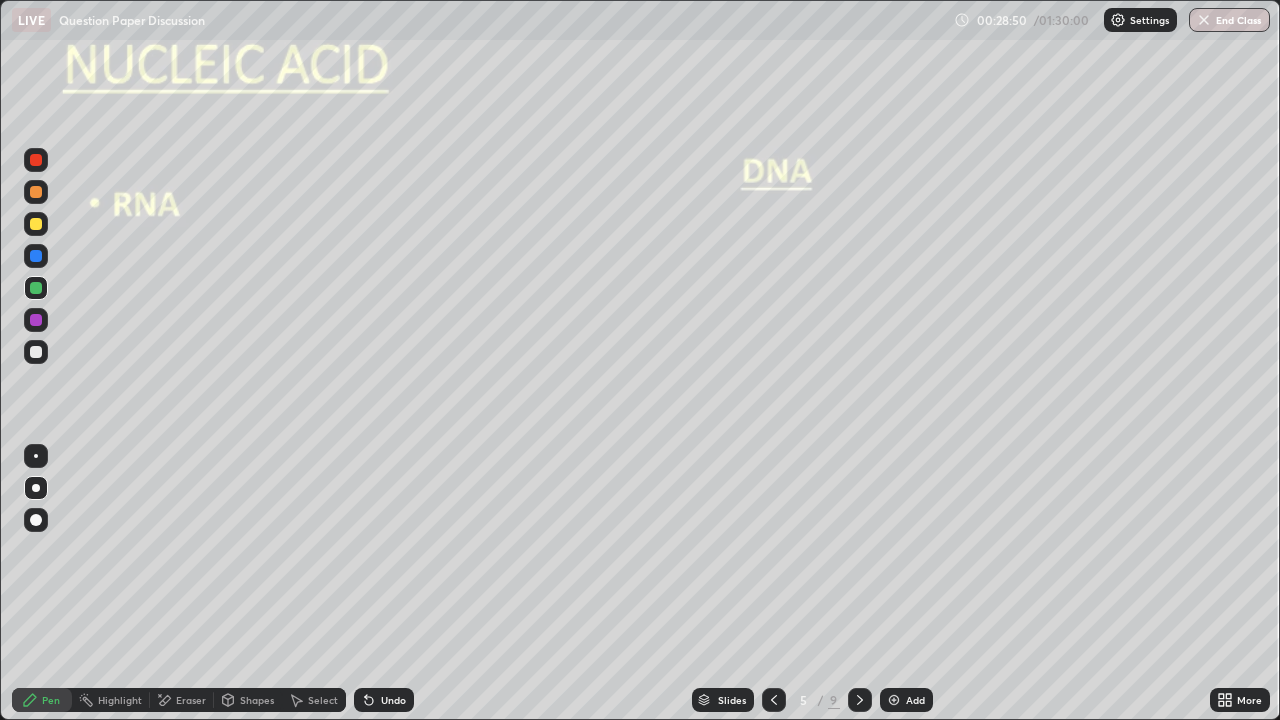click at bounding box center [36, 352] 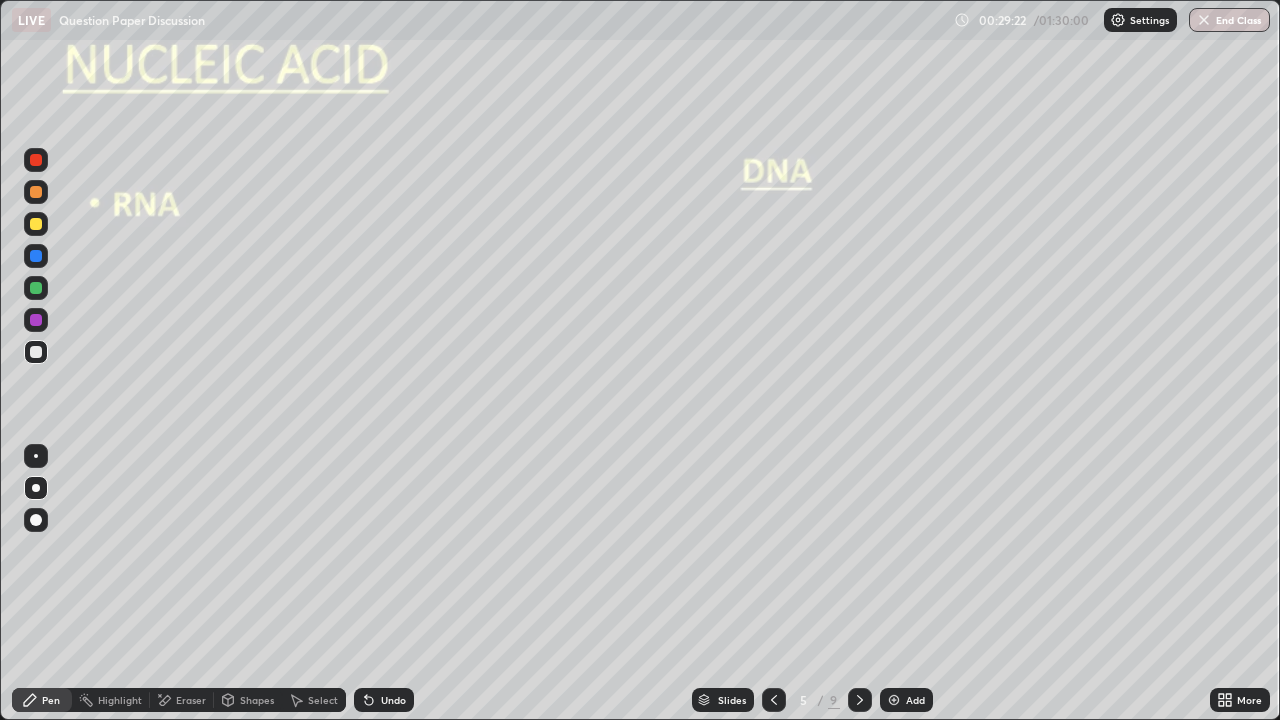 click at bounding box center (36, 352) 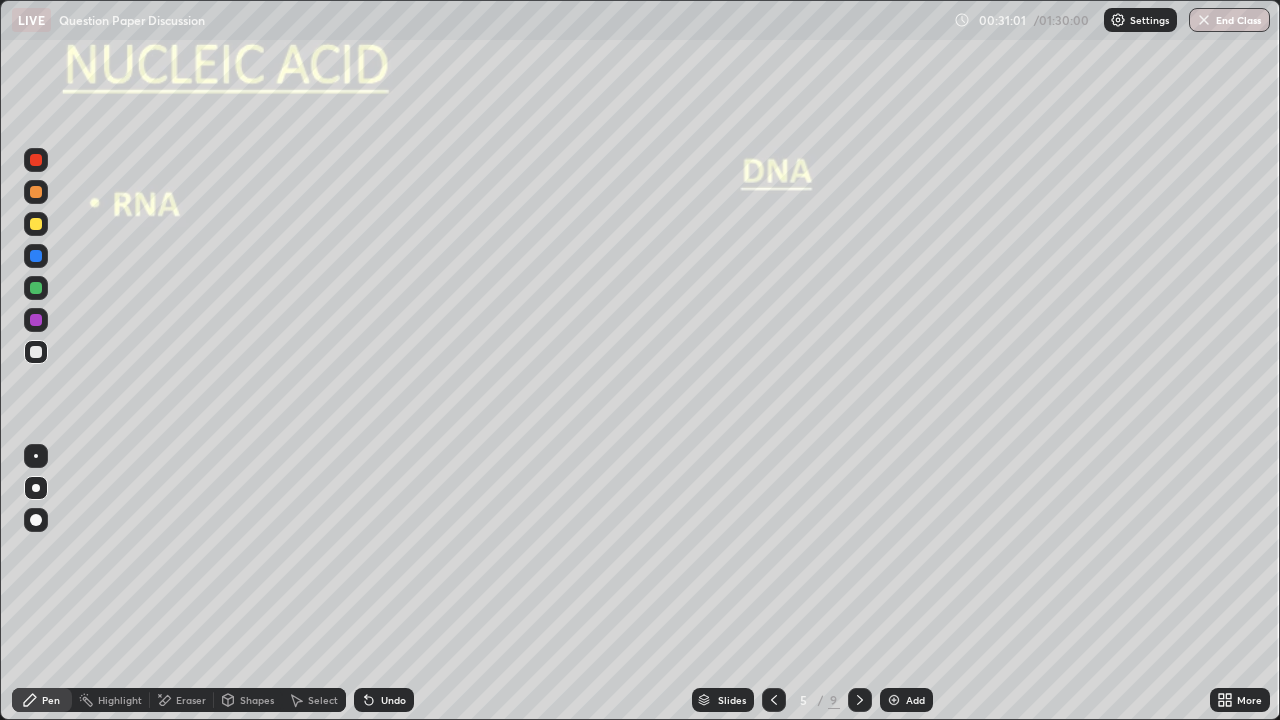 click on "Undo" at bounding box center (384, 700) 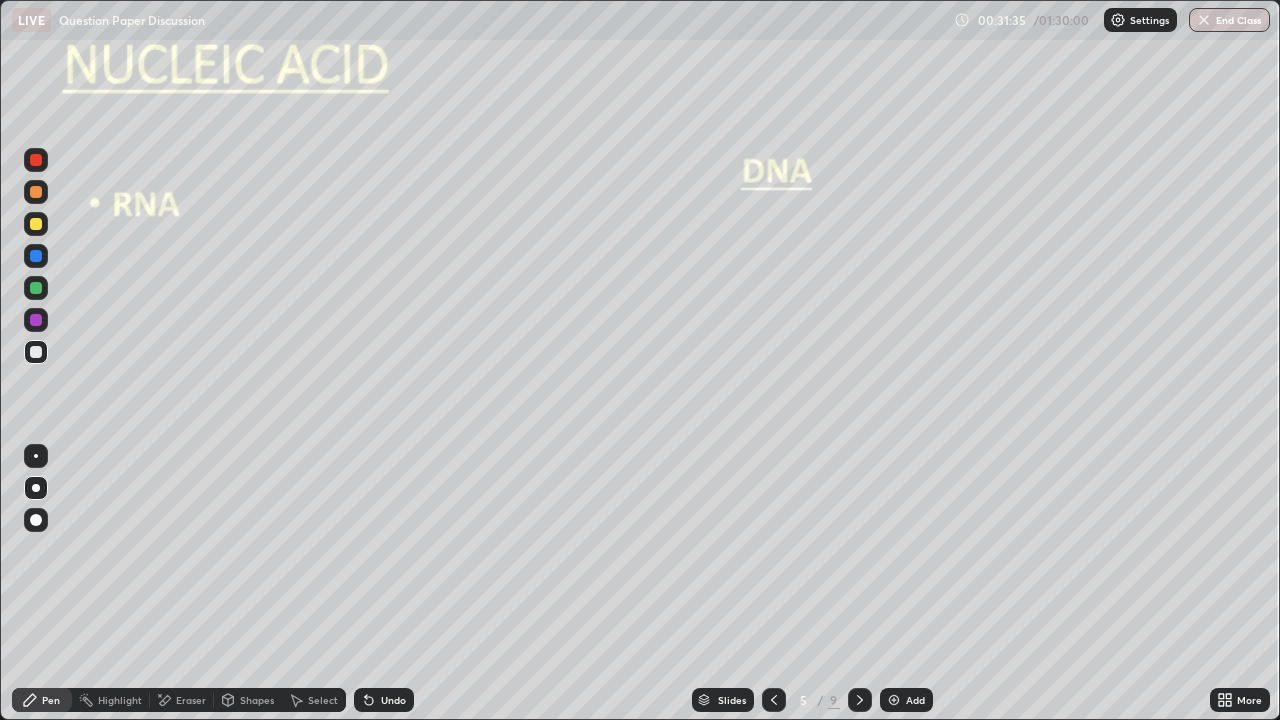click on "Eraser" at bounding box center [182, 700] 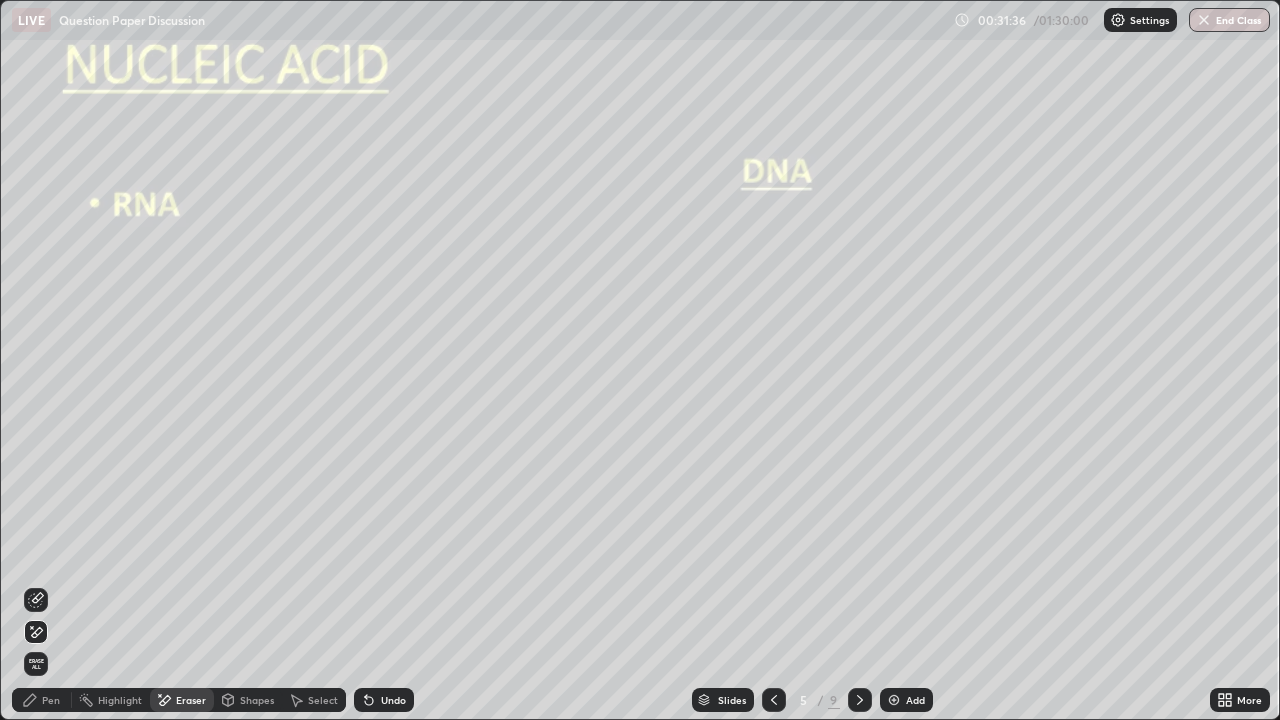 click 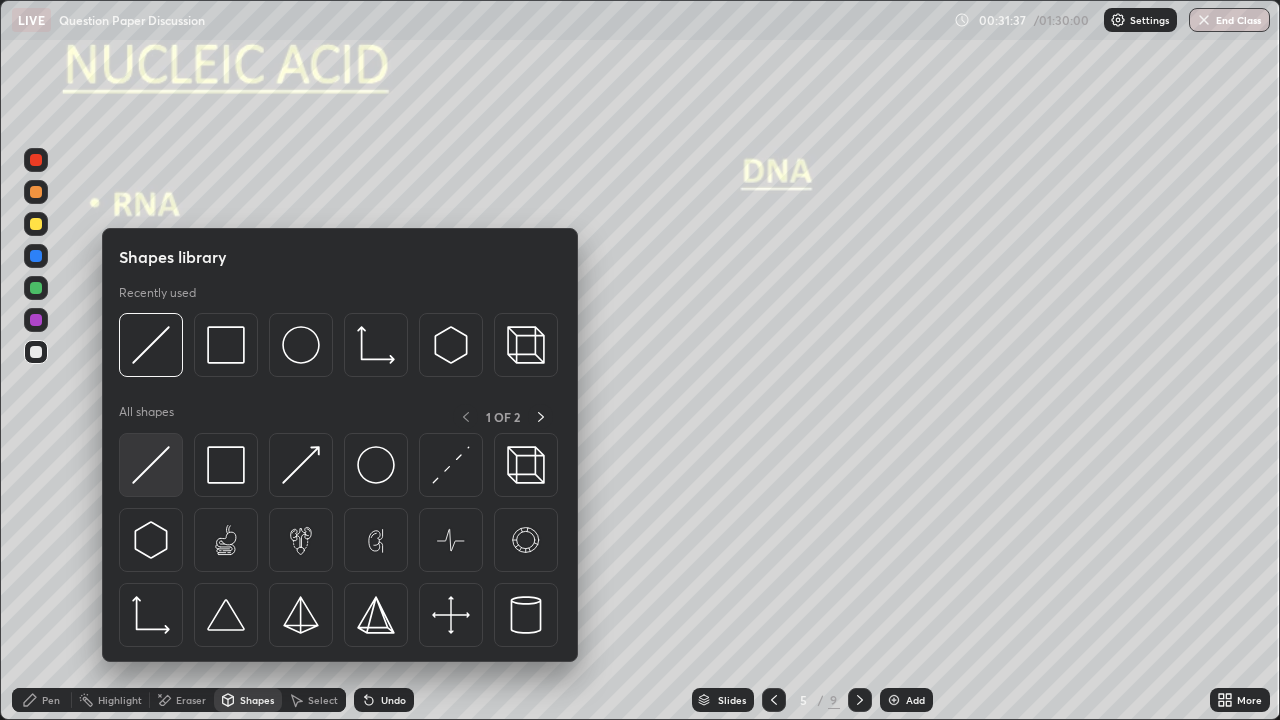 click at bounding box center [151, 465] 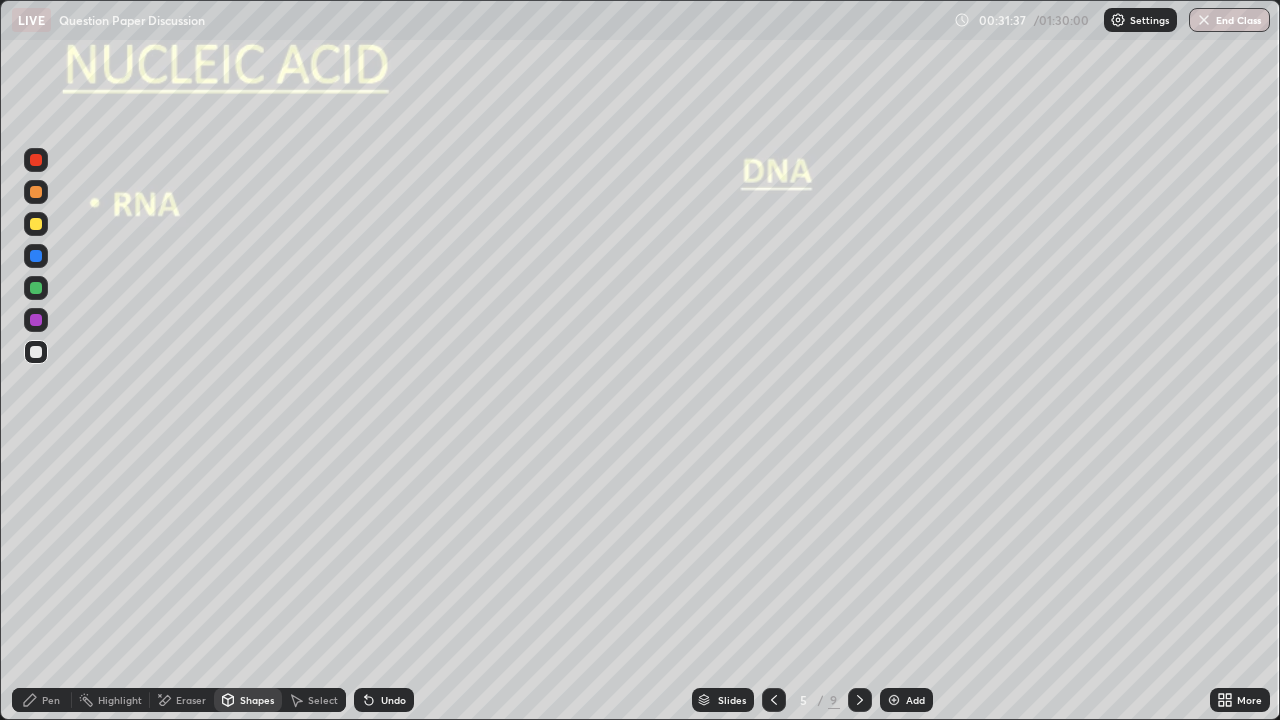 click at bounding box center (36, 352) 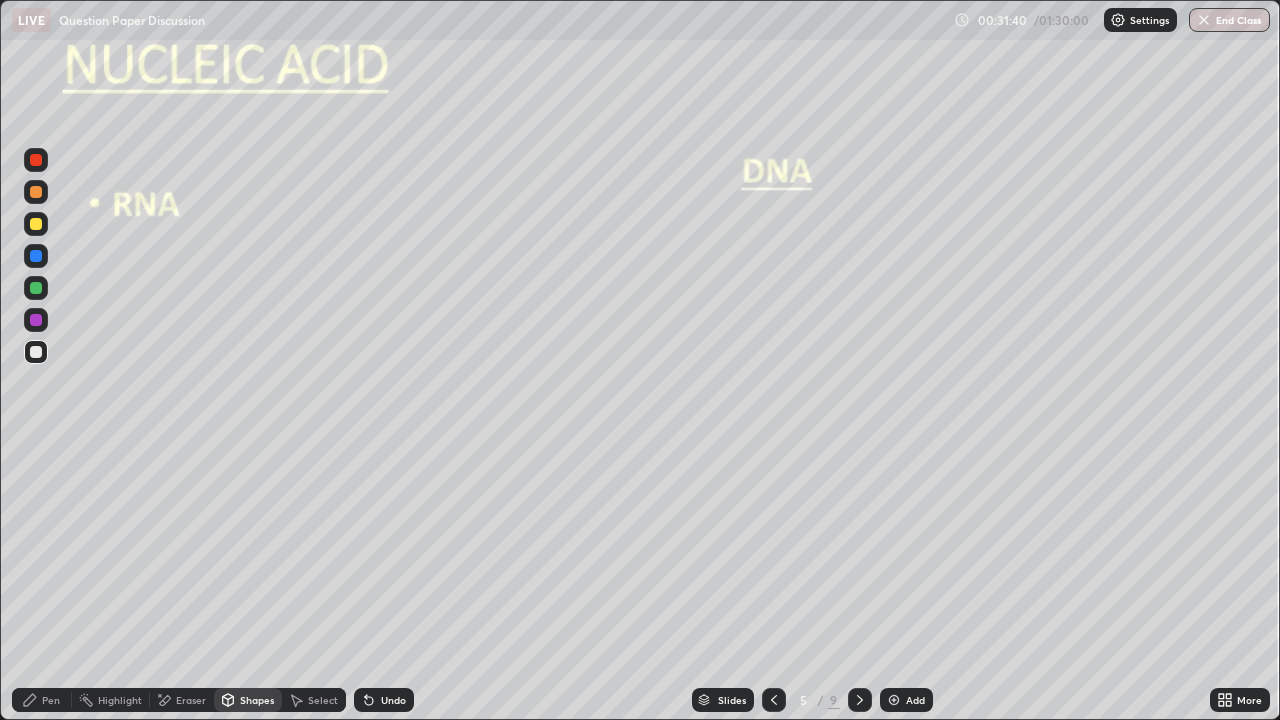click on "Pen" at bounding box center [51, 700] 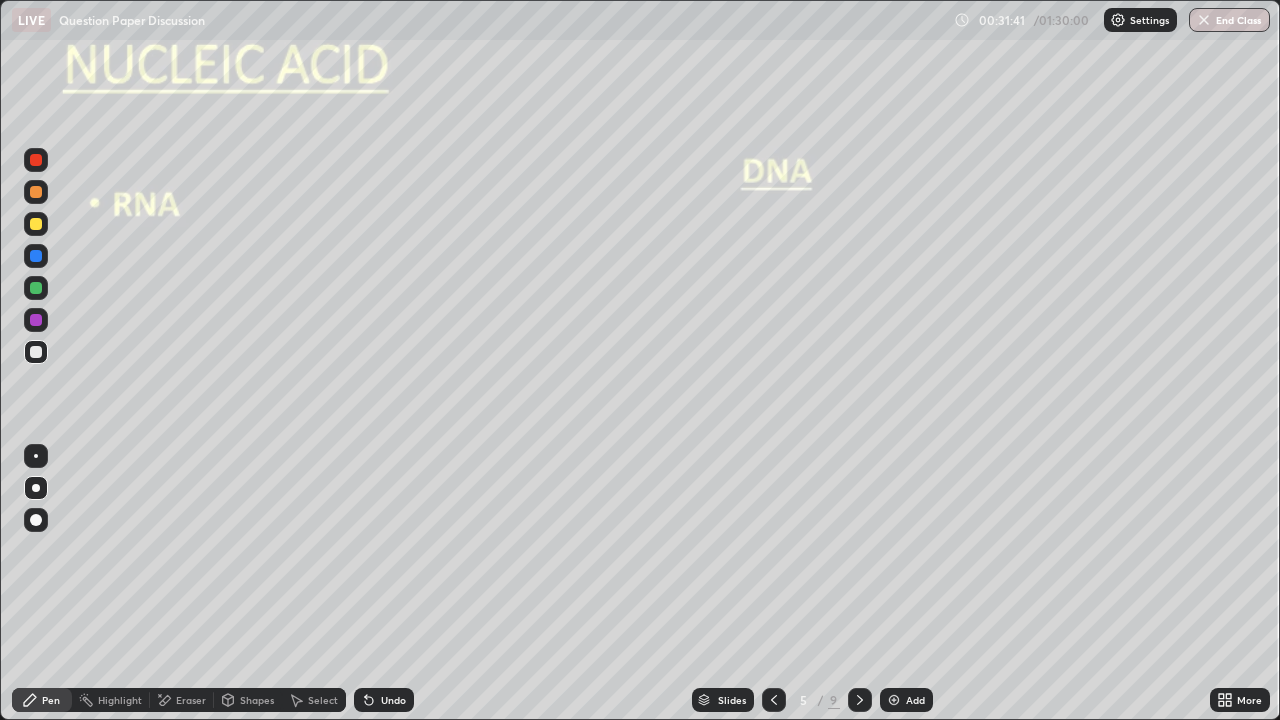 click at bounding box center [36, 352] 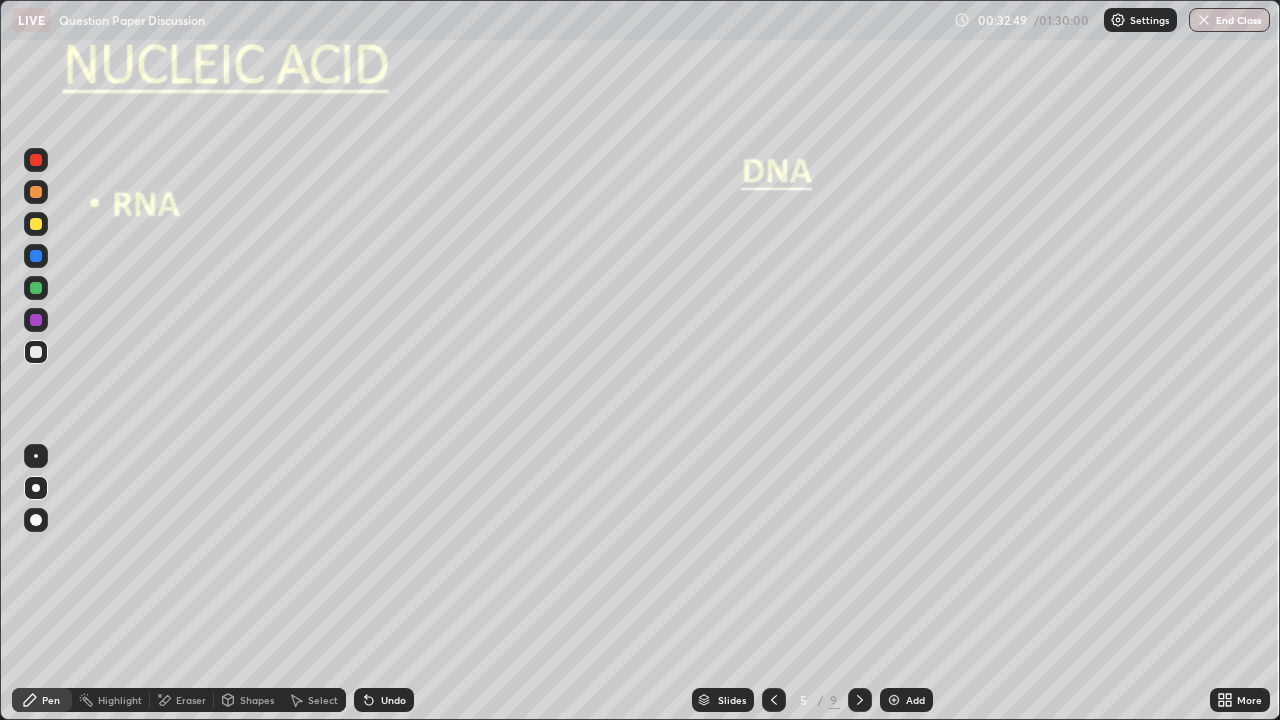 click at bounding box center [36, 288] 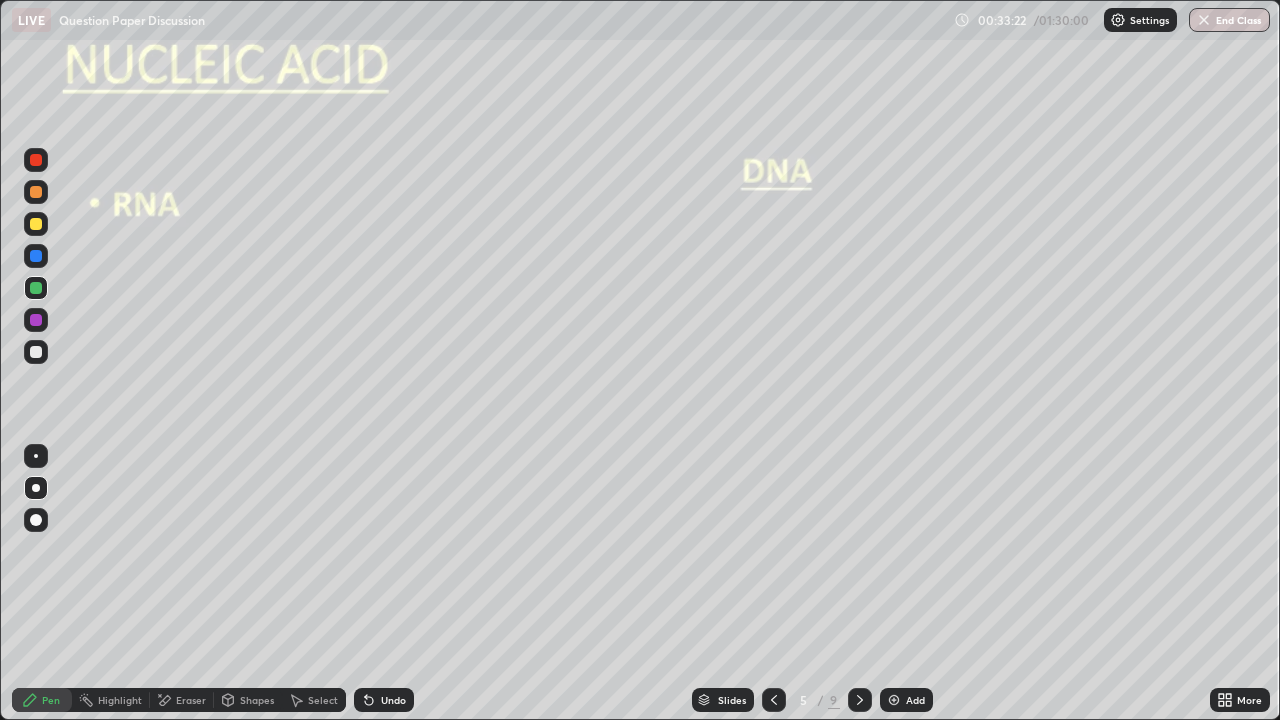 click at bounding box center (36, 224) 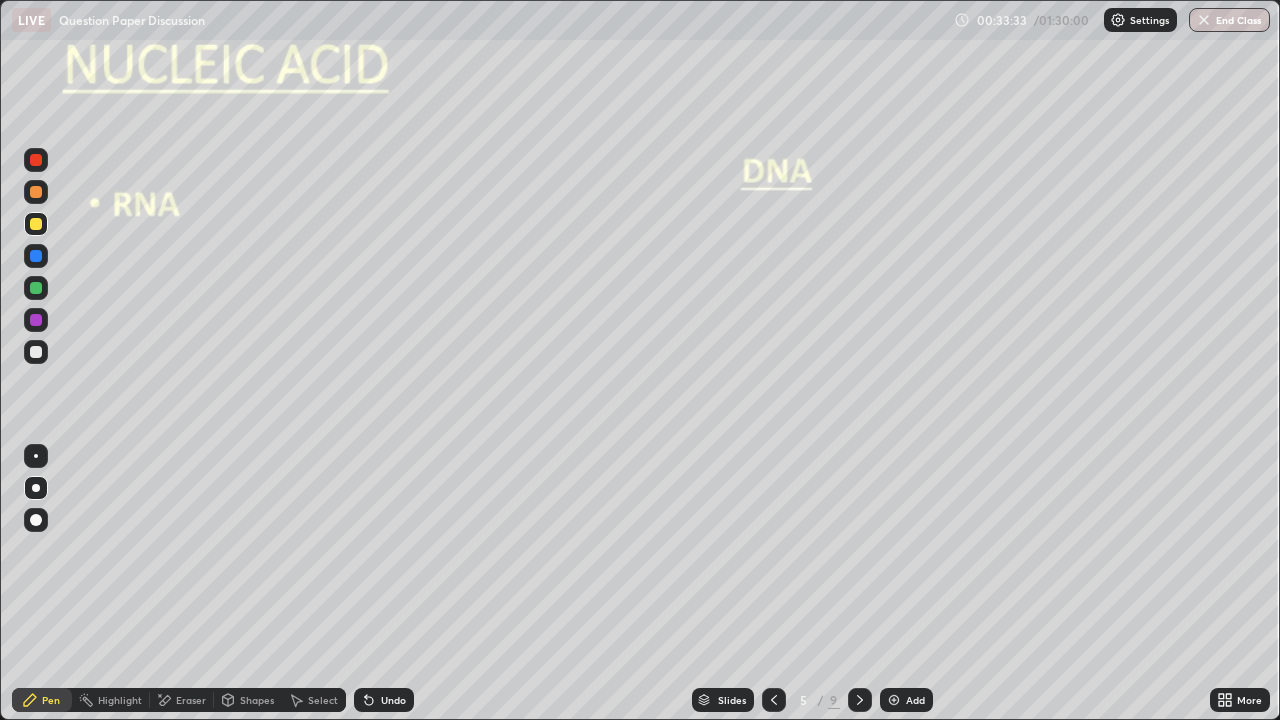click at bounding box center [36, 456] 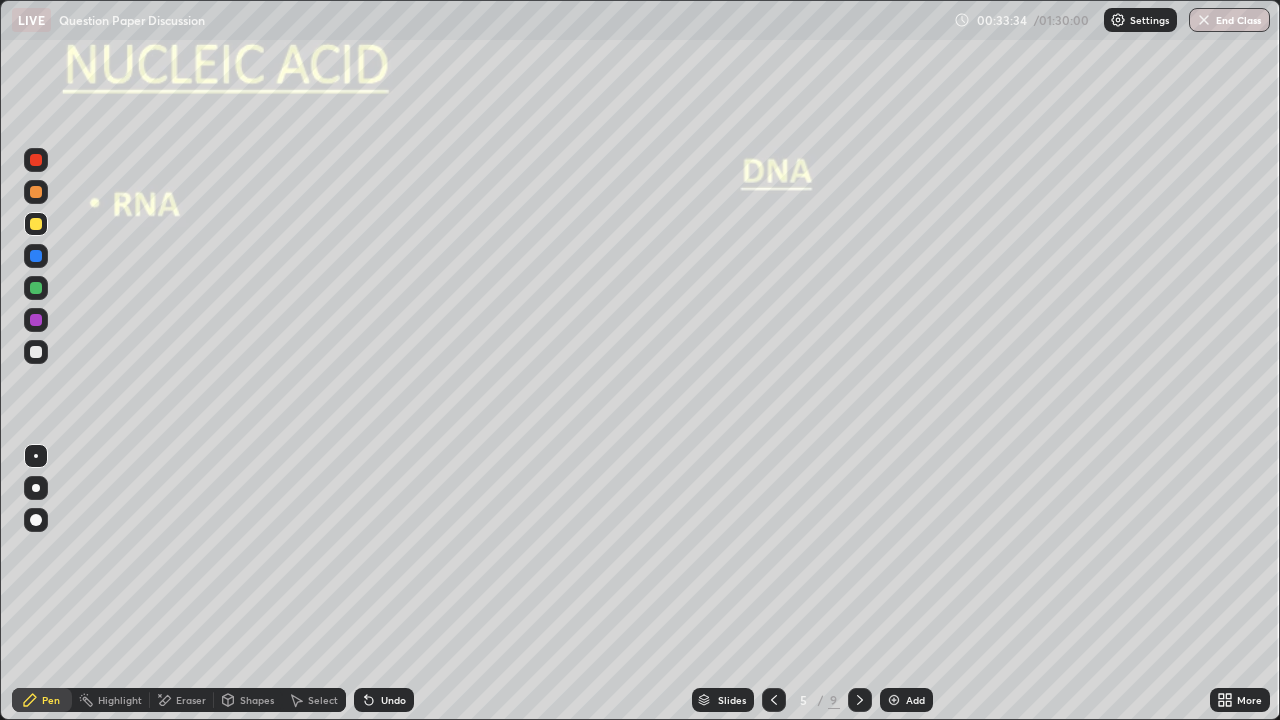 click at bounding box center [36, 320] 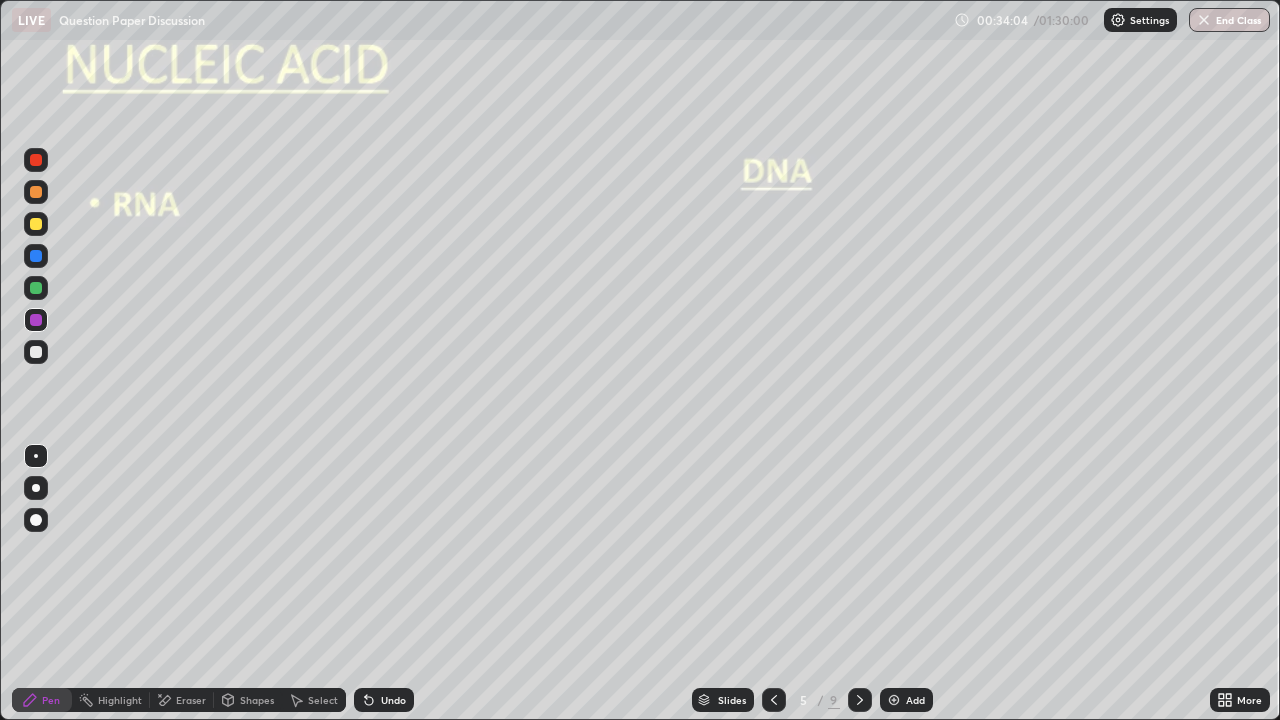 click at bounding box center [36, 488] 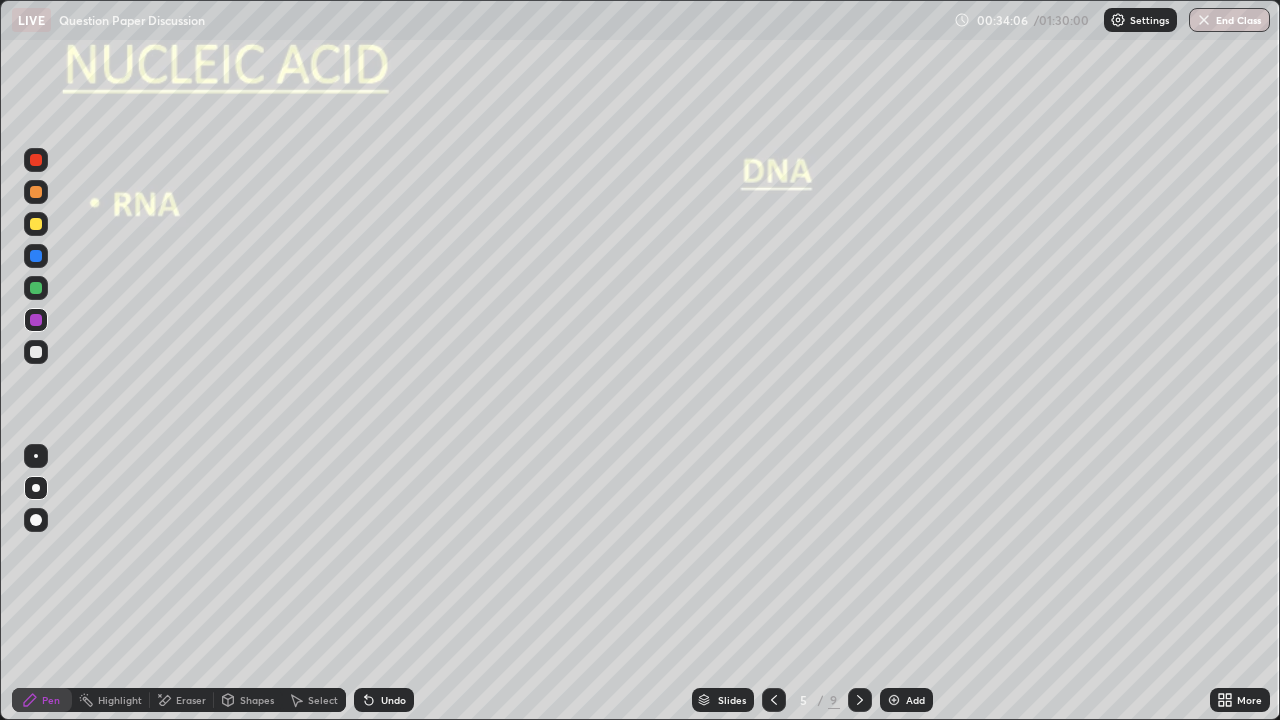 click on "Shapes" at bounding box center [257, 700] 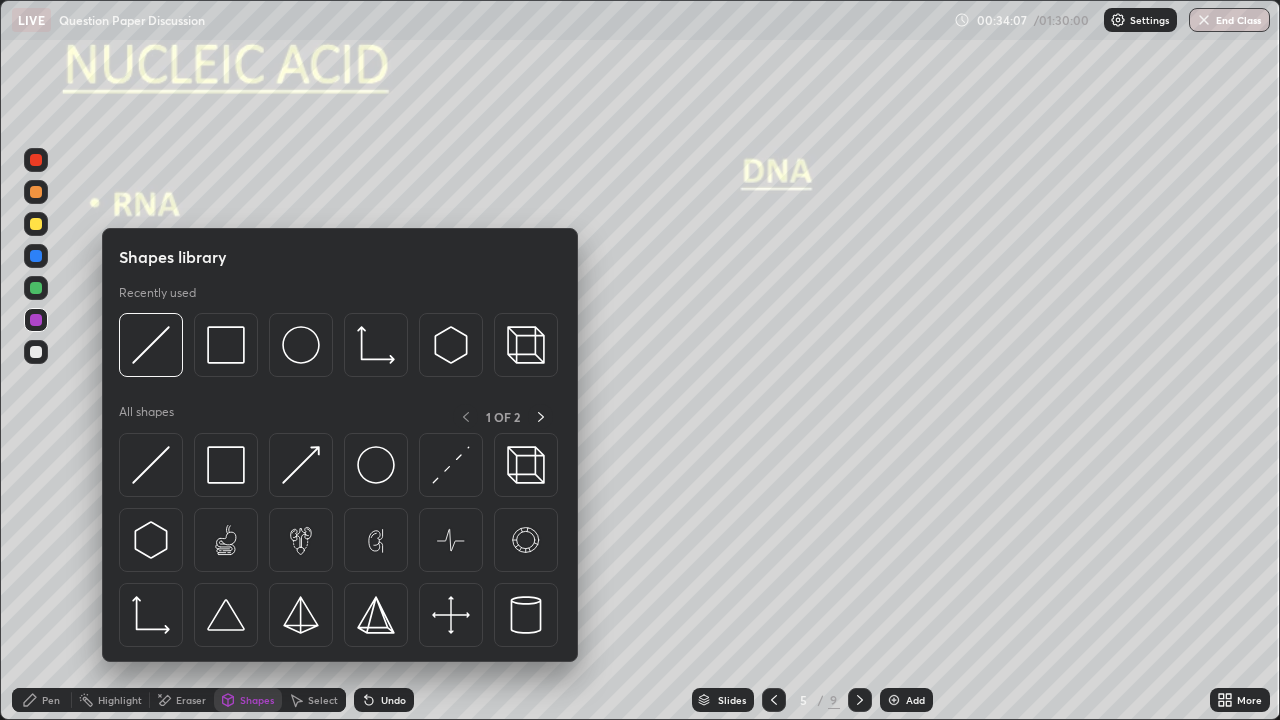 click on "Eraser" at bounding box center [191, 700] 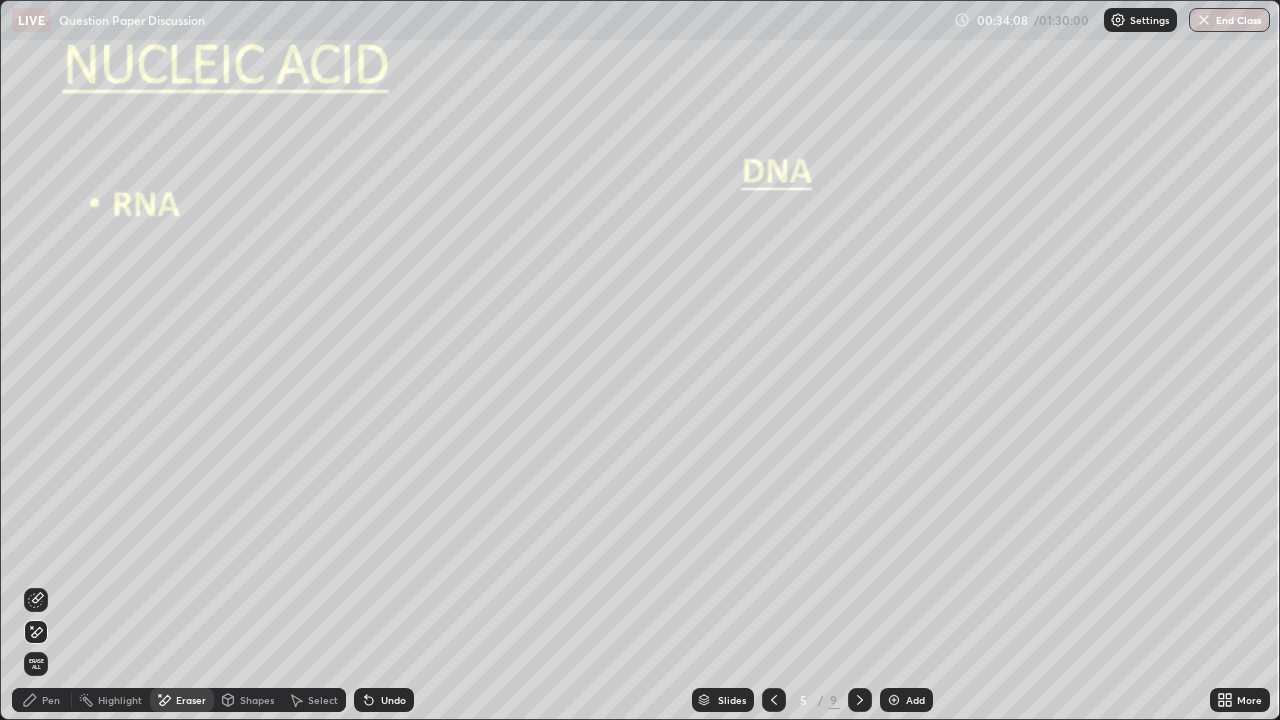 click 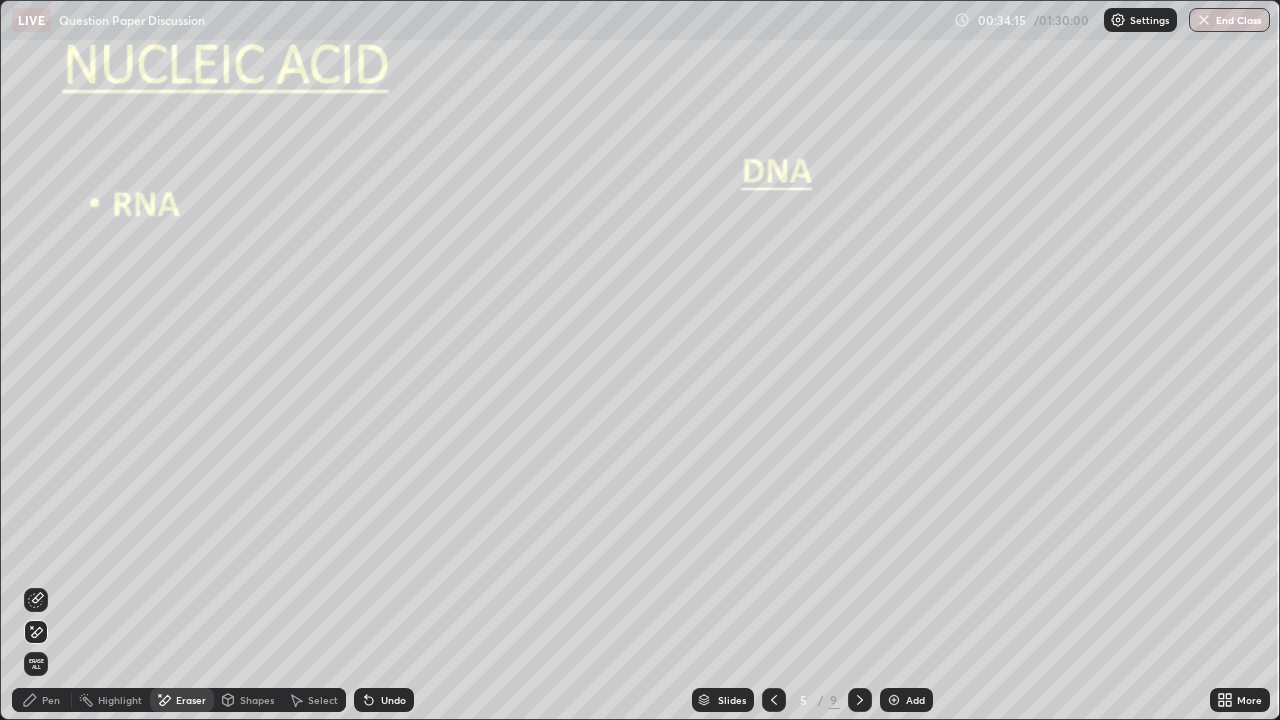 click on "Pen" at bounding box center (42, 700) 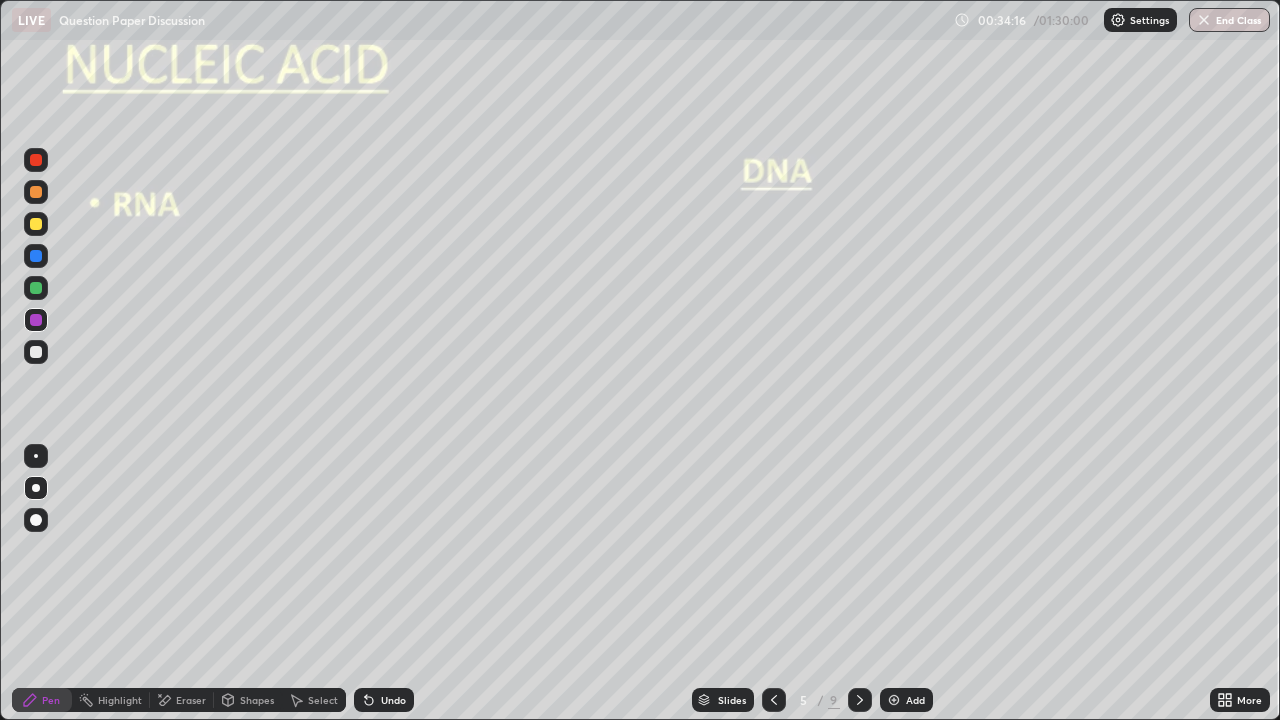 click at bounding box center [36, 488] 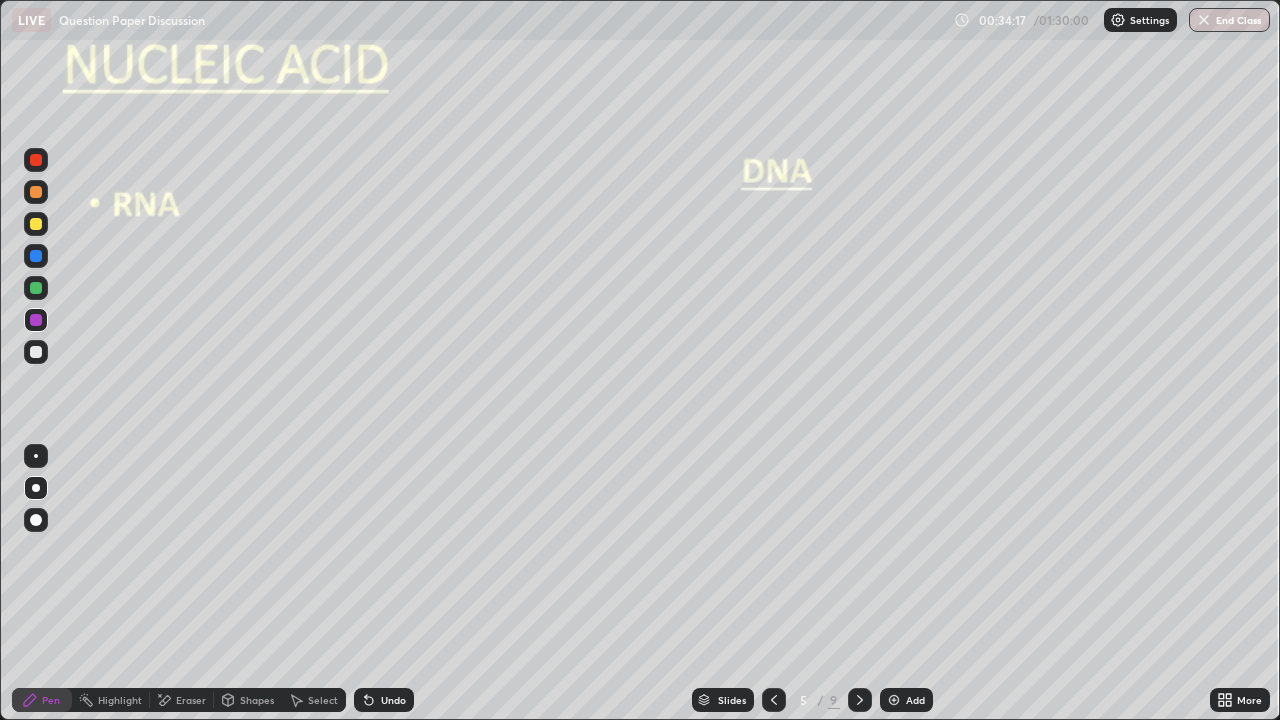 click at bounding box center (36, 352) 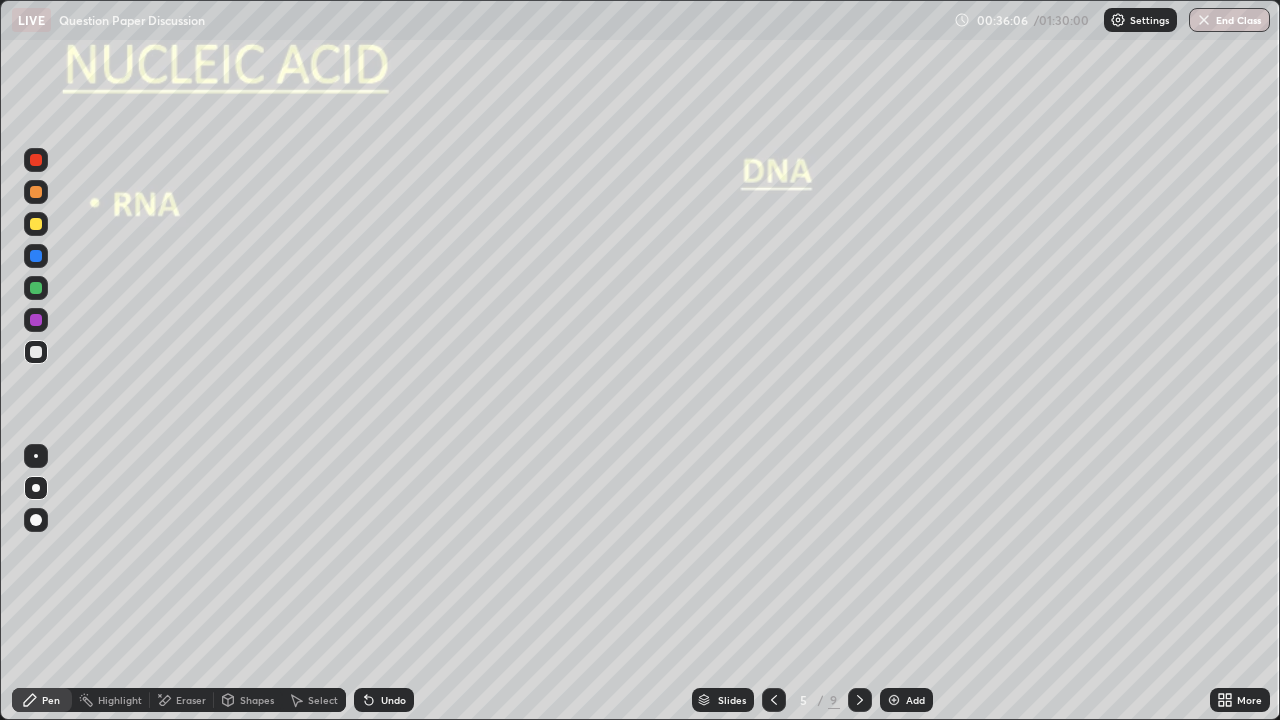 click at bounding box center [36, 288] 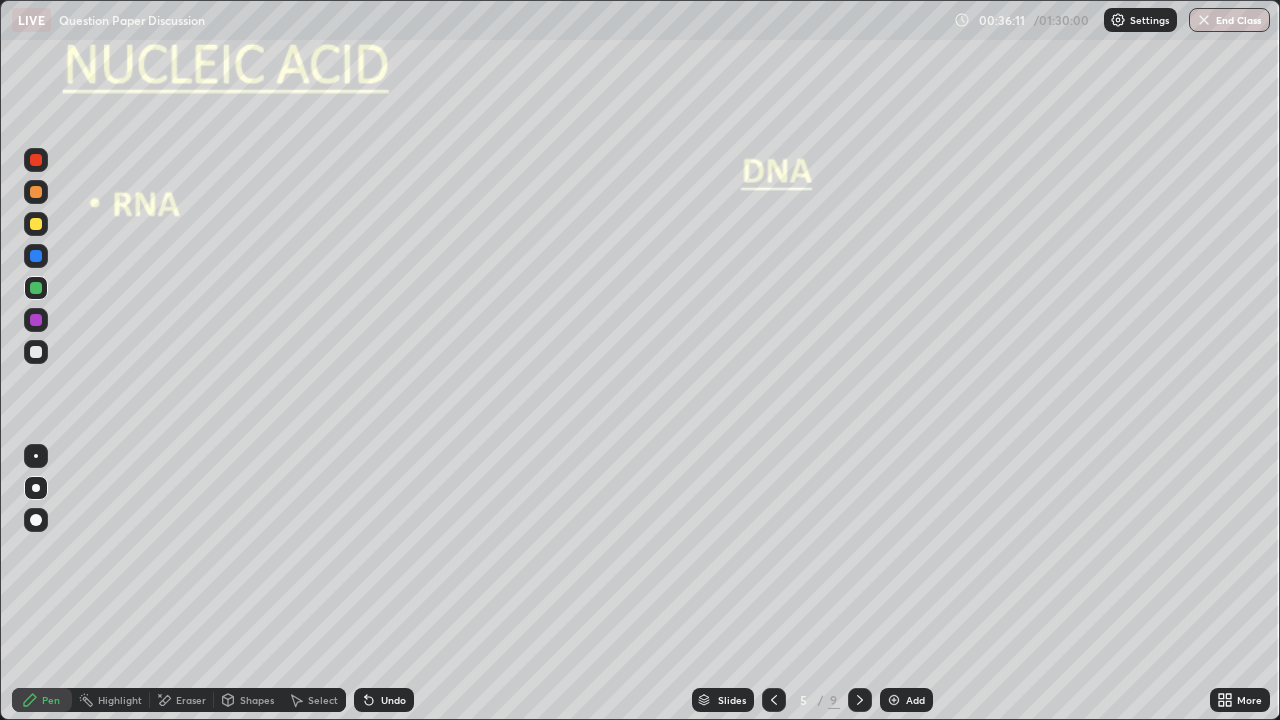 click on "Undo" at bounding box center (393, 700) 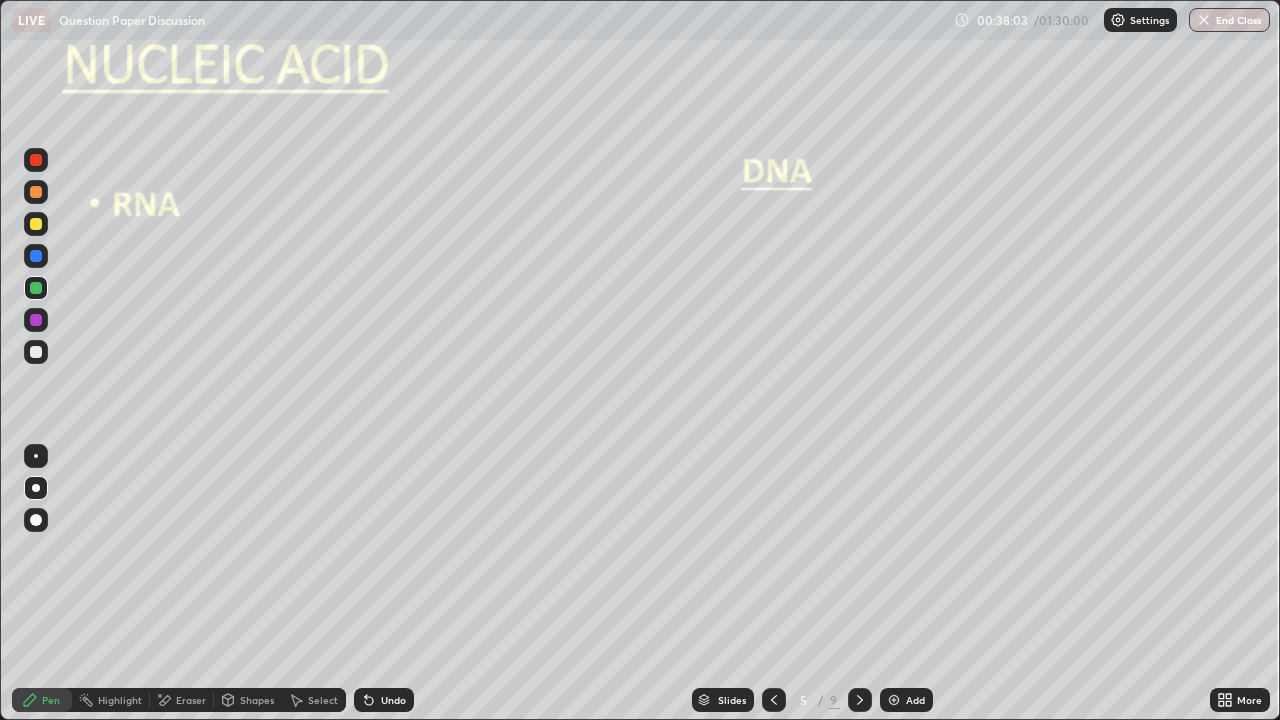 click on "Undo" at bounding box center [384, 700] 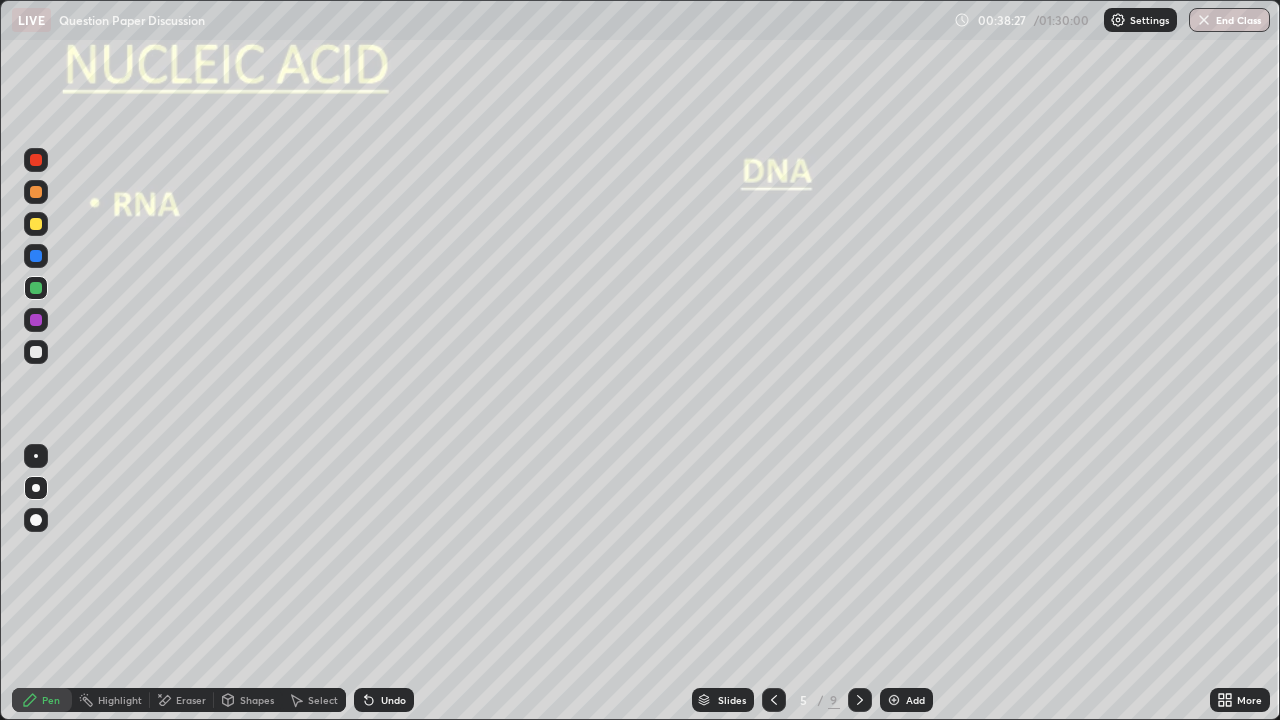 click at bounding box center [36, 352] 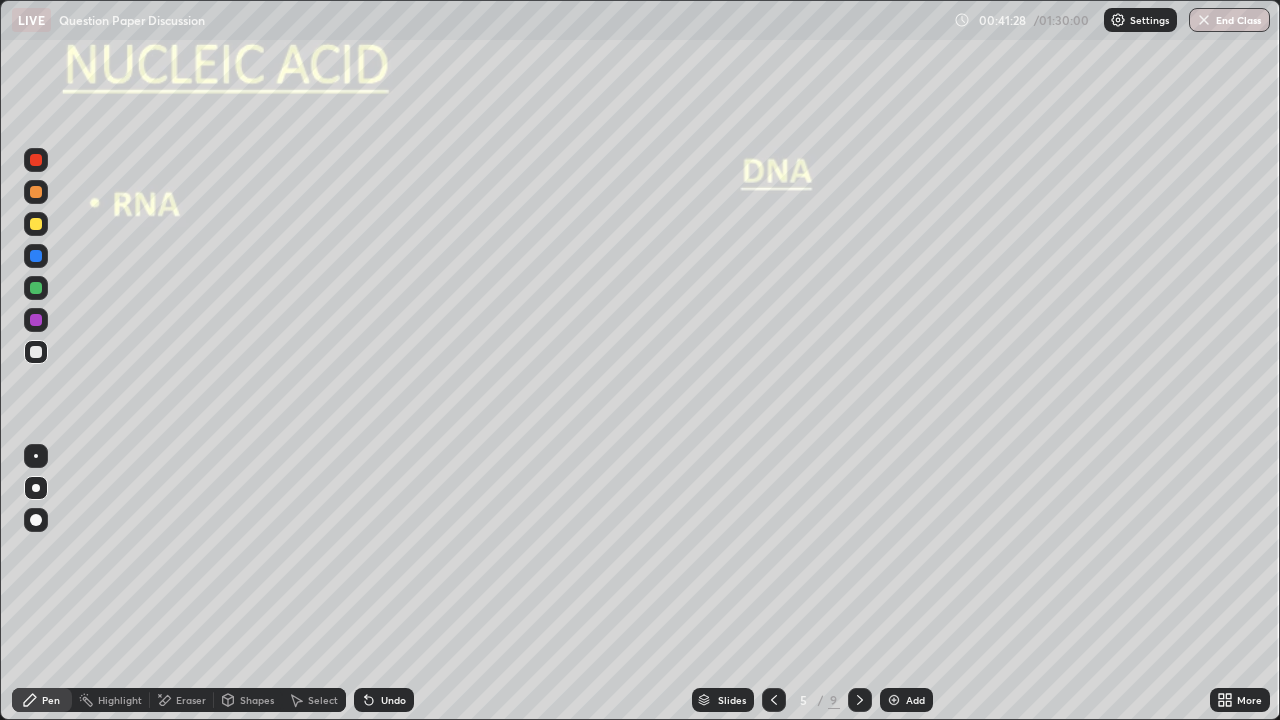 click 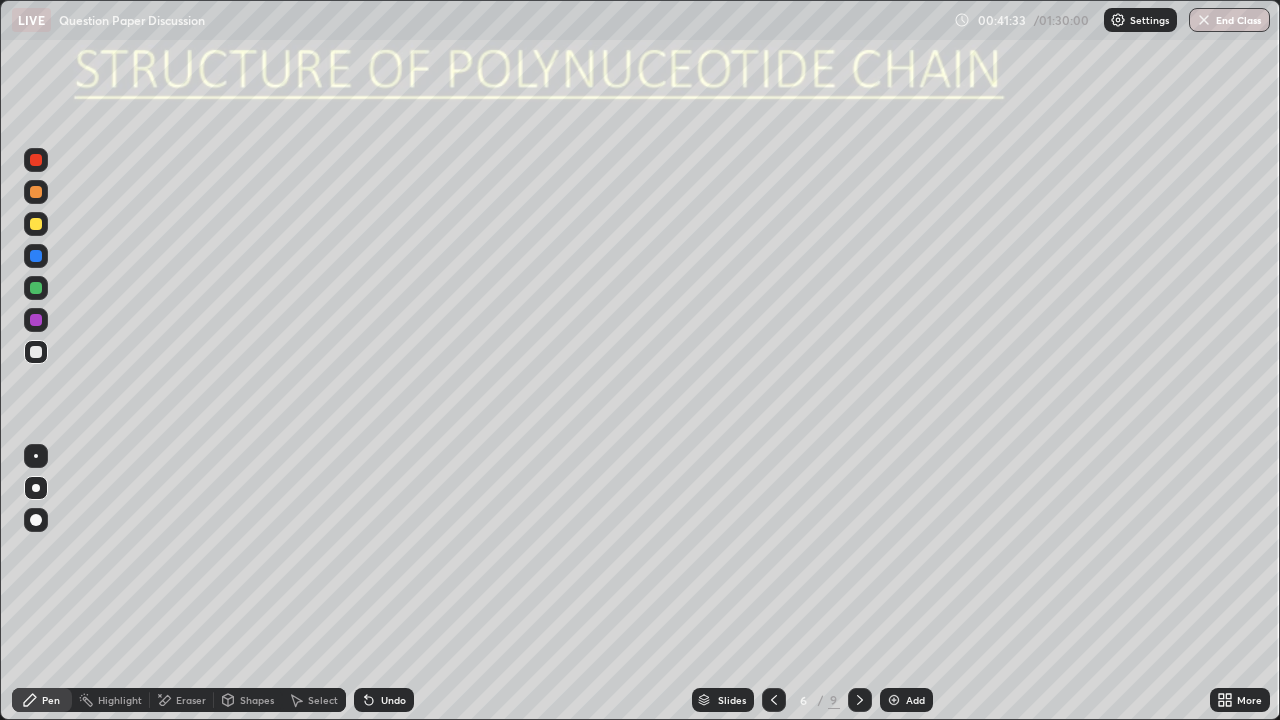 click 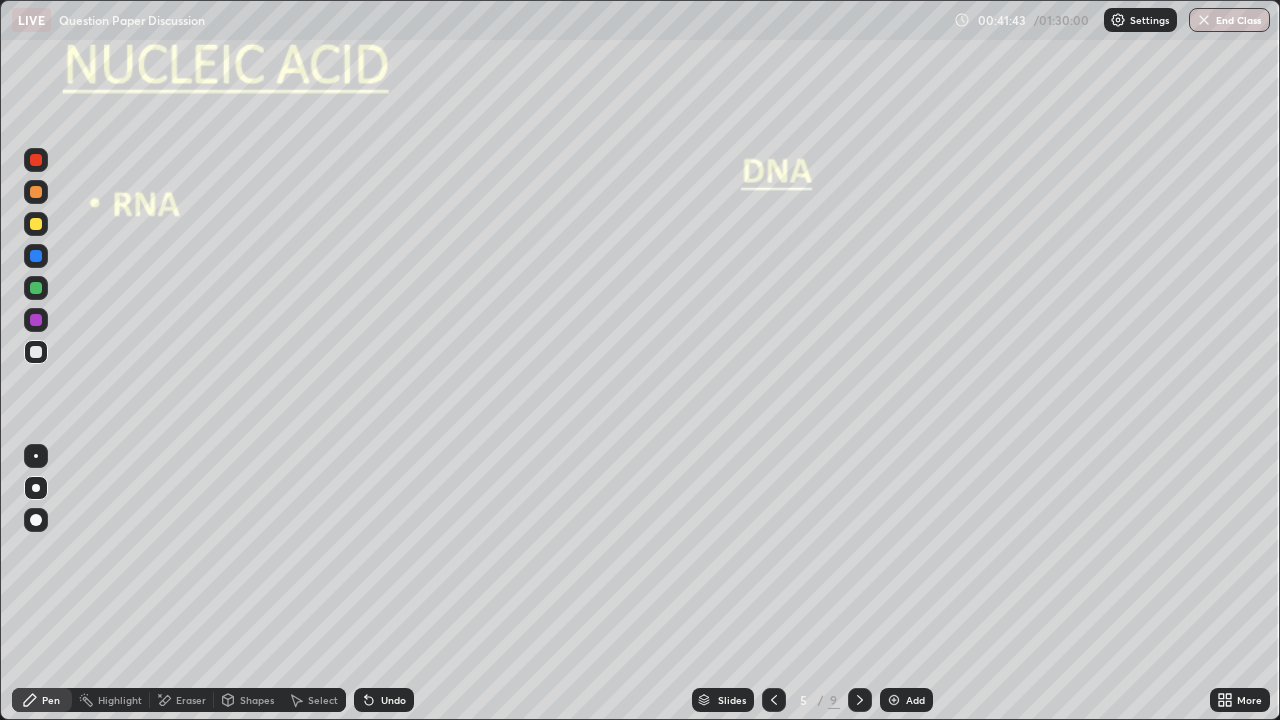 click at bounding box center (860, 700) 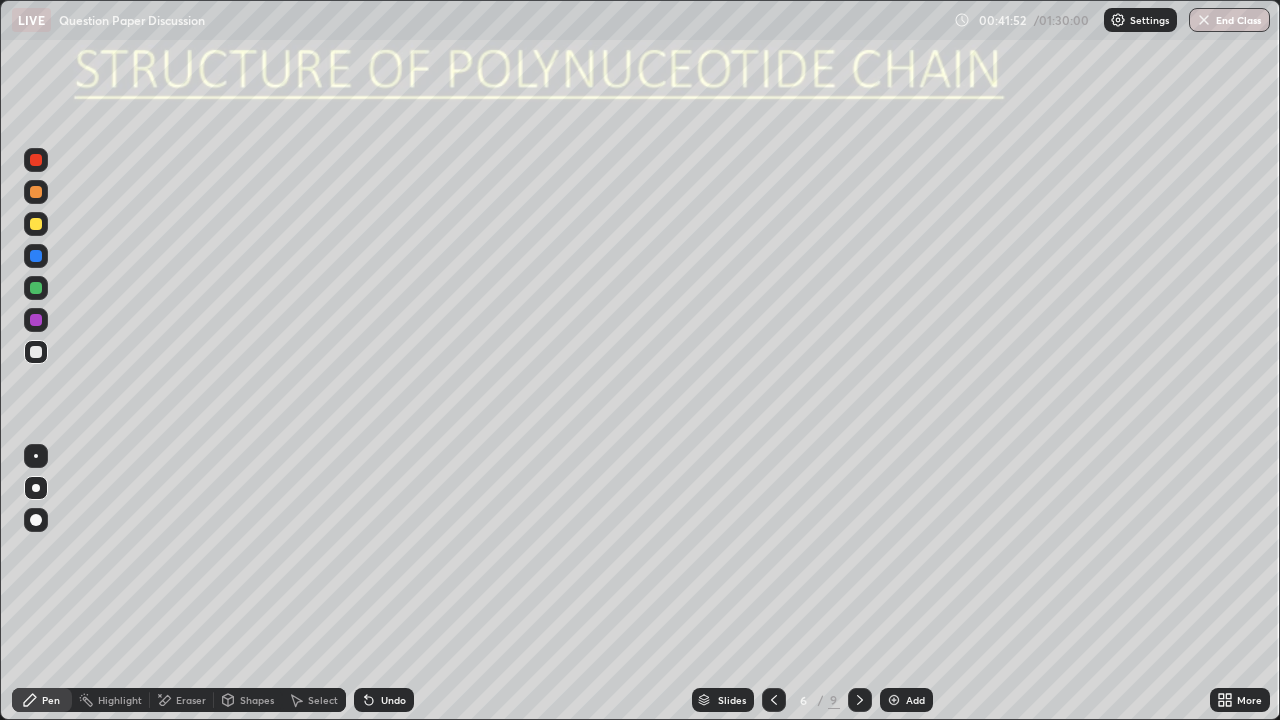 click at bounding box center (36, 352) 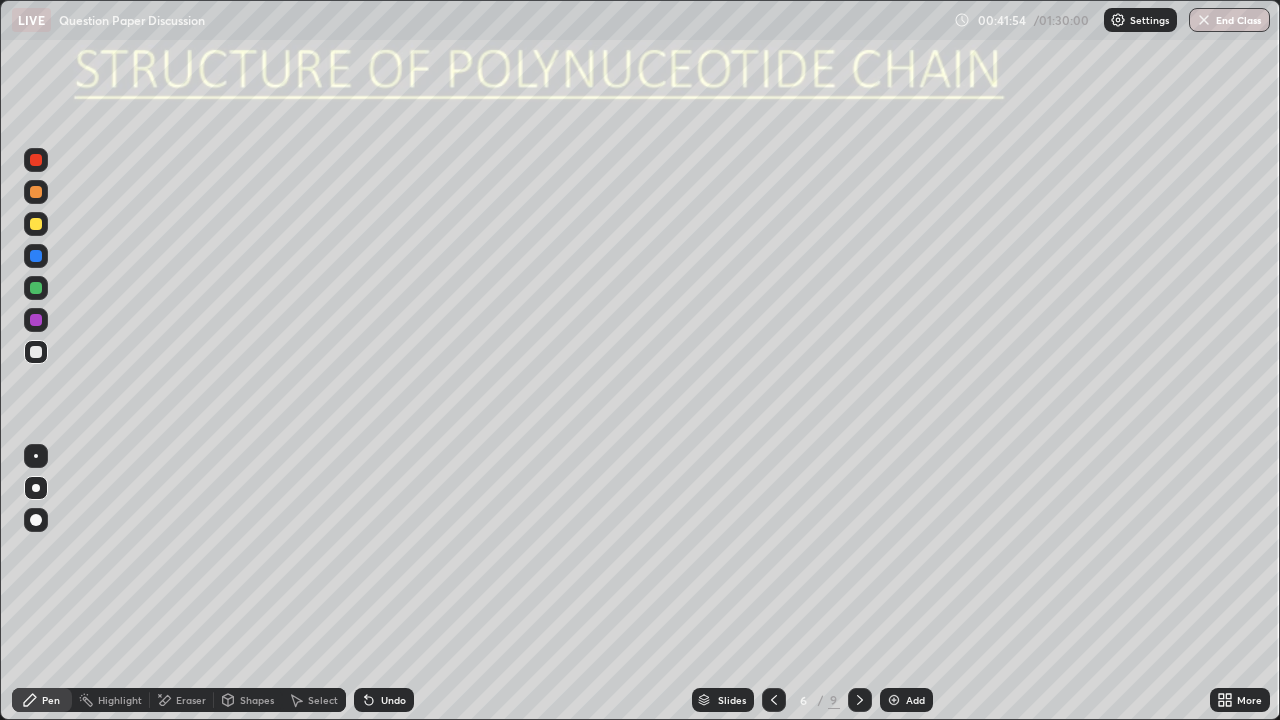 click at bounding box center [36, 520] 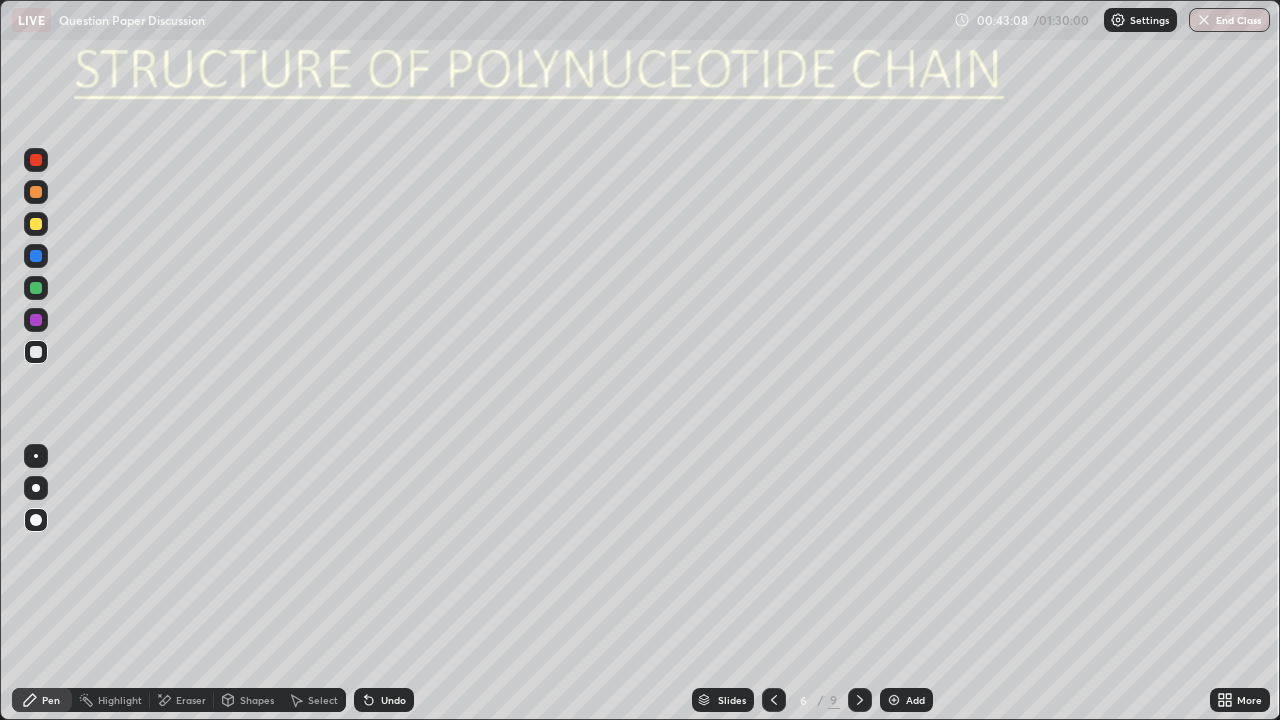 click at bounding box center [36, 288] 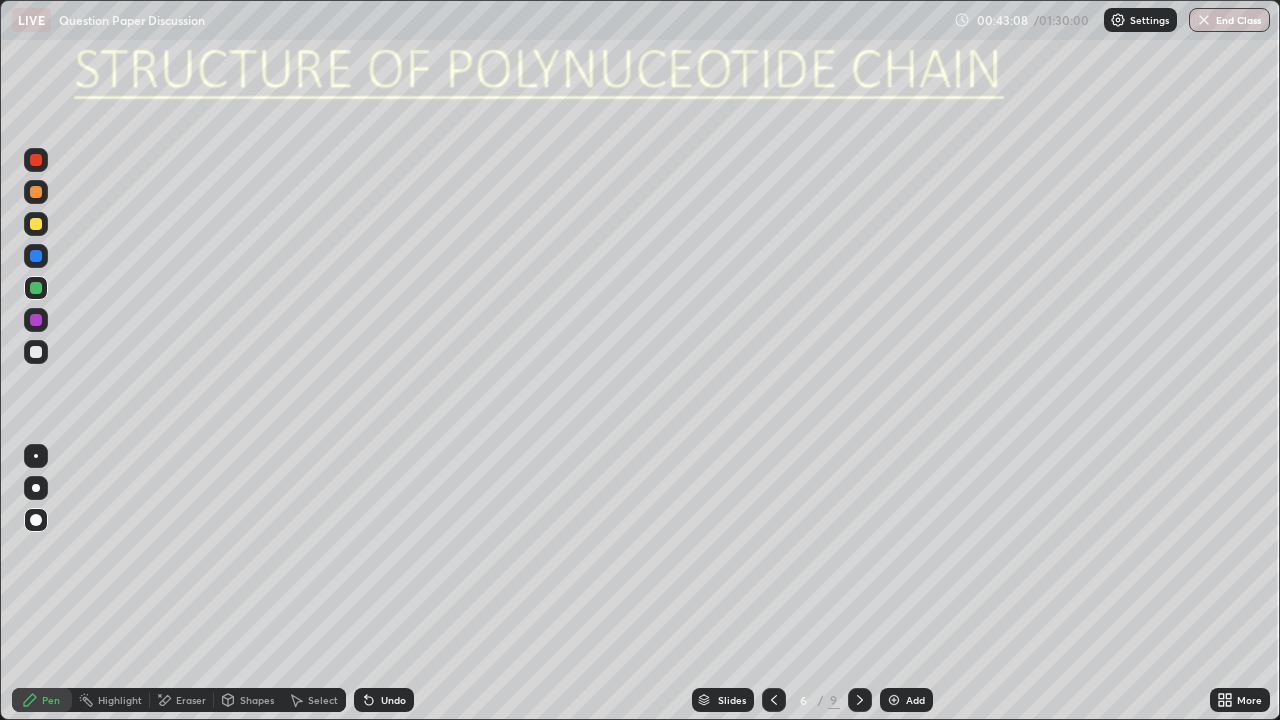 click at bounding box center [36, 320] 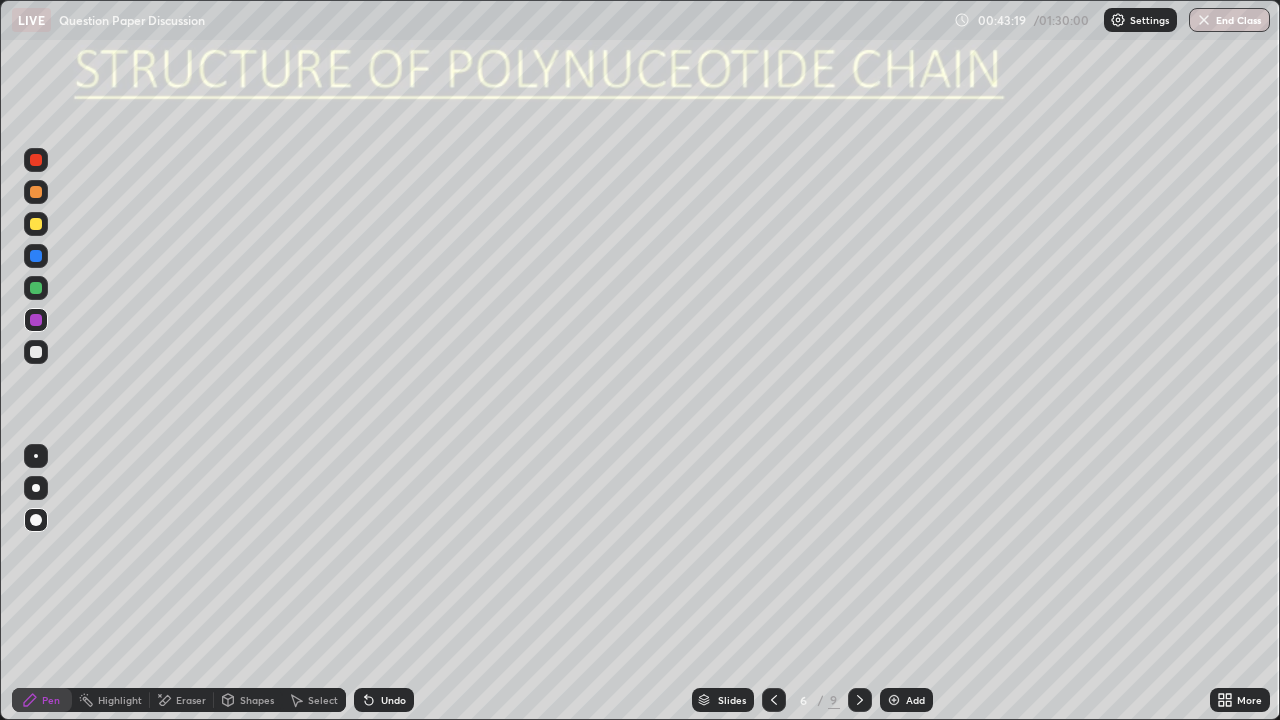 click at bounding box center (36, 488) 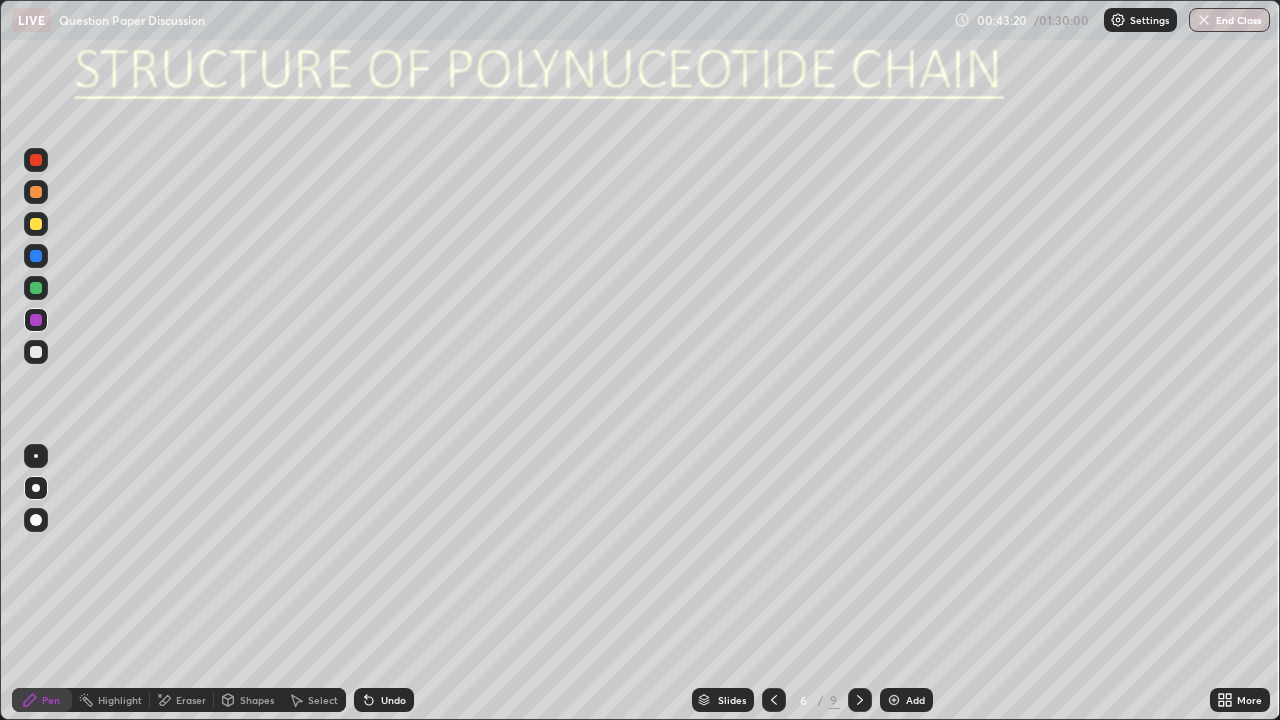 click at bounding box center (36, 352) 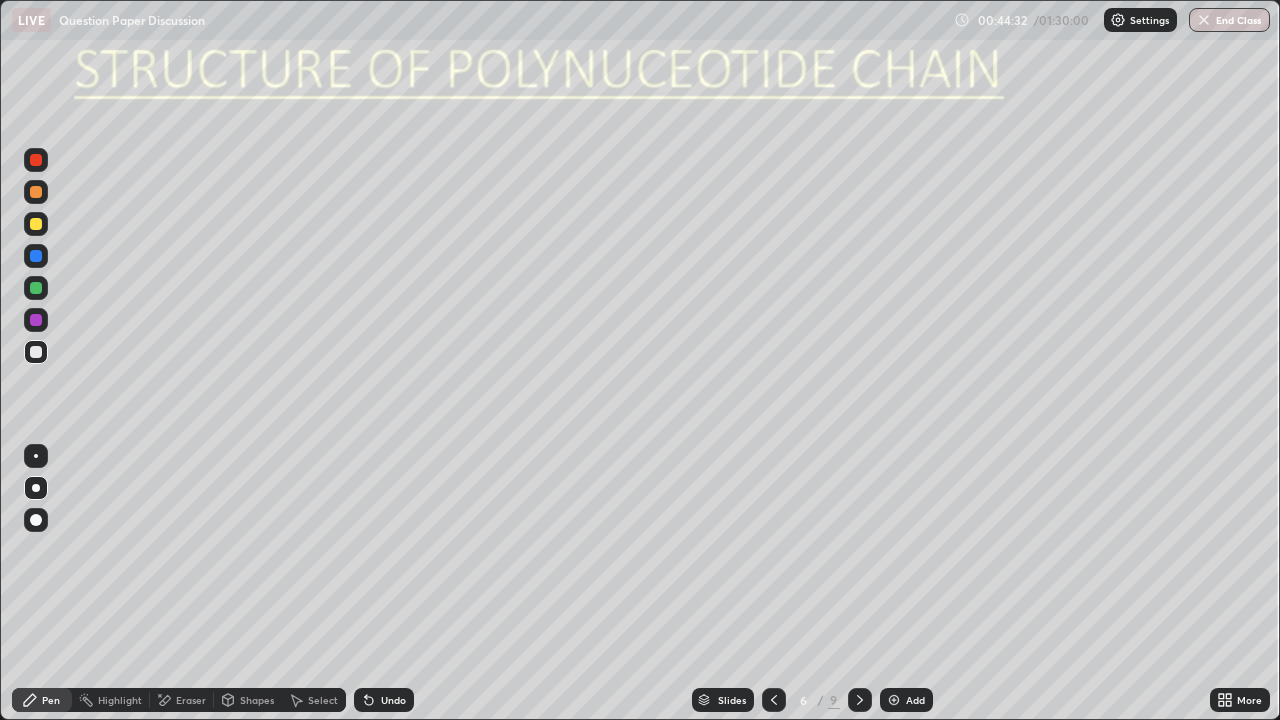 click at bounding box center [36, 488] 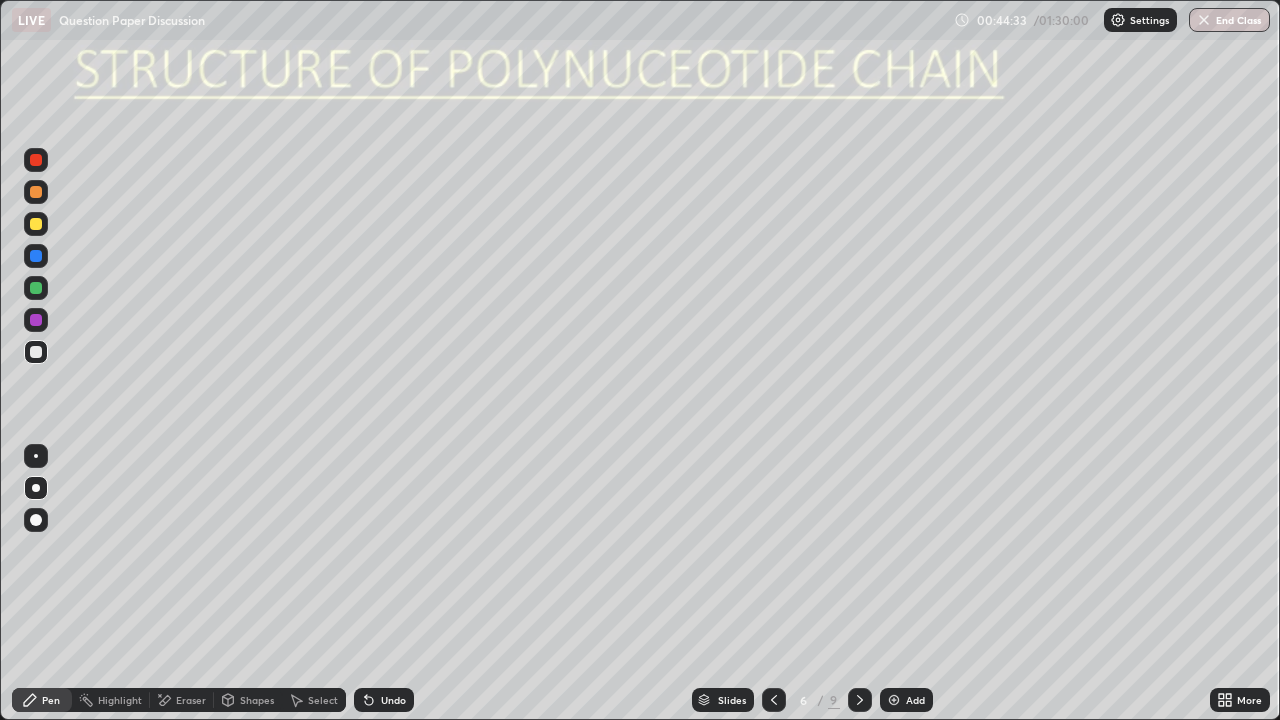 click at bounding box center (36, 288) 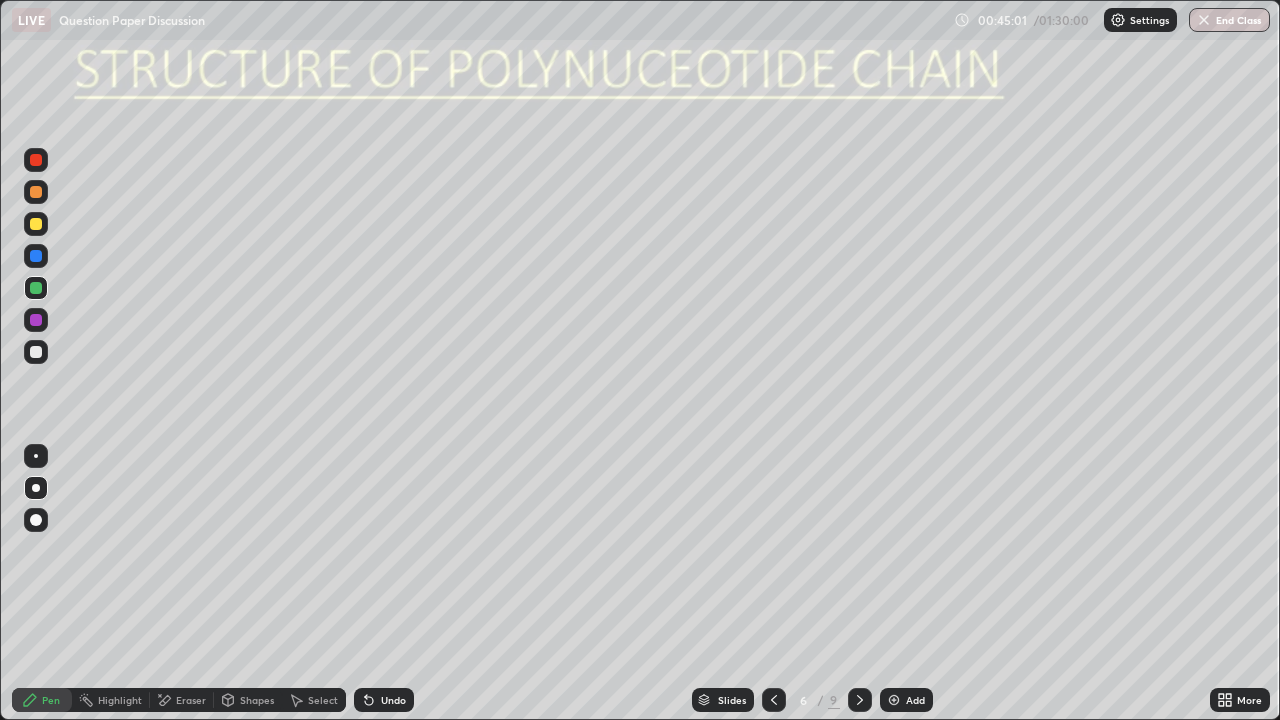 click 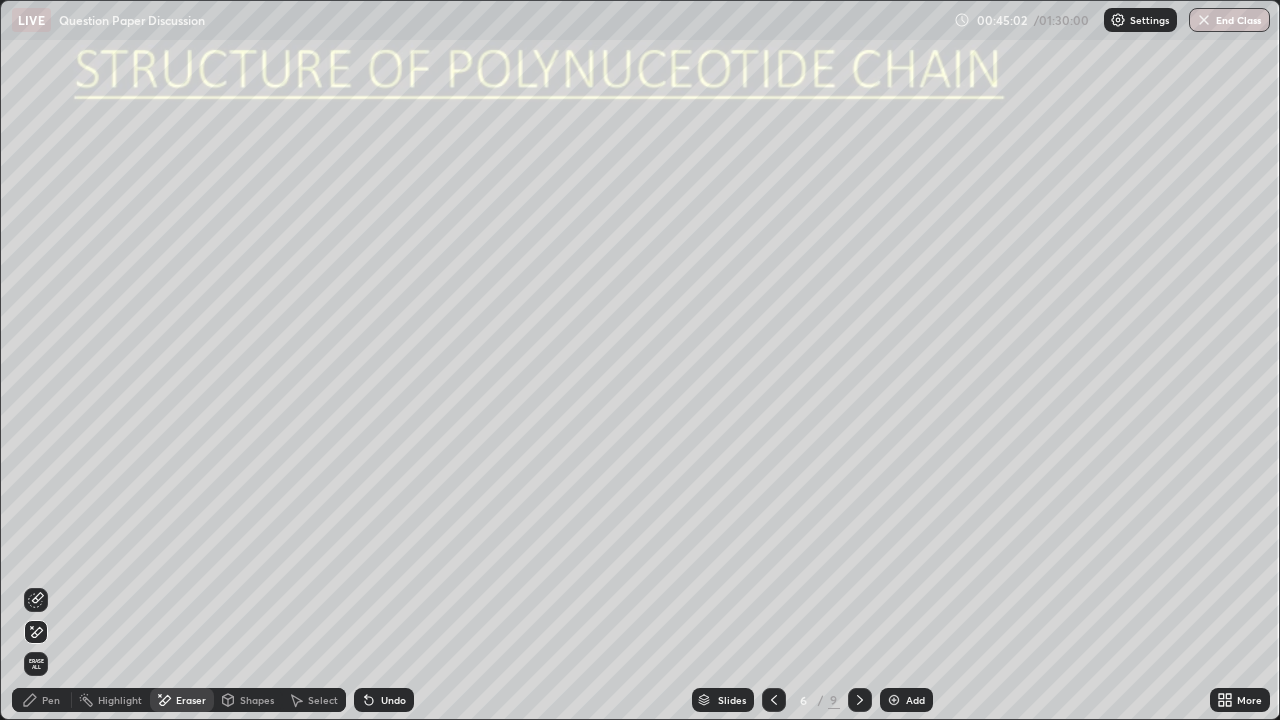 click at bounding box center (36, 600) 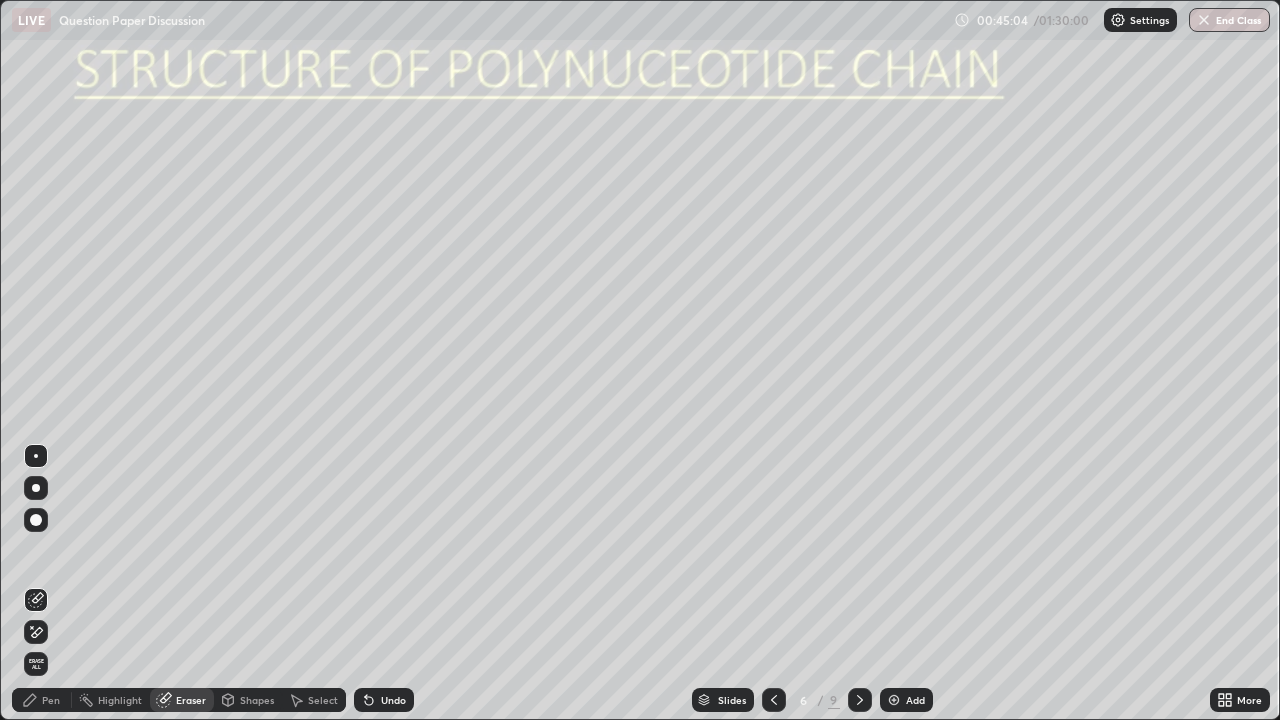 click 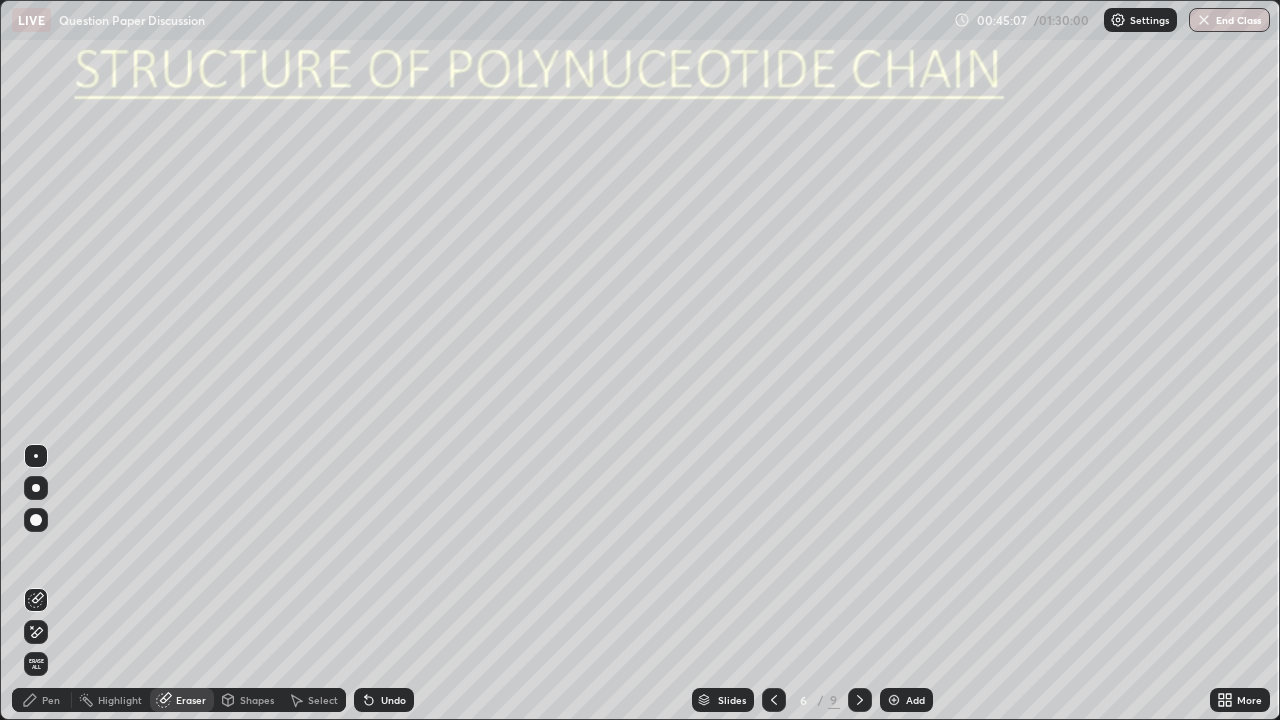 click on "Pen" at bounding box center (51, 700) 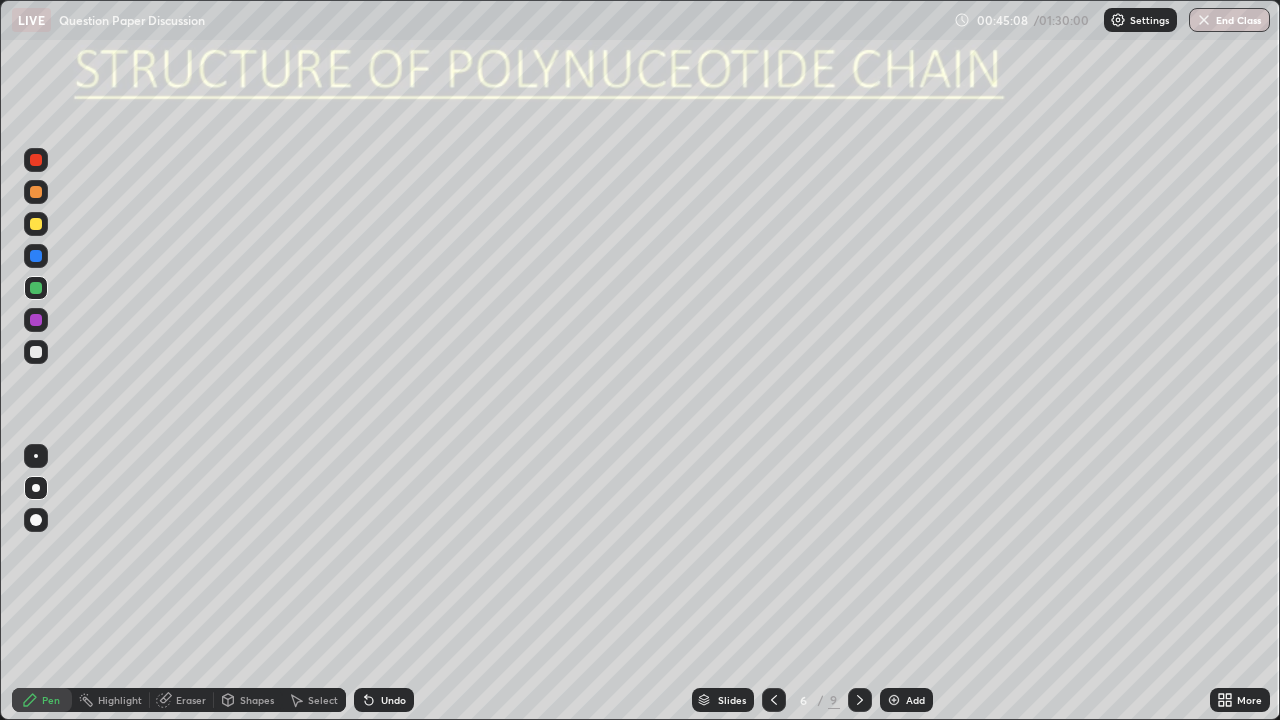 click at bounding box center (36, 456) 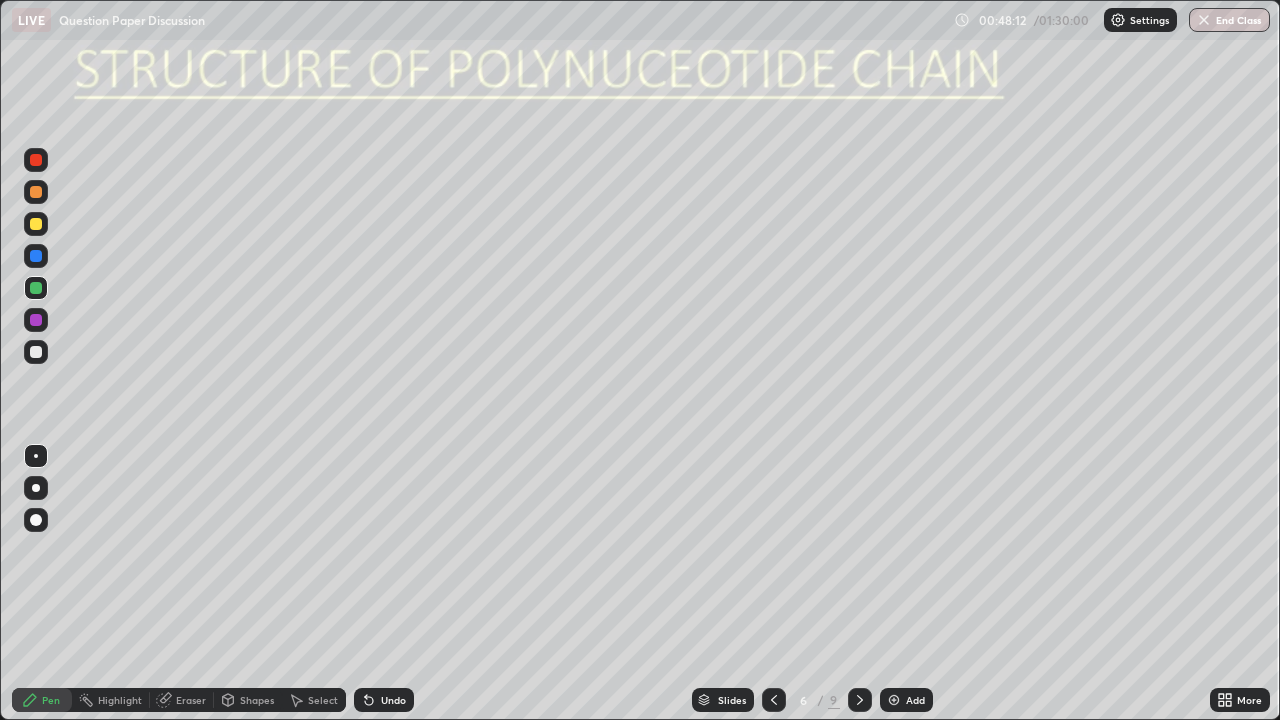 click at bounding box center [36, 488] 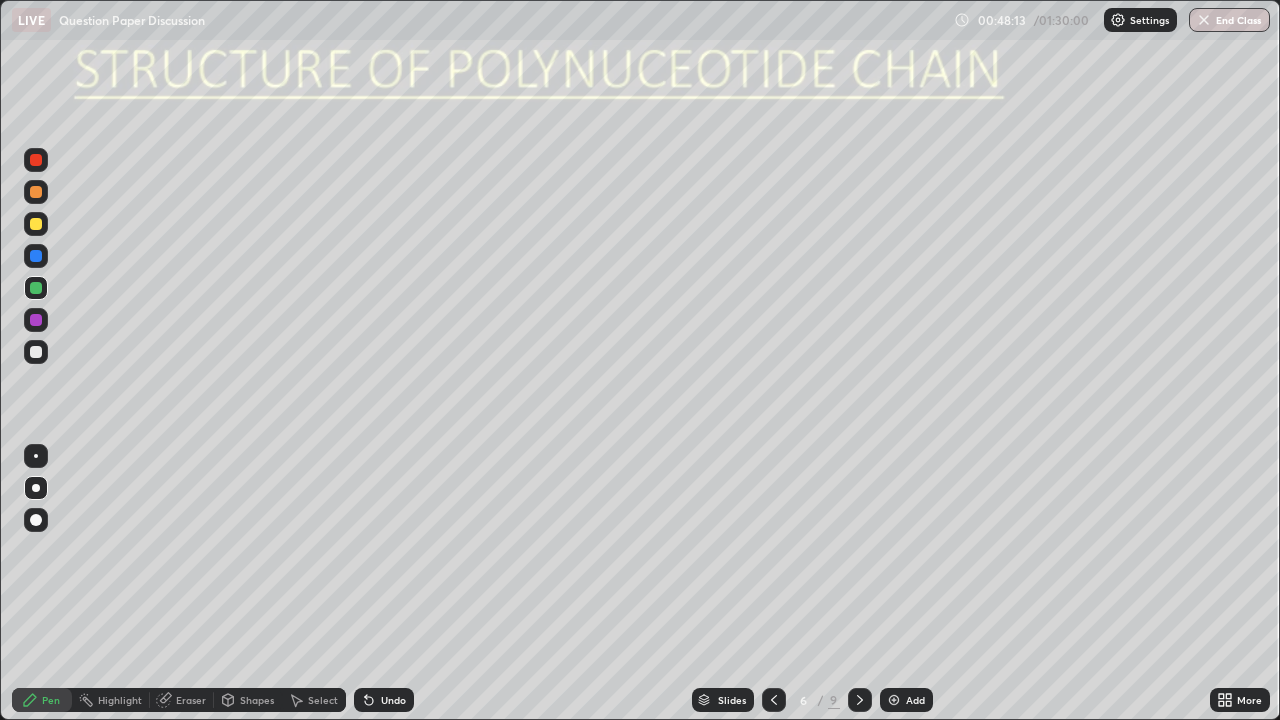 click at bounding box center [36, 352] 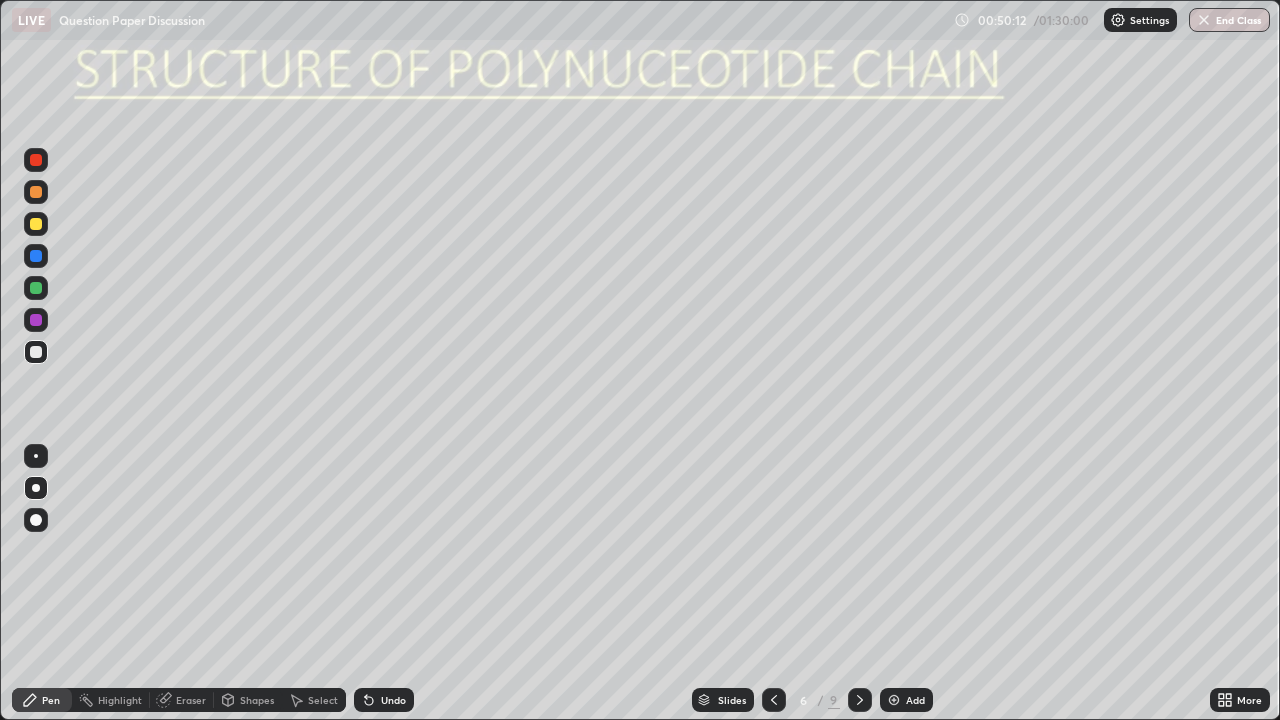 click at bounding box center (36, 456) 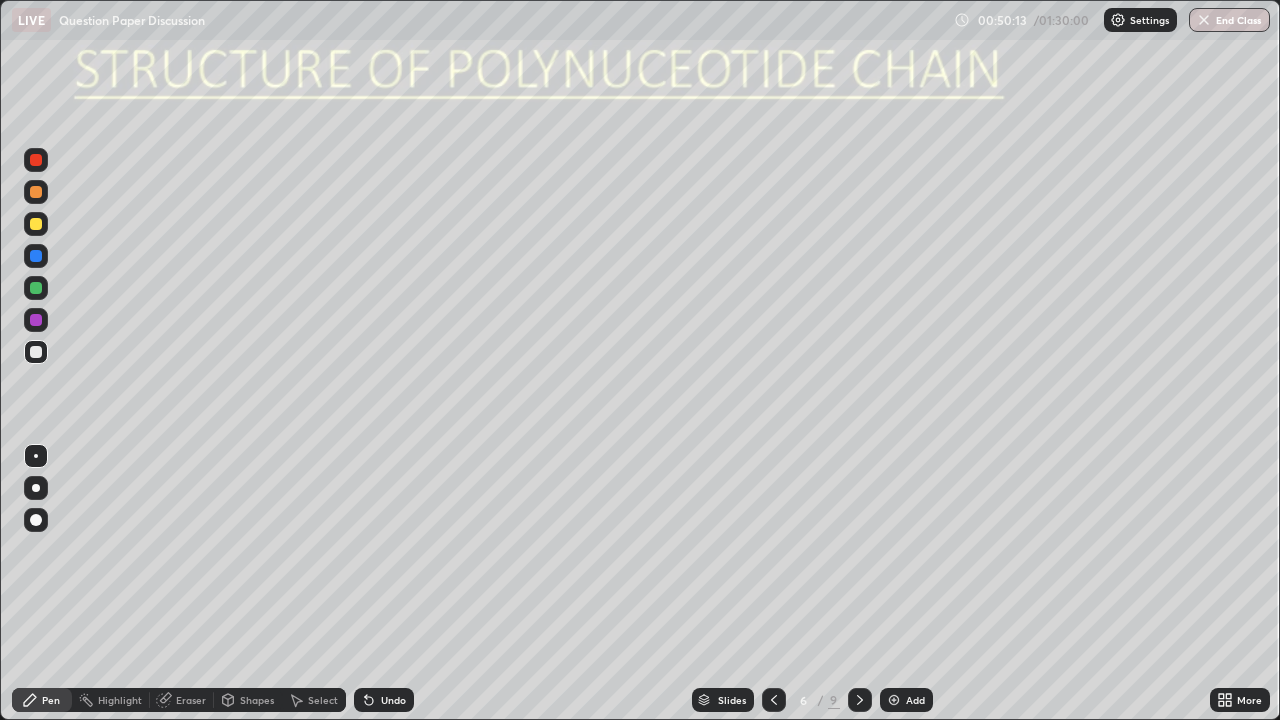 click at bounding box center (36, 224) 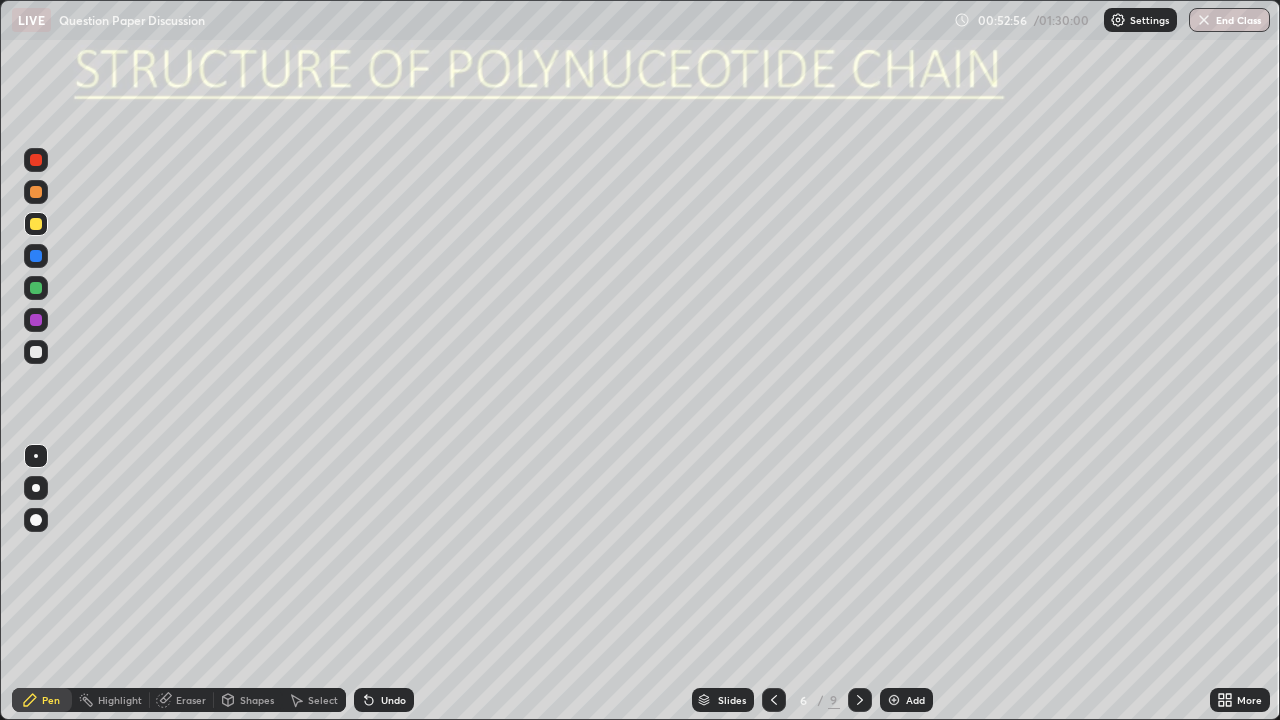 click 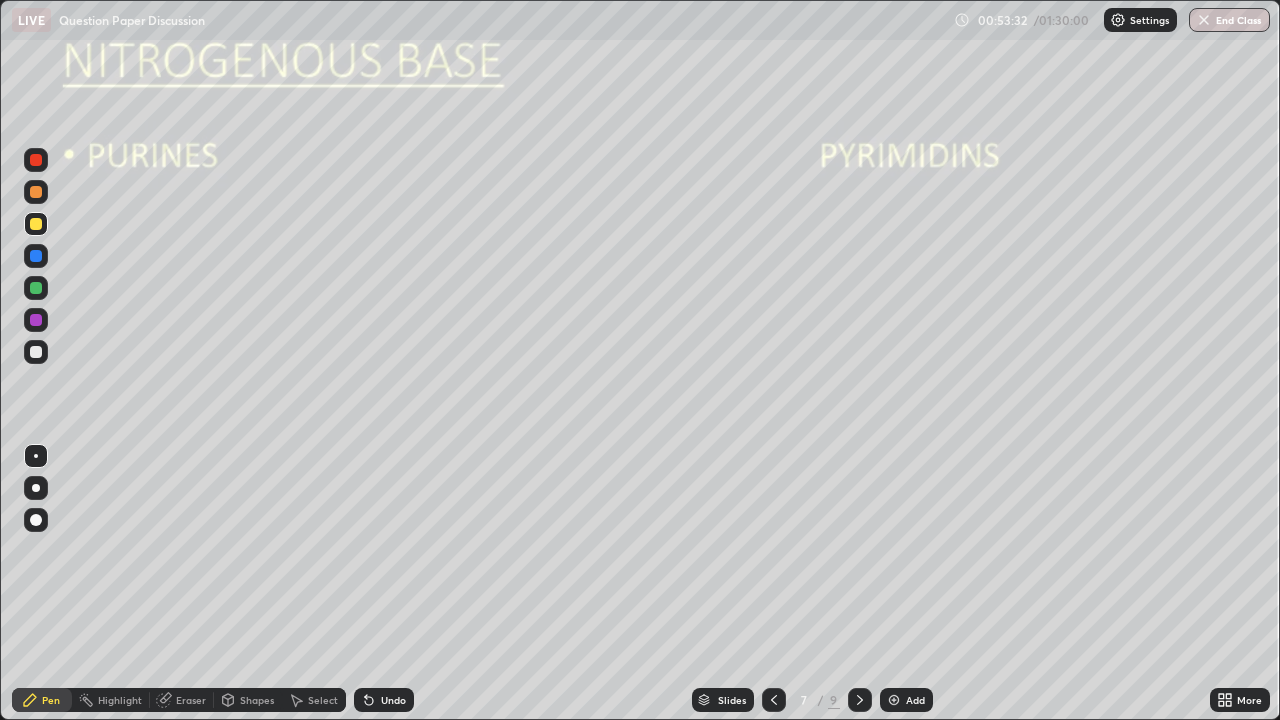 click at bounding box center [36, 456] 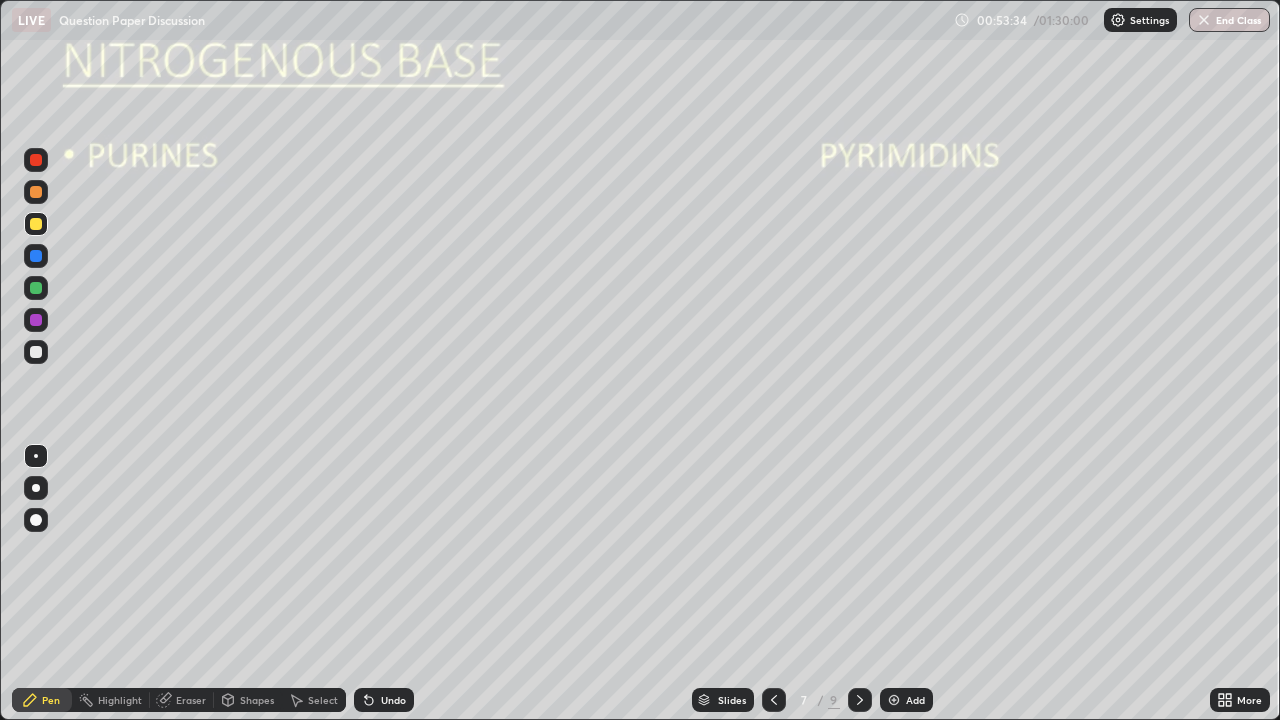 click at bounding box center (36, 224) 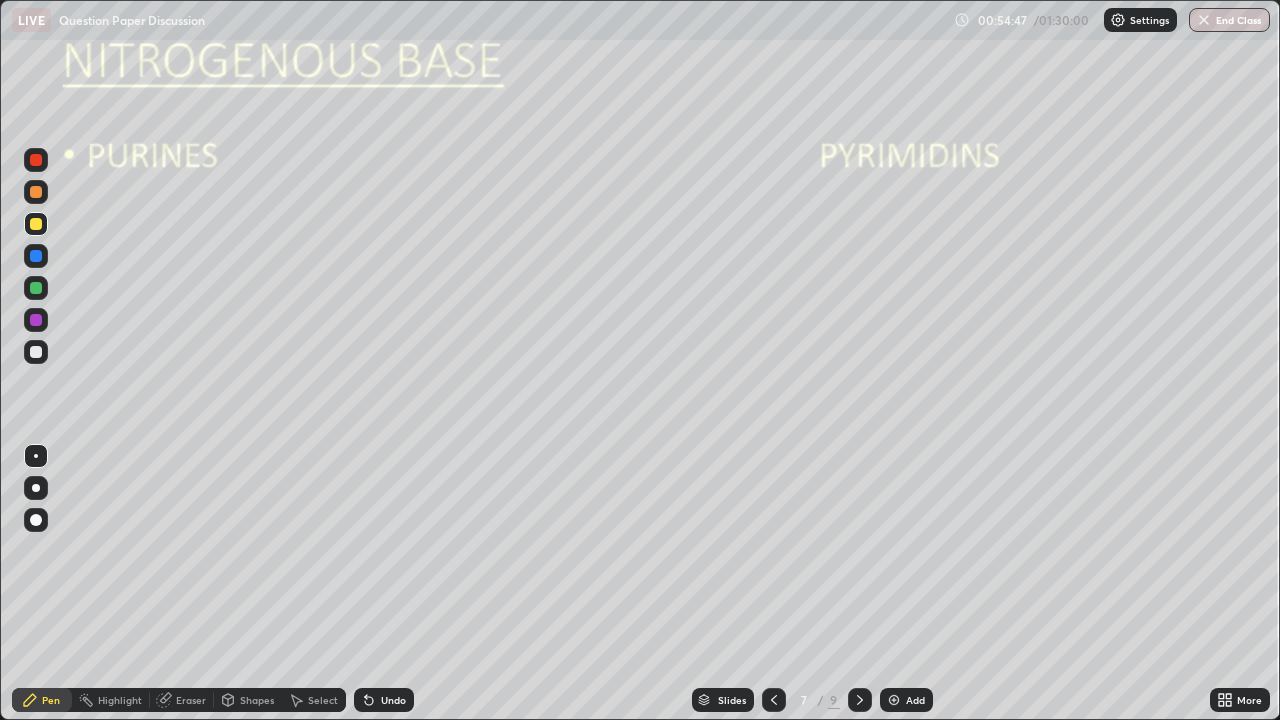 click at bounding box center [36, 224] 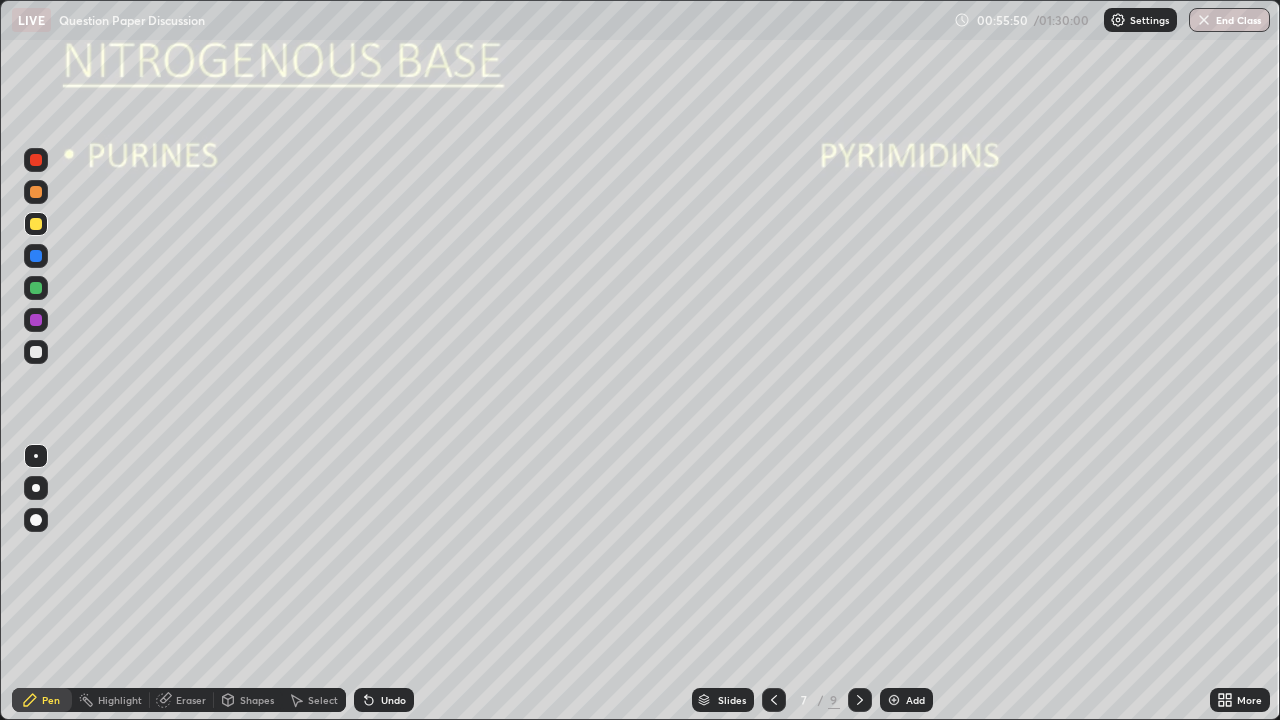 click on "Eraser" at bounding box center [191, 700] 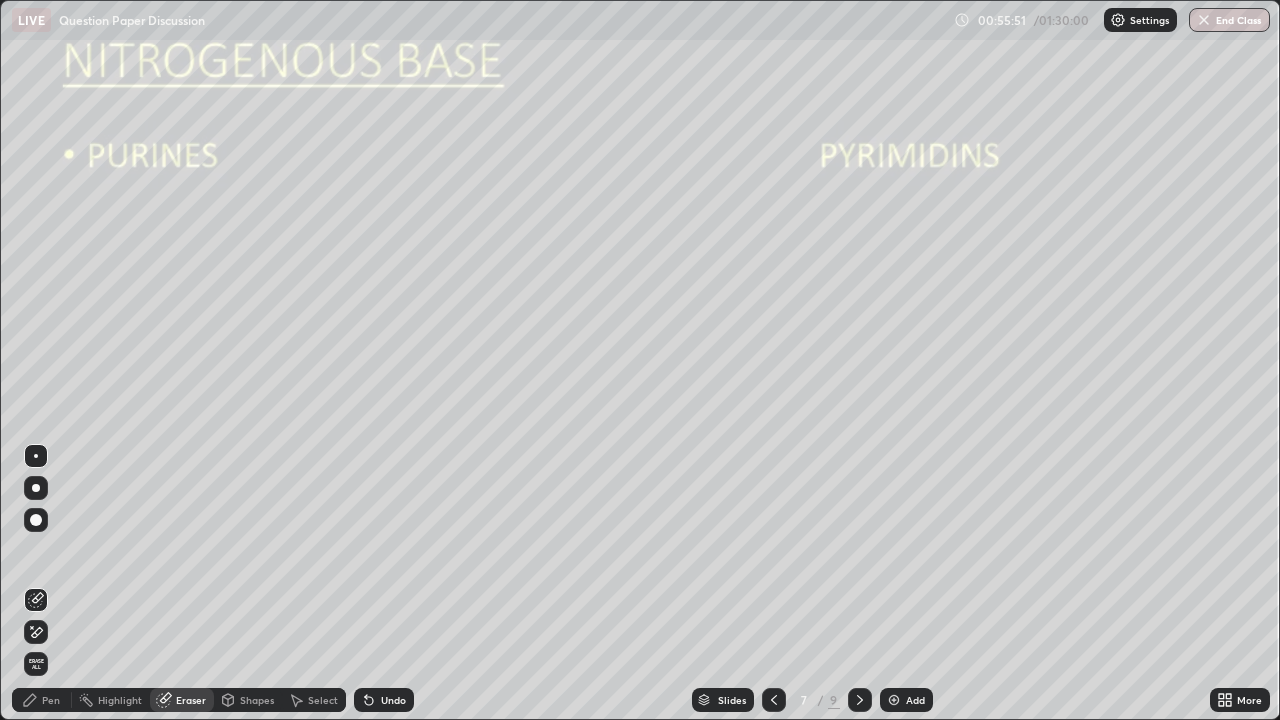 click 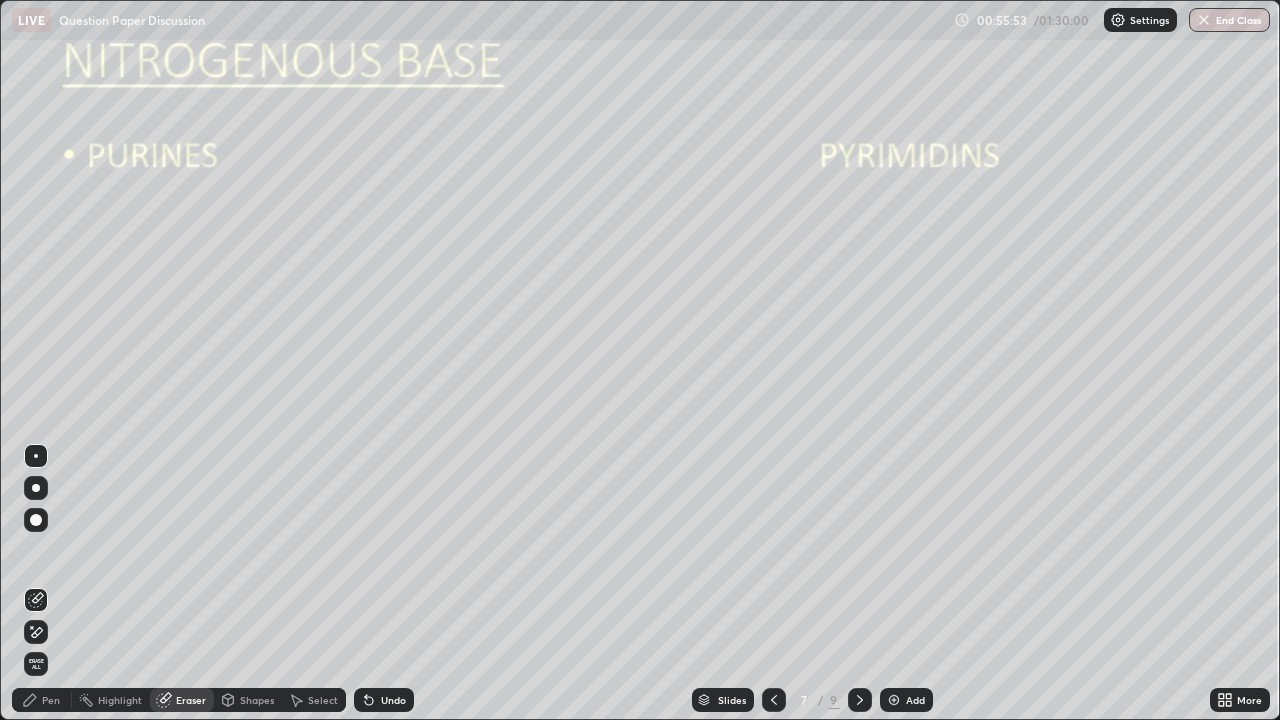 click 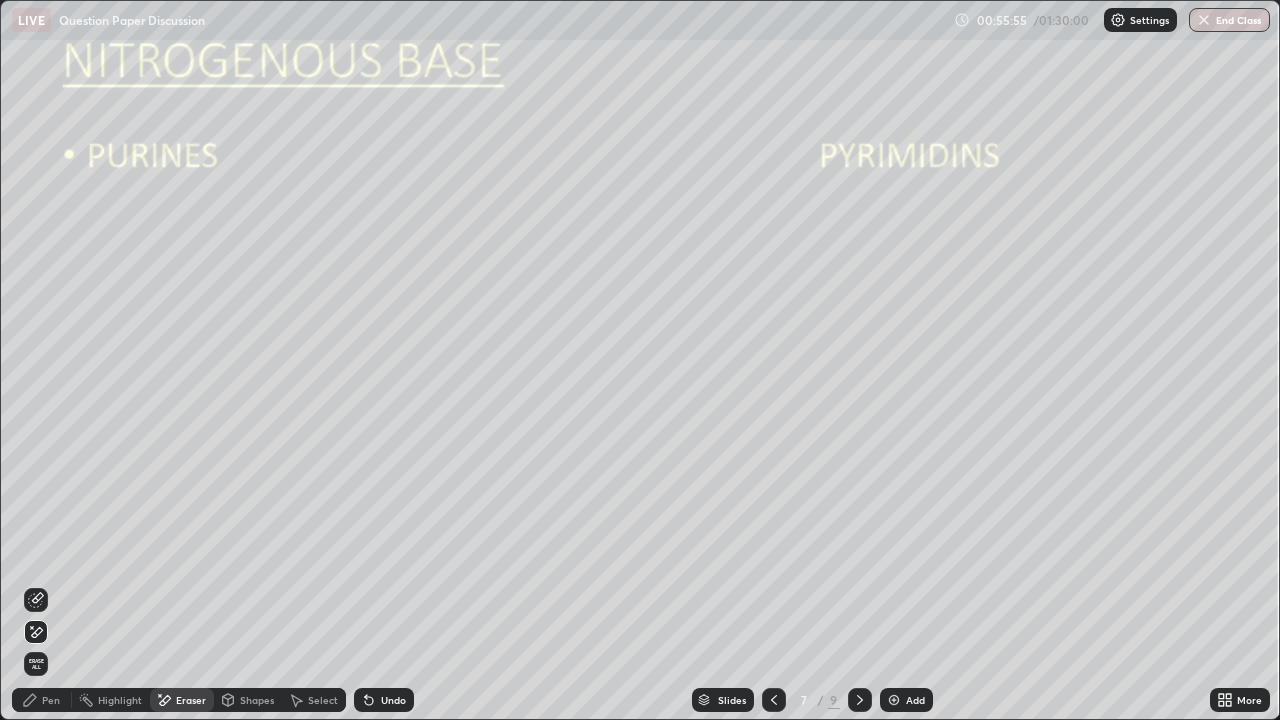 click on "Pen" at bounding box center (51, 700) 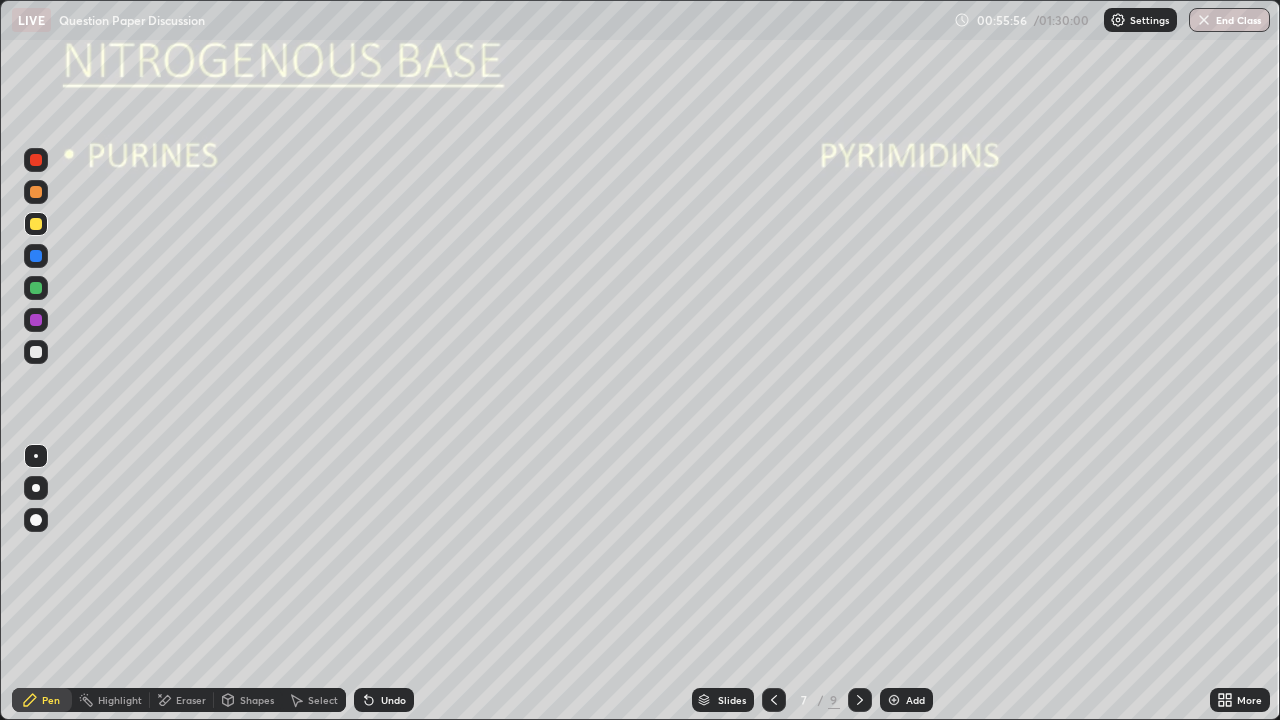 click at bounding box center (36, 456) 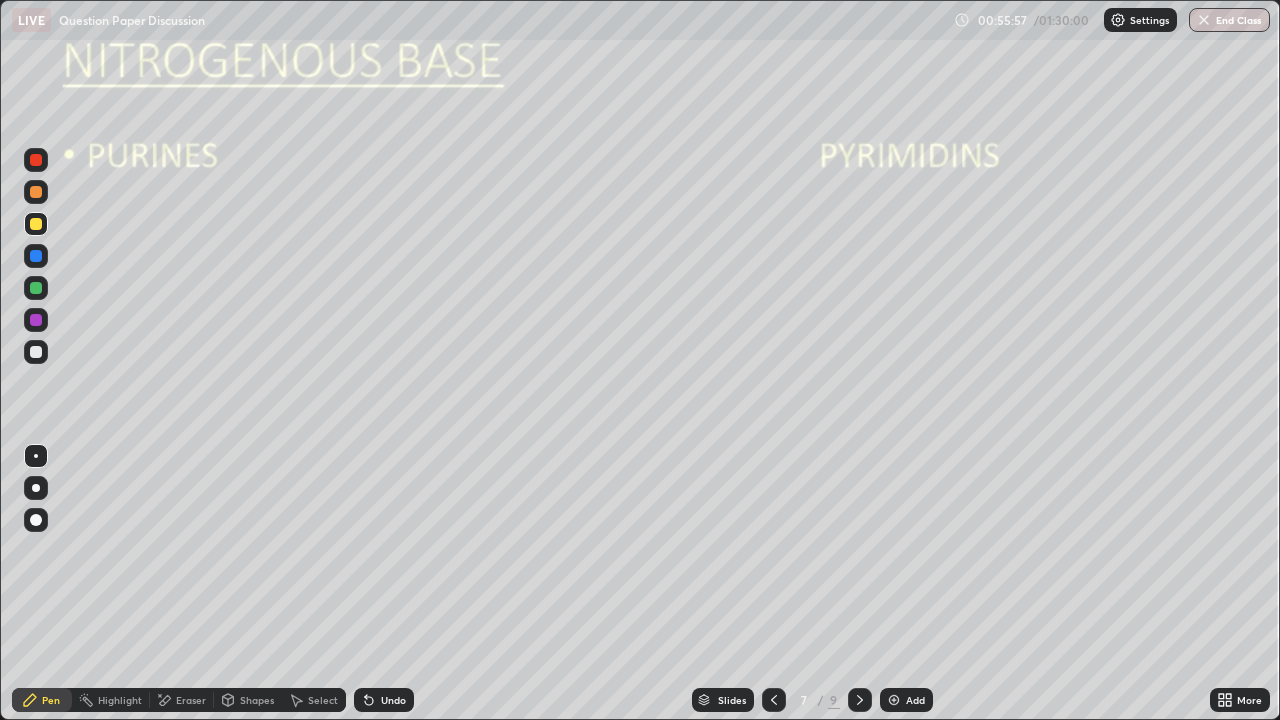 click at bounding box center (36, 320) 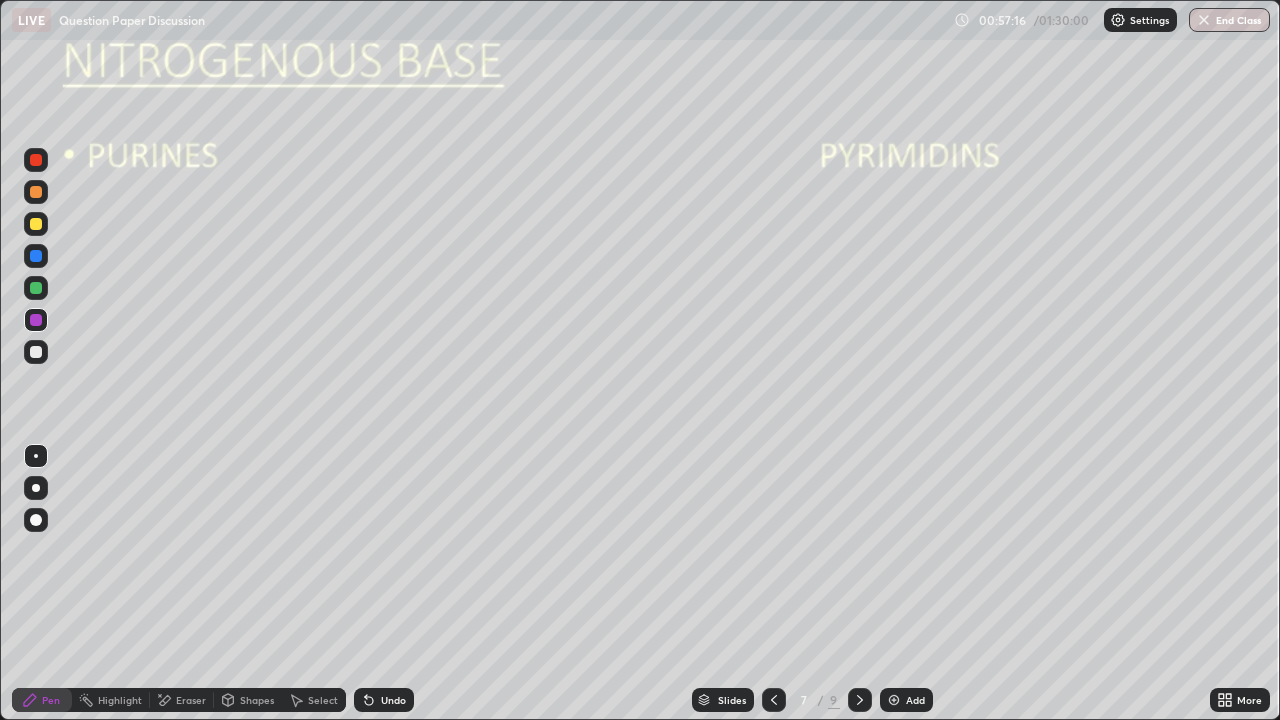 click at bounding box center (36, 288) 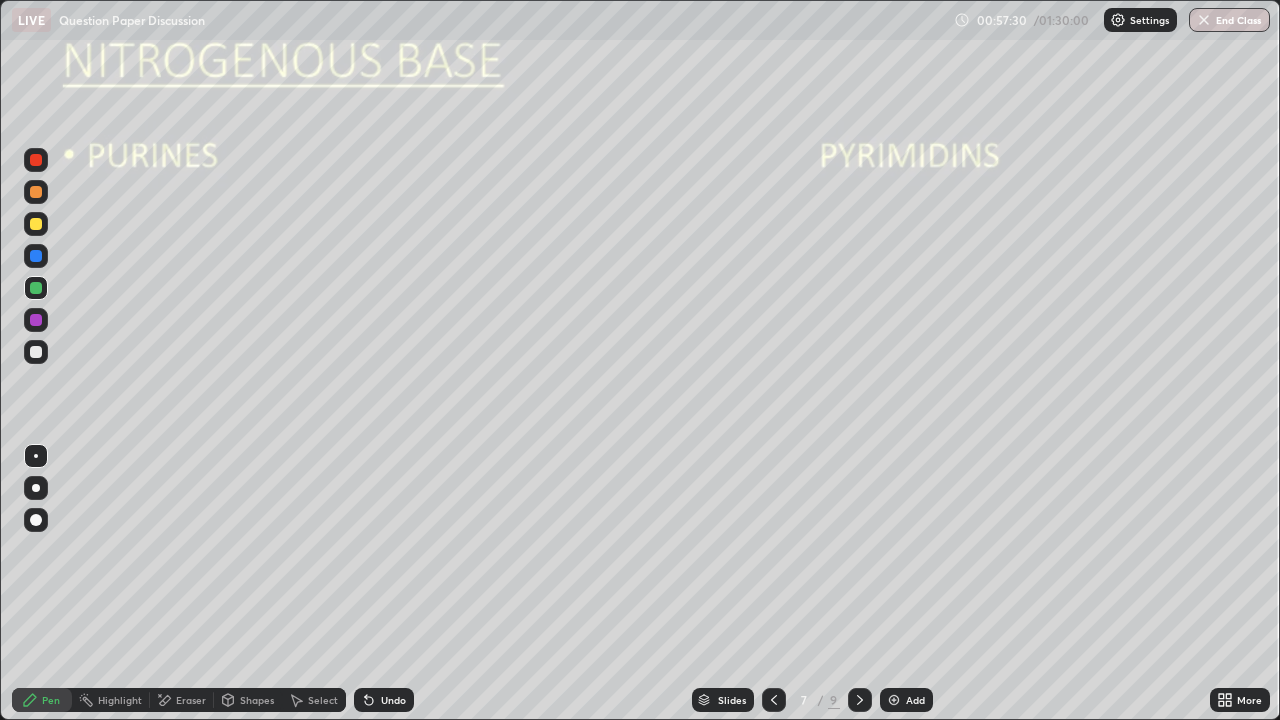 click on "Eraser" at bounding box center [191, 700] 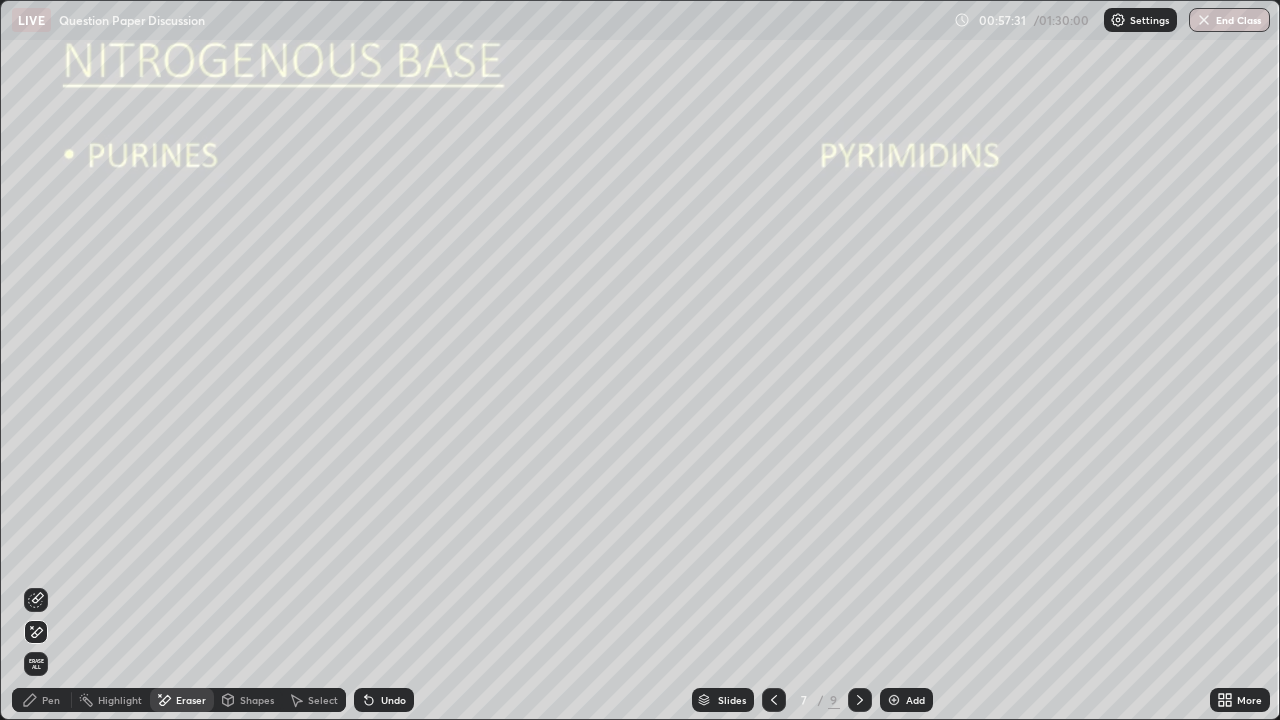 click 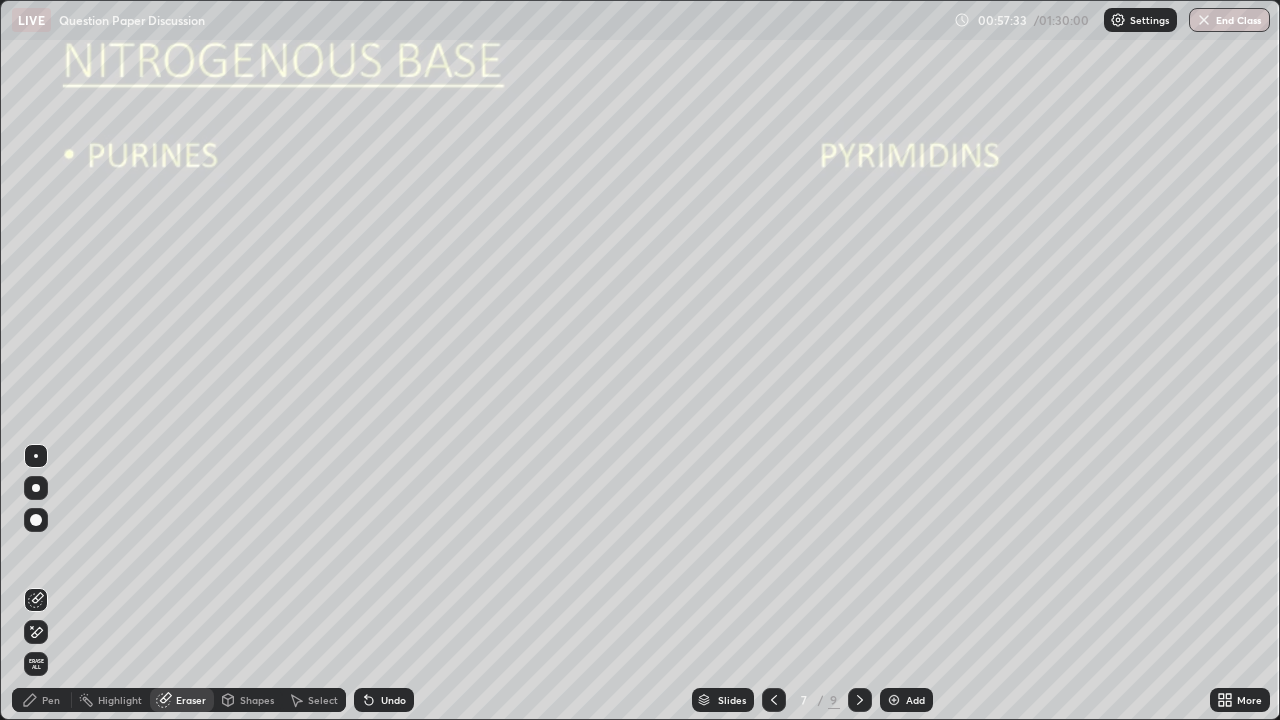 click 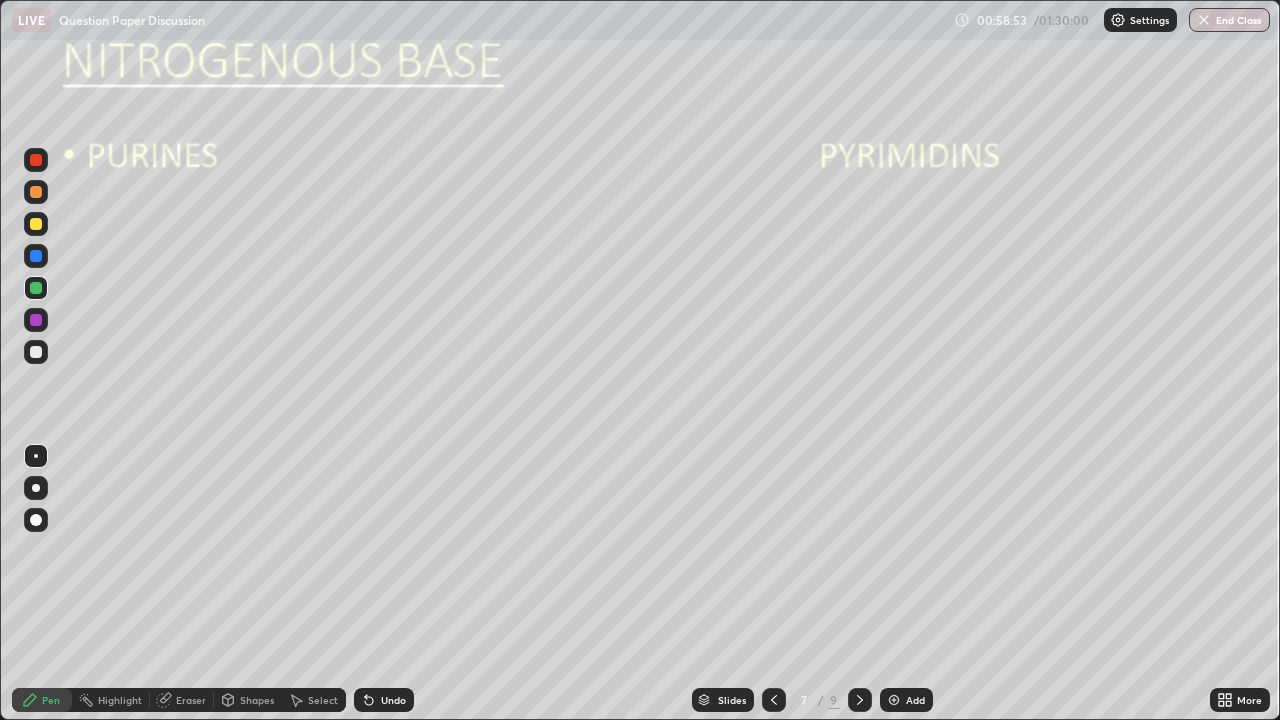click at bounding box center (36, 488) 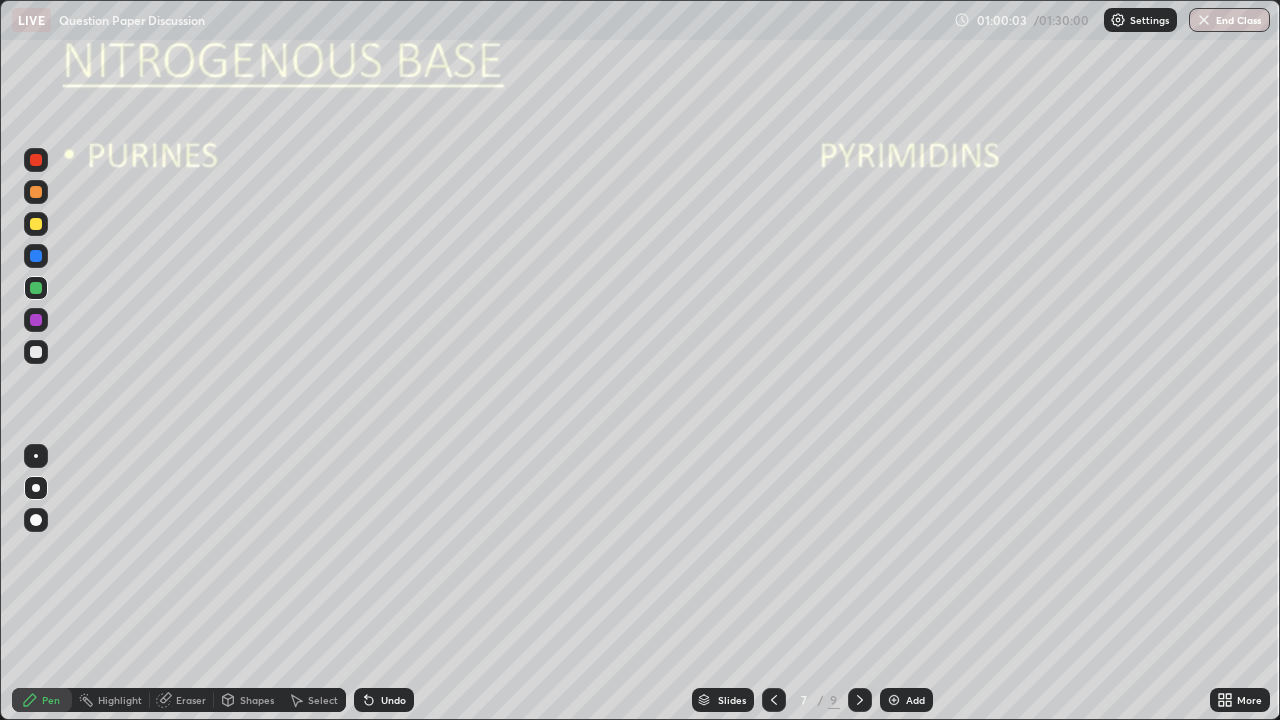 click on "Eraser" at bounding box center [191, 700] 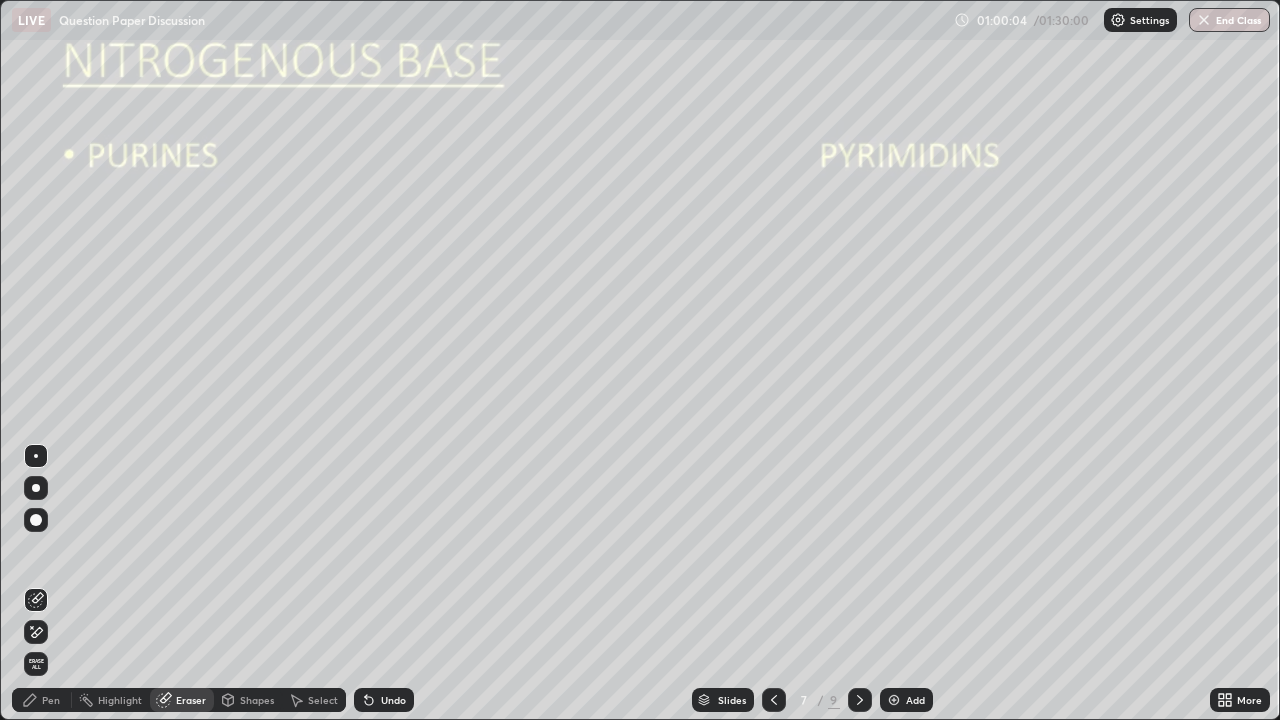 click 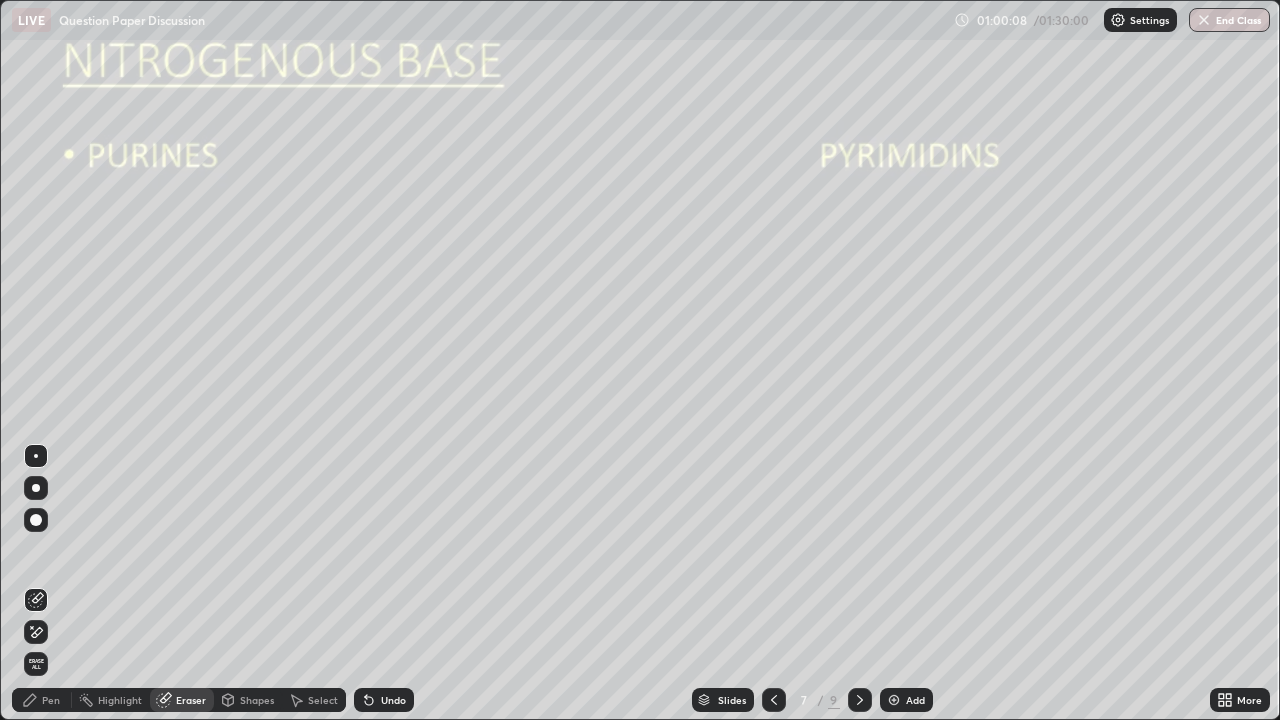 click on "Pen" at bounding box center (51, 700) 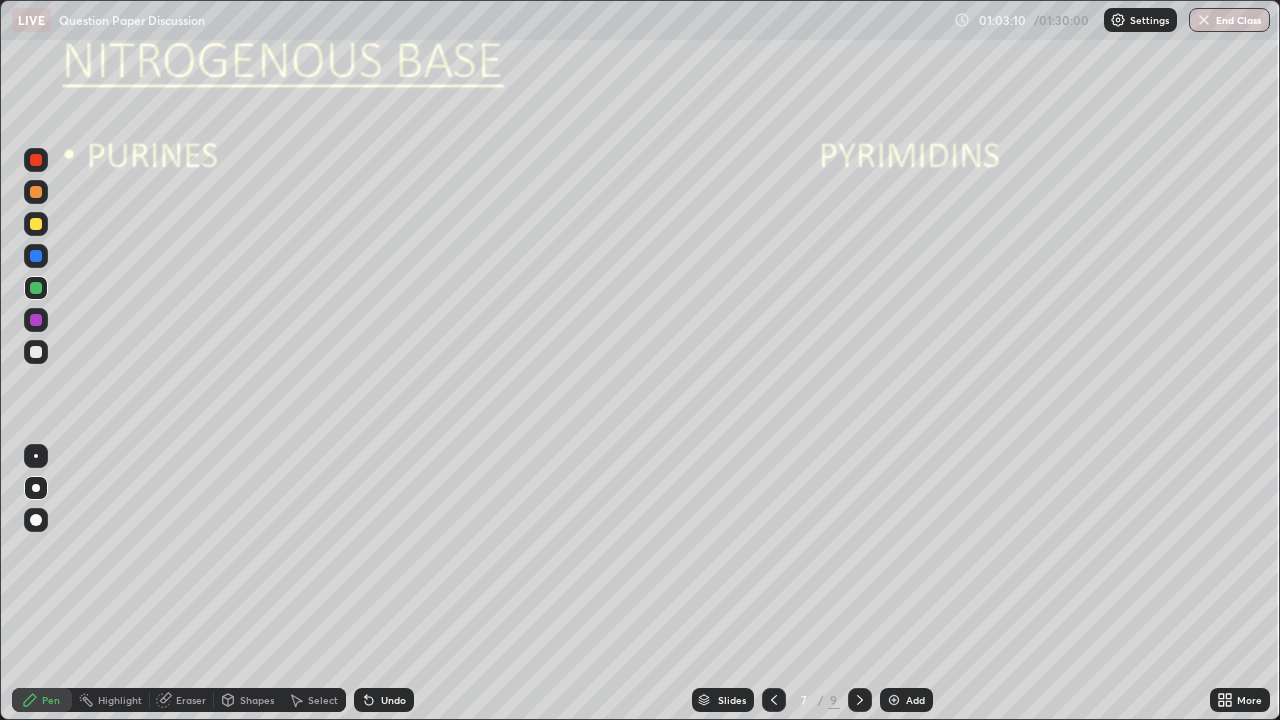 click at bounding box center [36, 224] 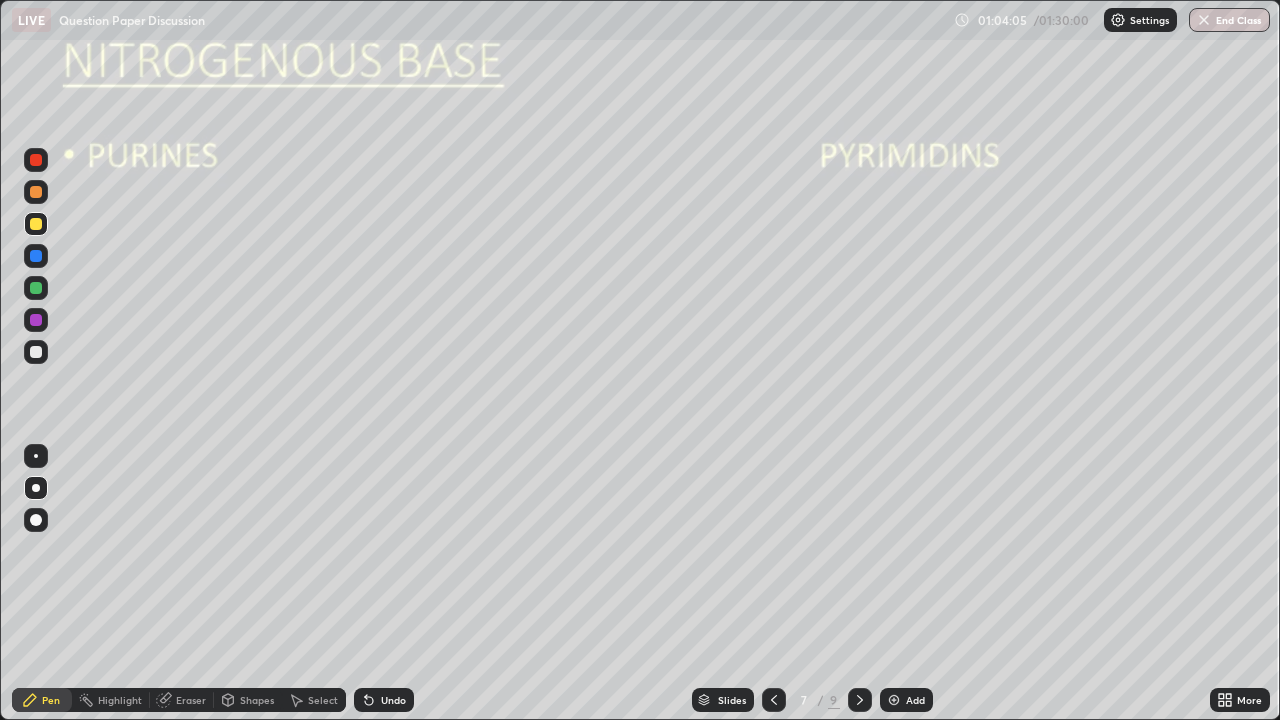 click at bounding box center (36, 456) 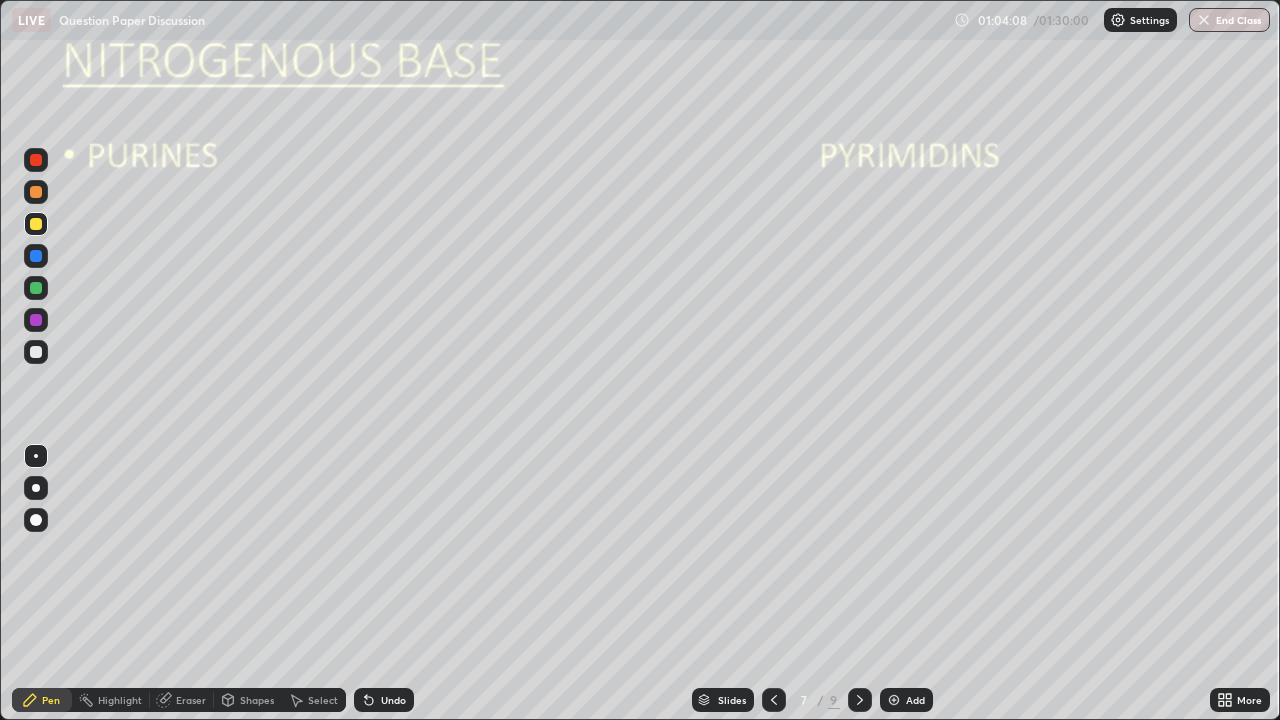 click on "Eraser" at bounding box center [191, 700] 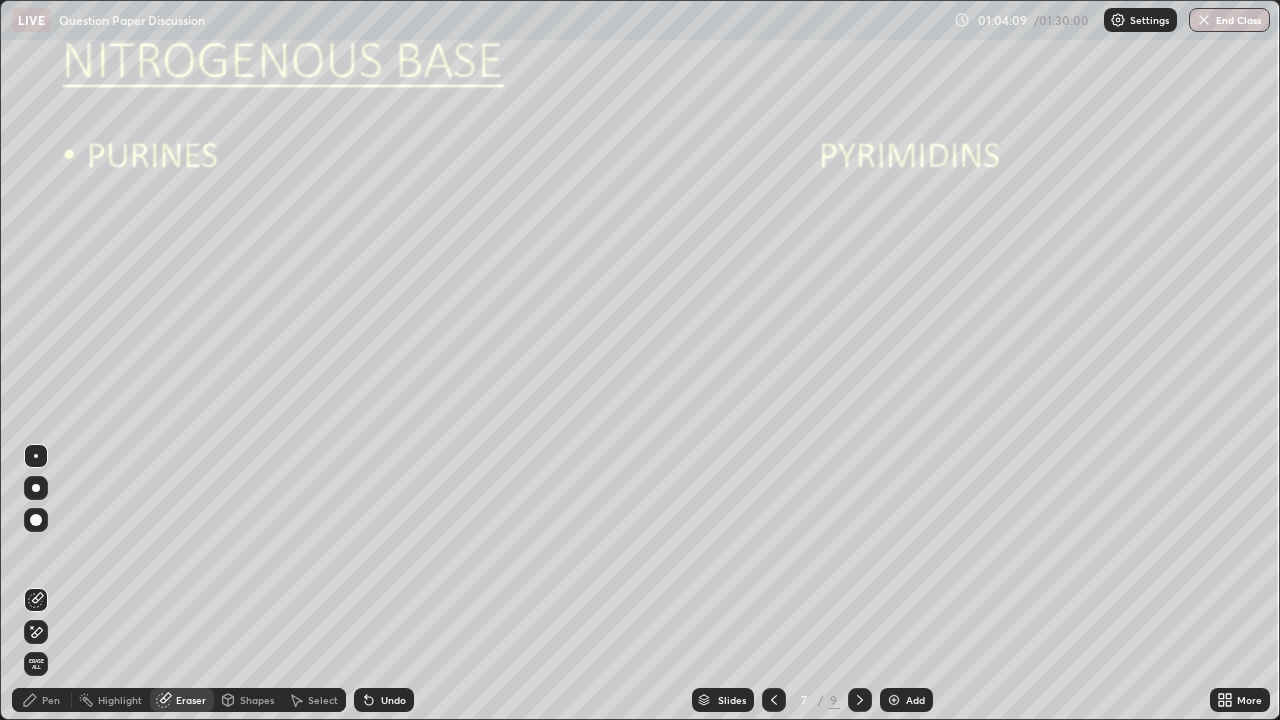click 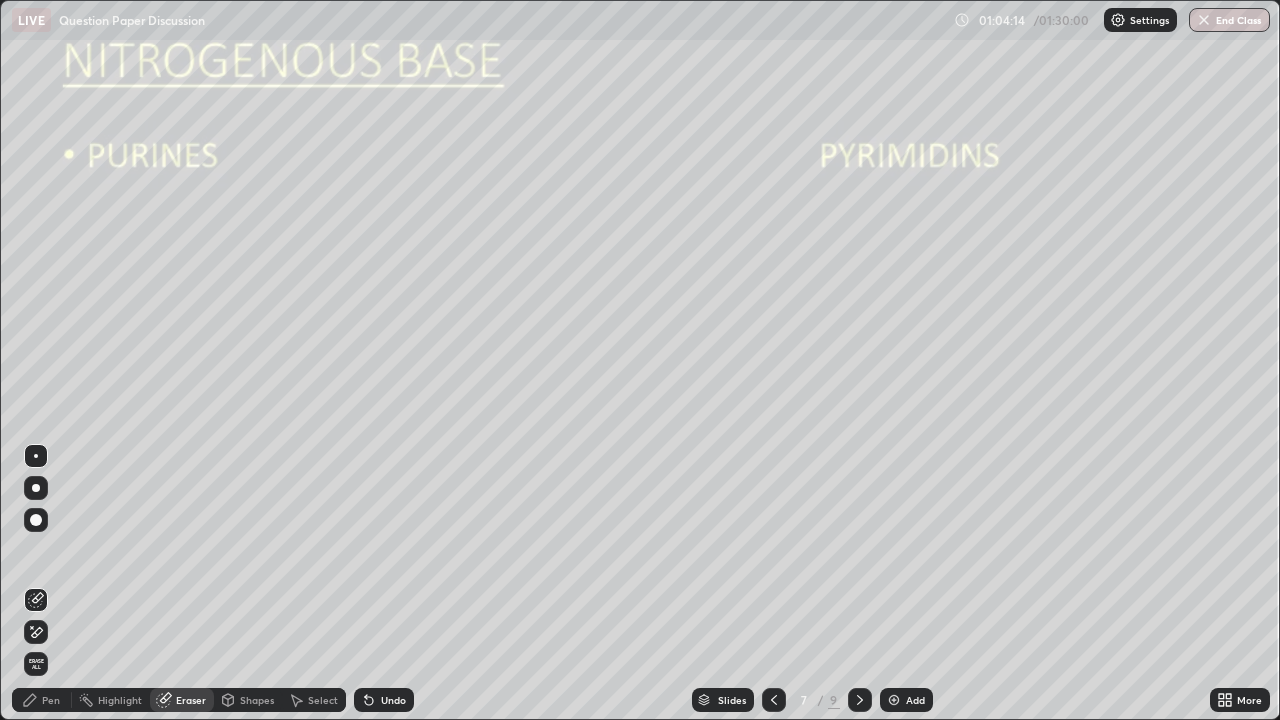 click on "Pen" at bounding box center (51, 700) 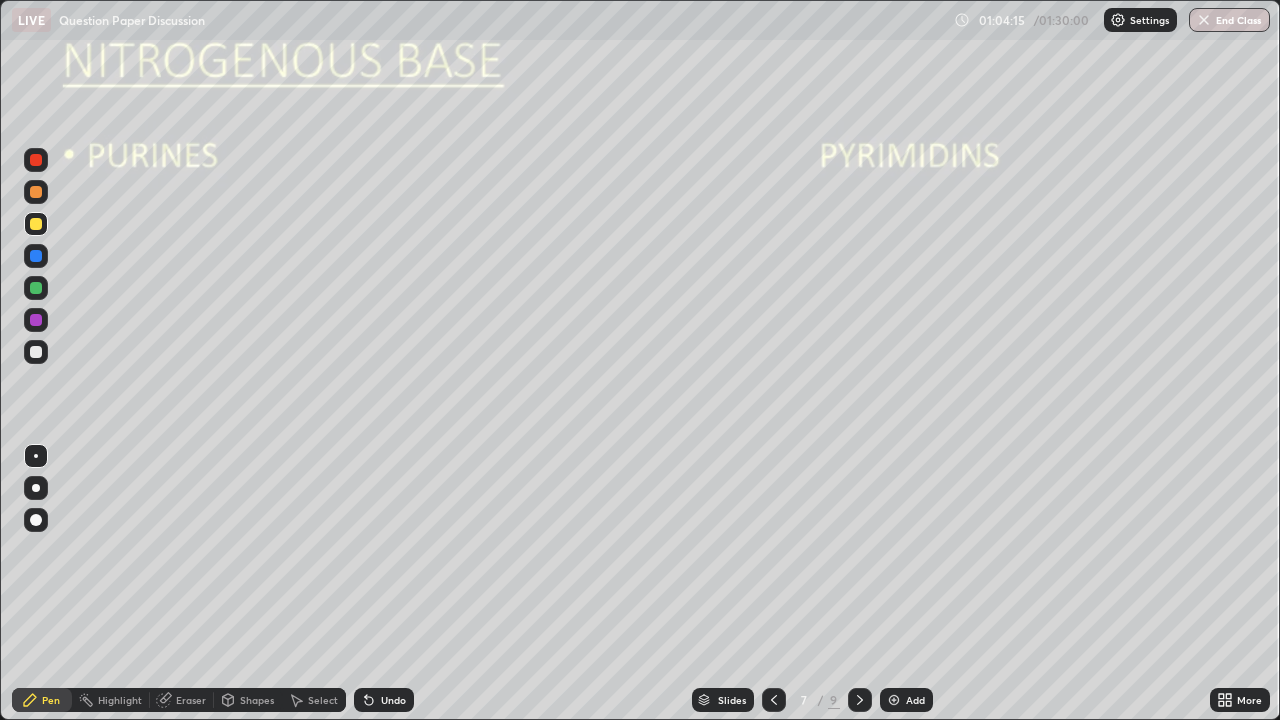 click at bounding box center [36, 456] 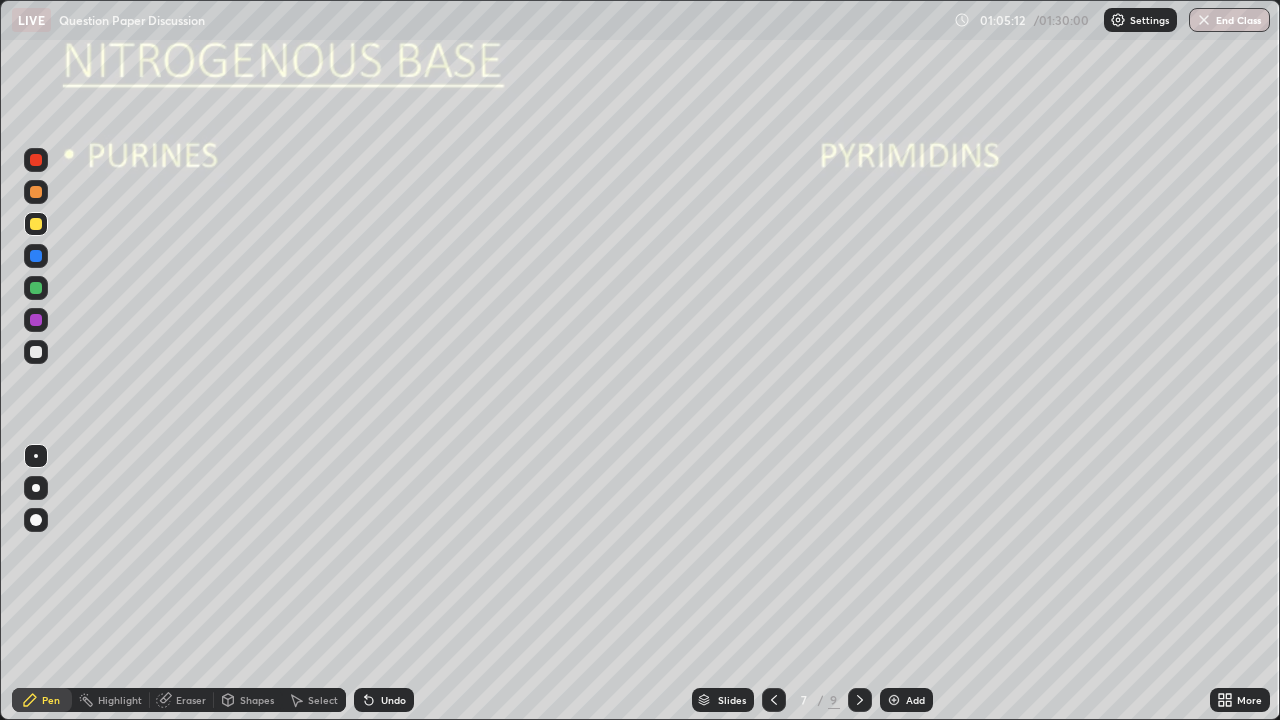 click at bounding box center (36, 456) 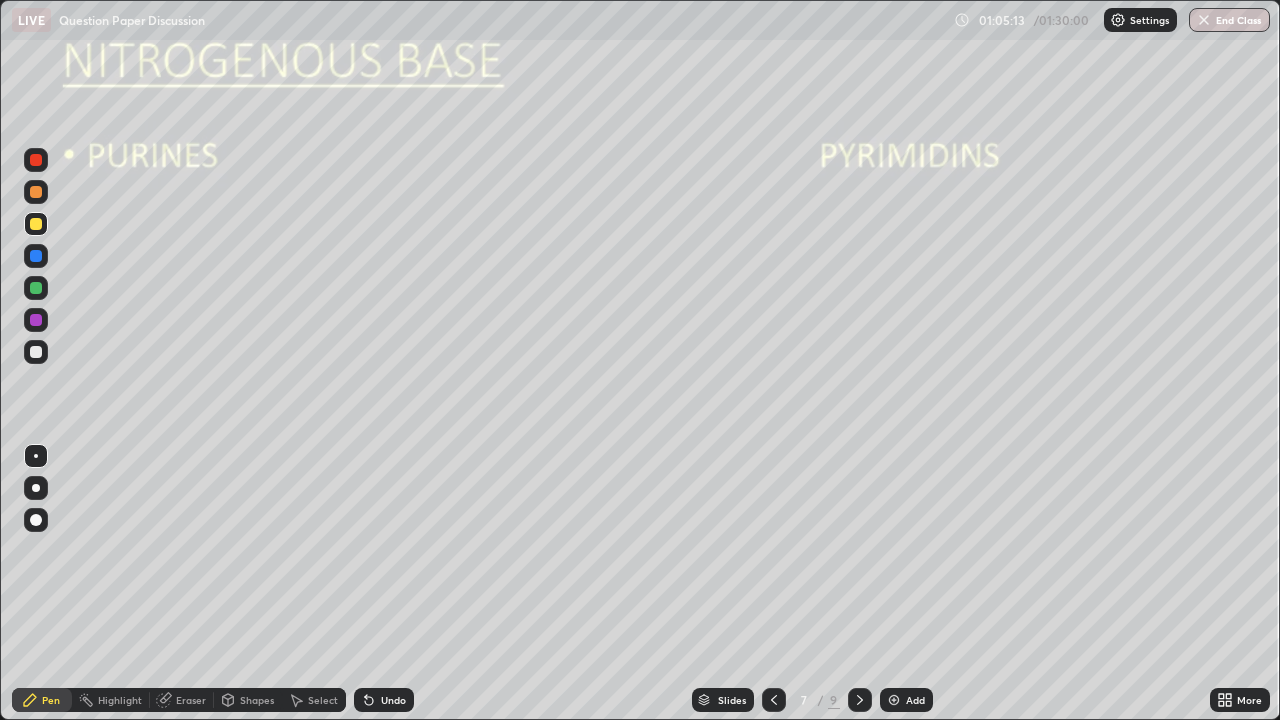 click at bounding box center [36, 288] 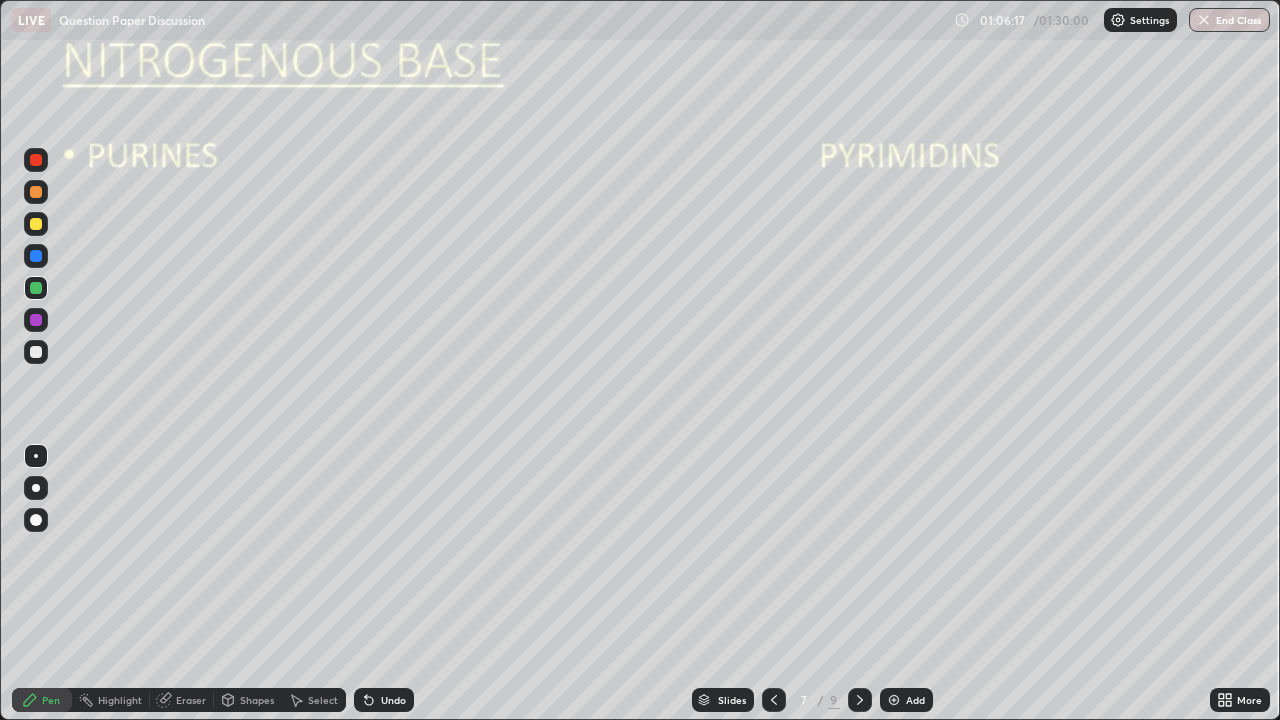 click on "Undo" at bounding box center (393, 700) 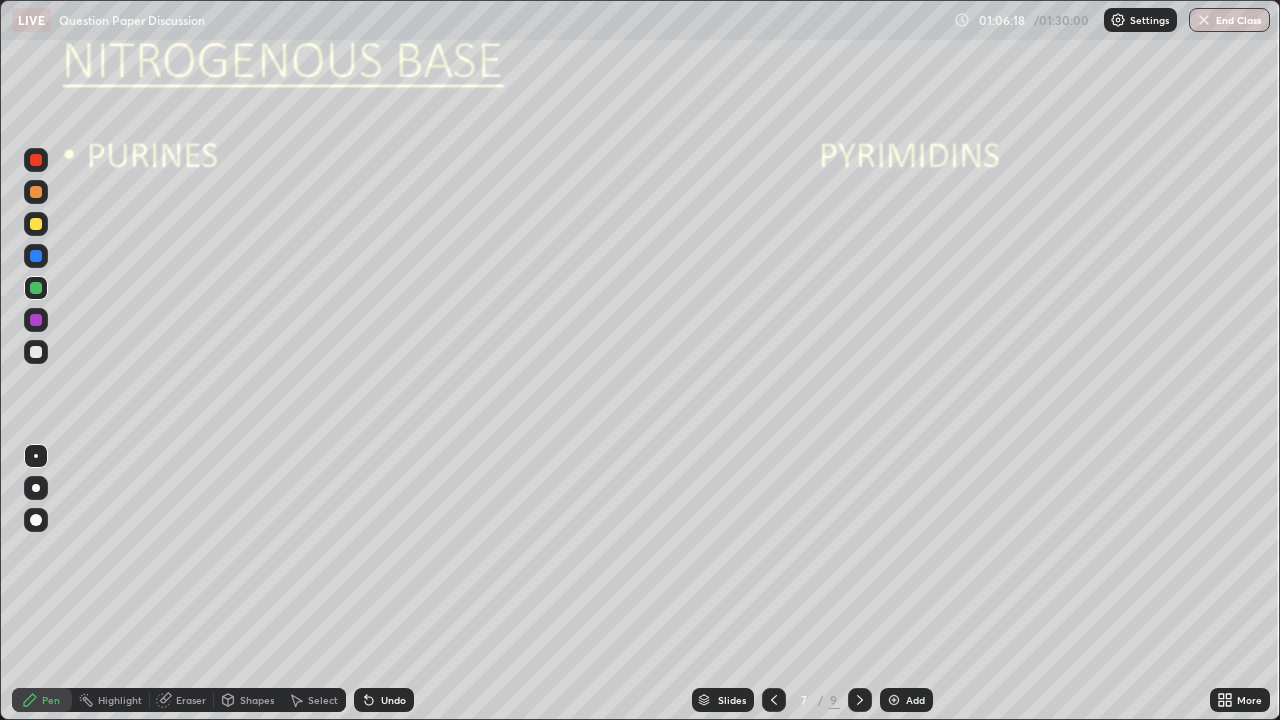 click on "Undo" at bounding box center (393, 700) 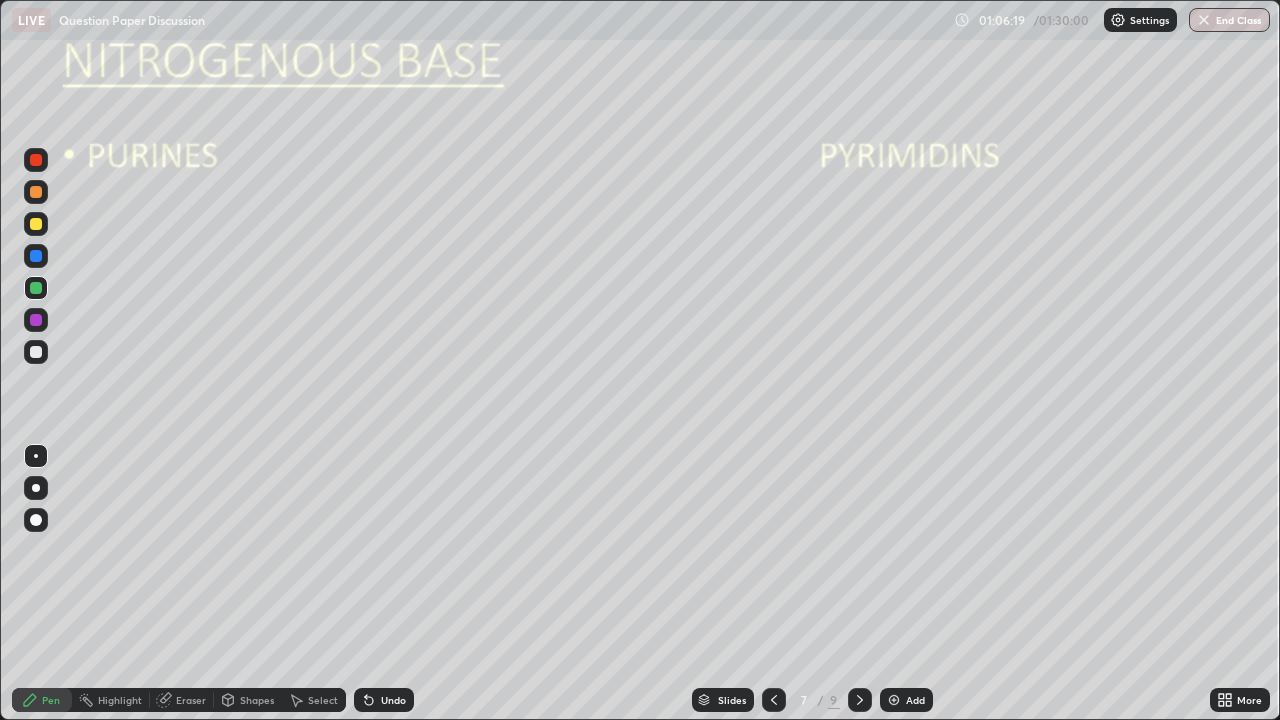 click on "Undo" at bounding box center (393, 700) 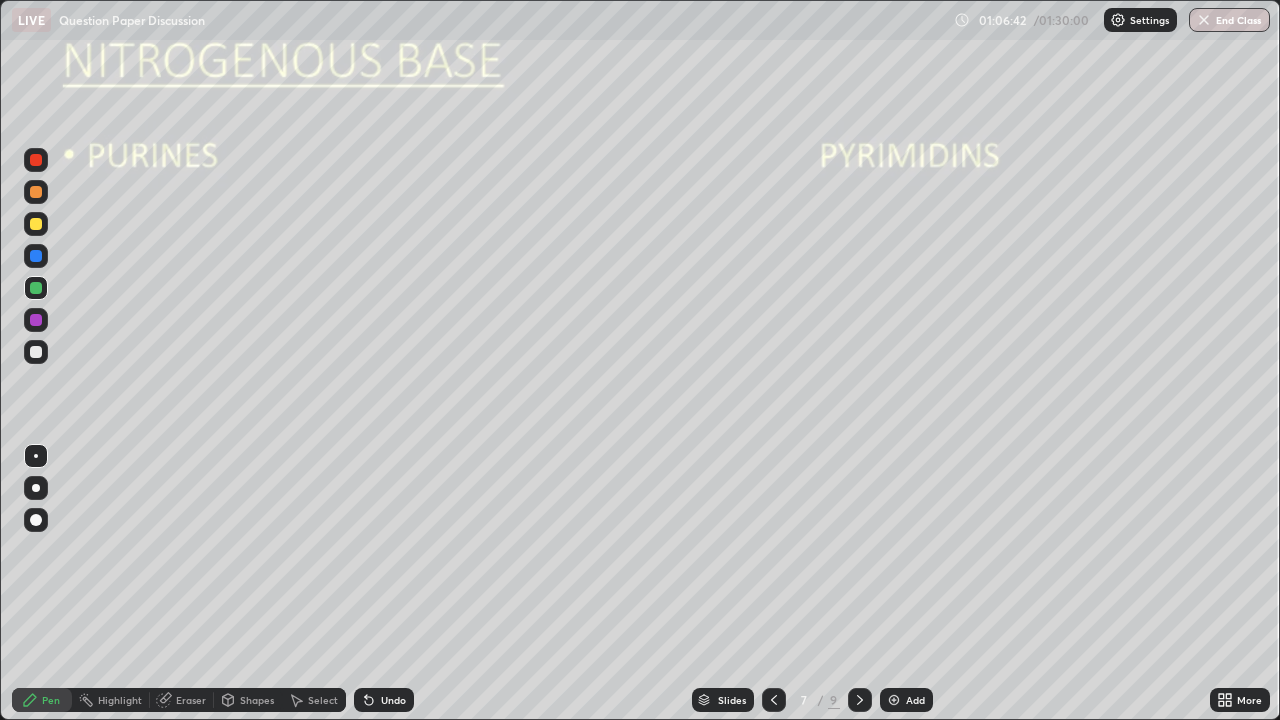 click on "Slides" at bounding box center (732, 700) 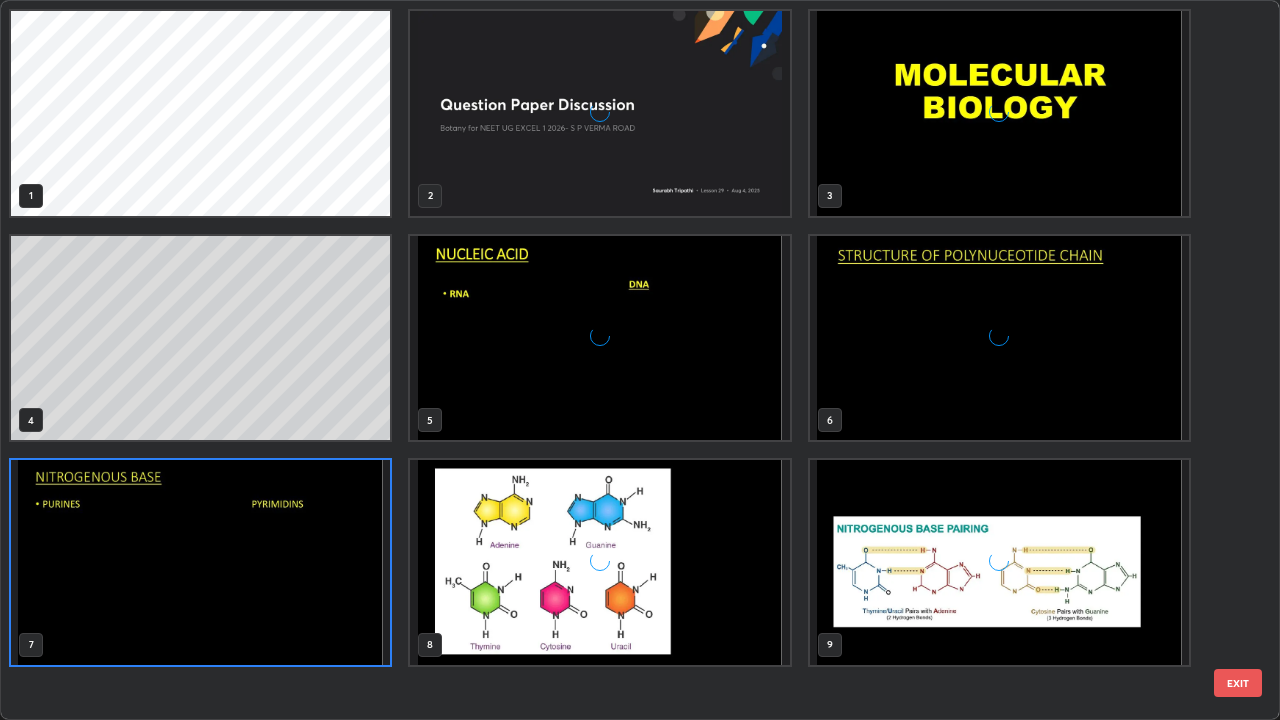 scroll, scrollTop: 7, scrollLeft: 11, axis: both 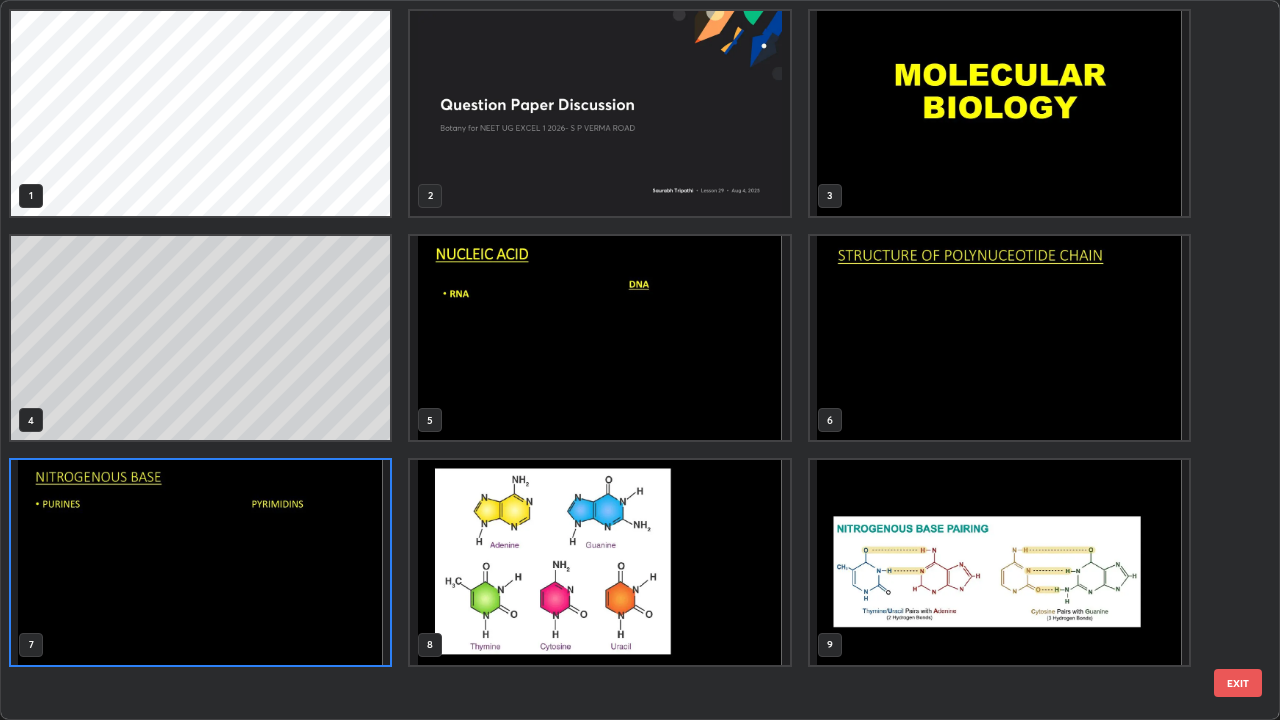 click at bounding box center [599, 562] 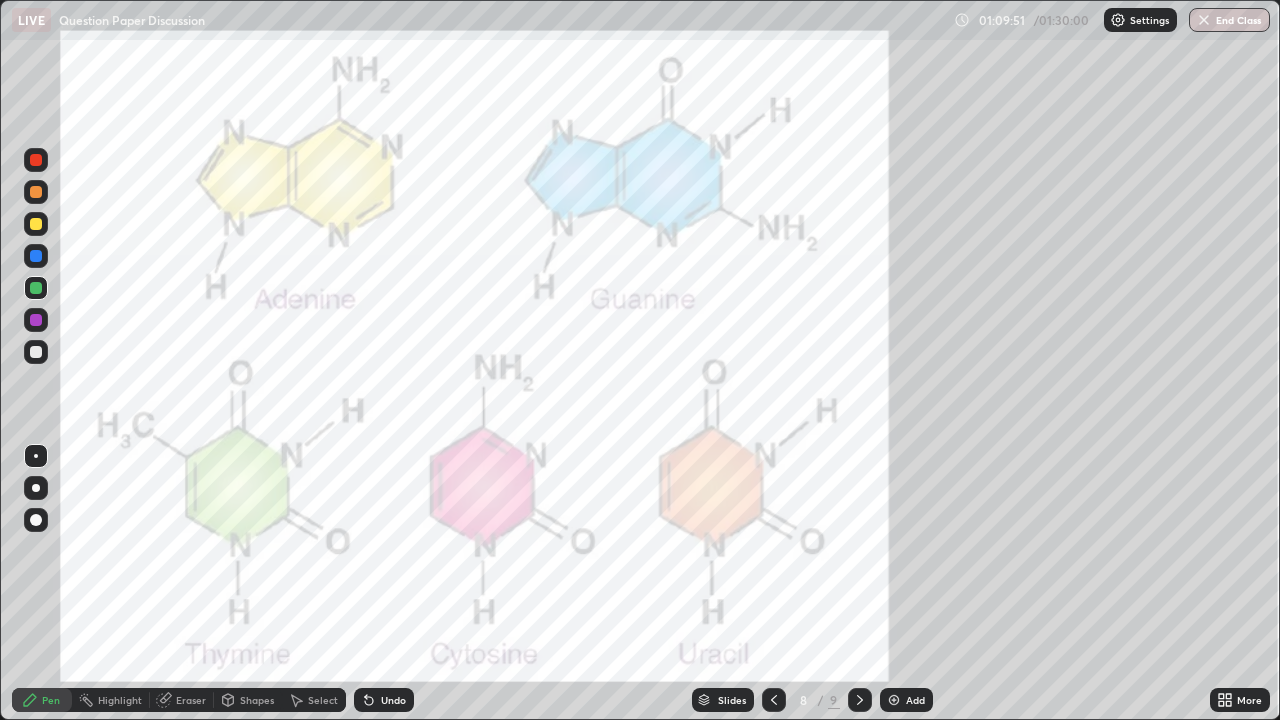 click 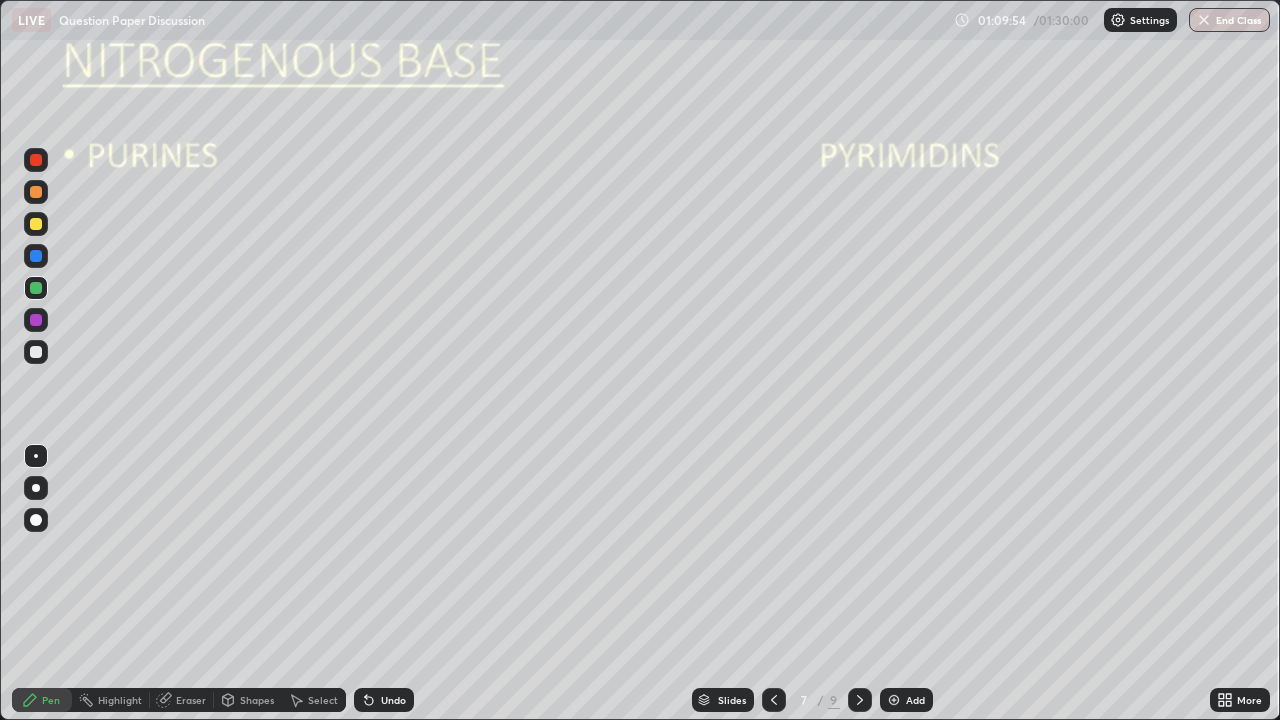 click 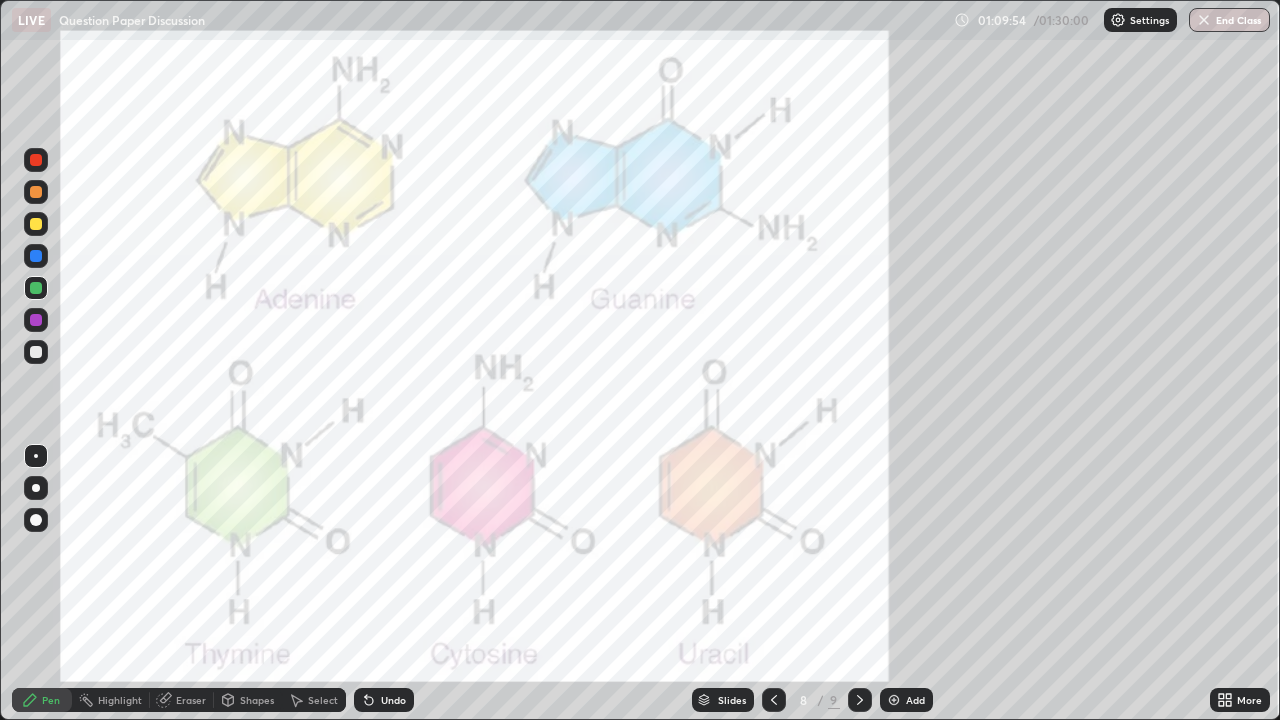 click 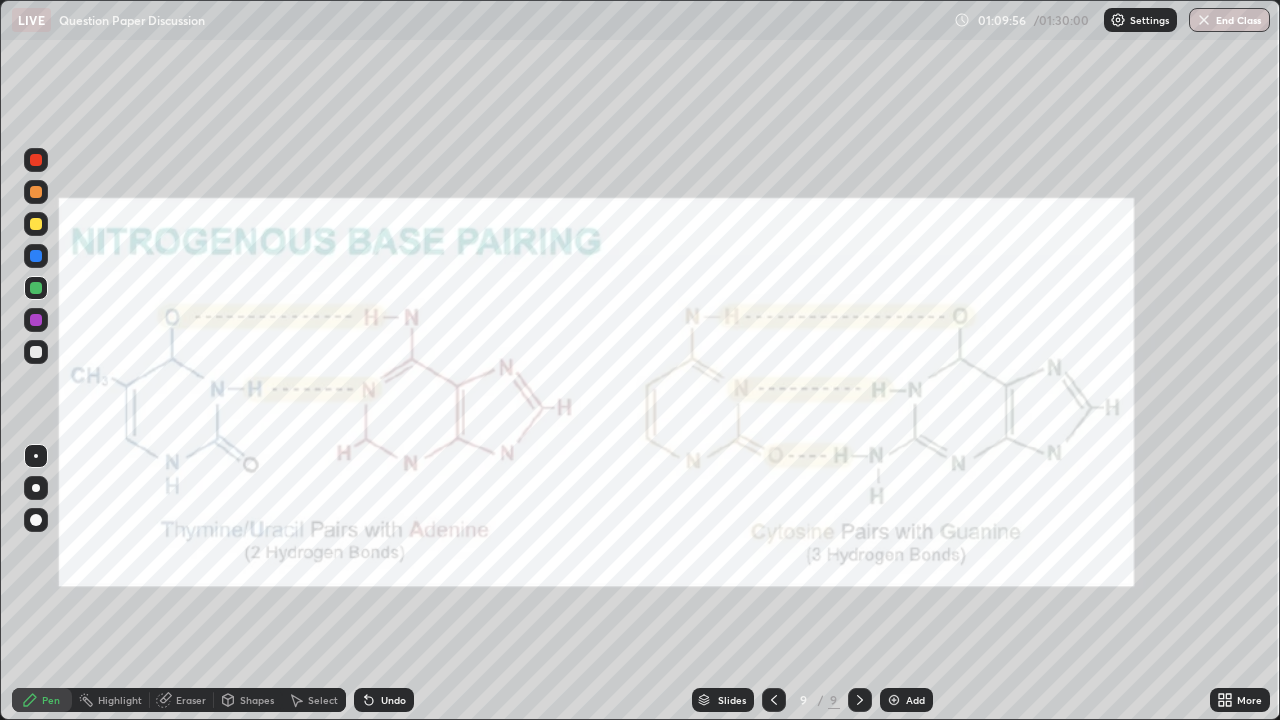 click 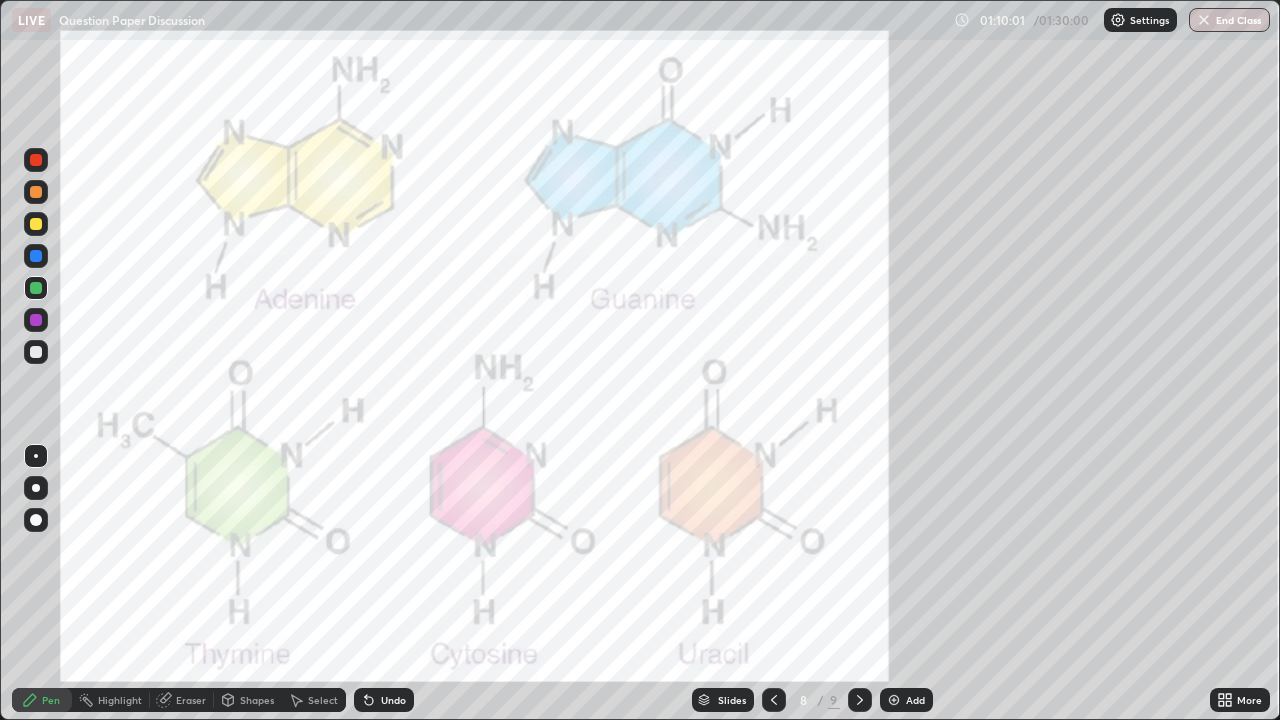 click on "Add" at bounding box center [906, 700] 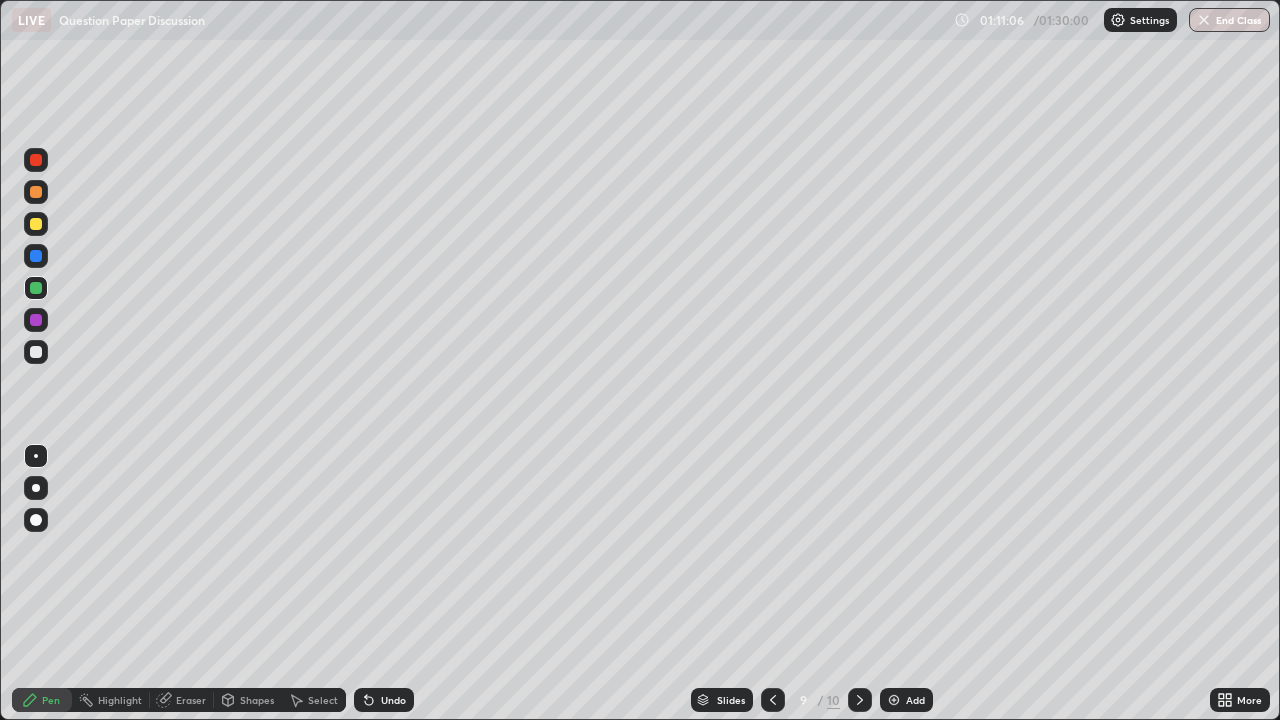 click 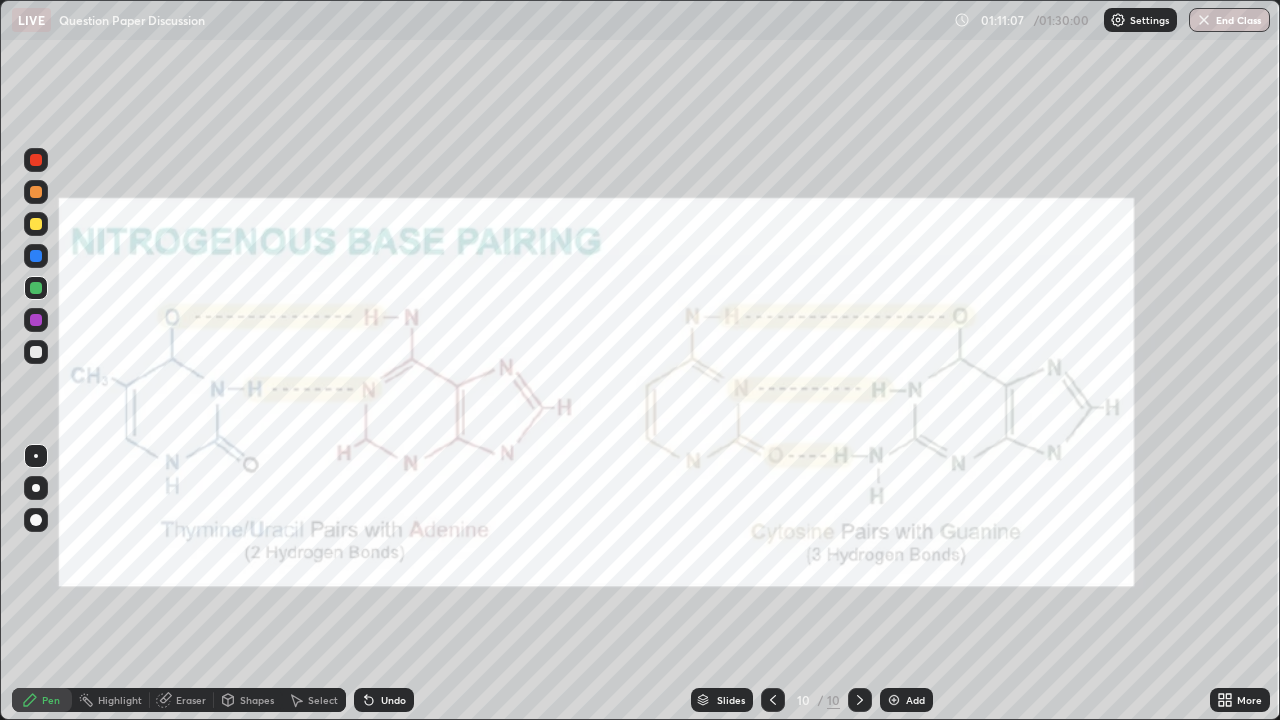 click 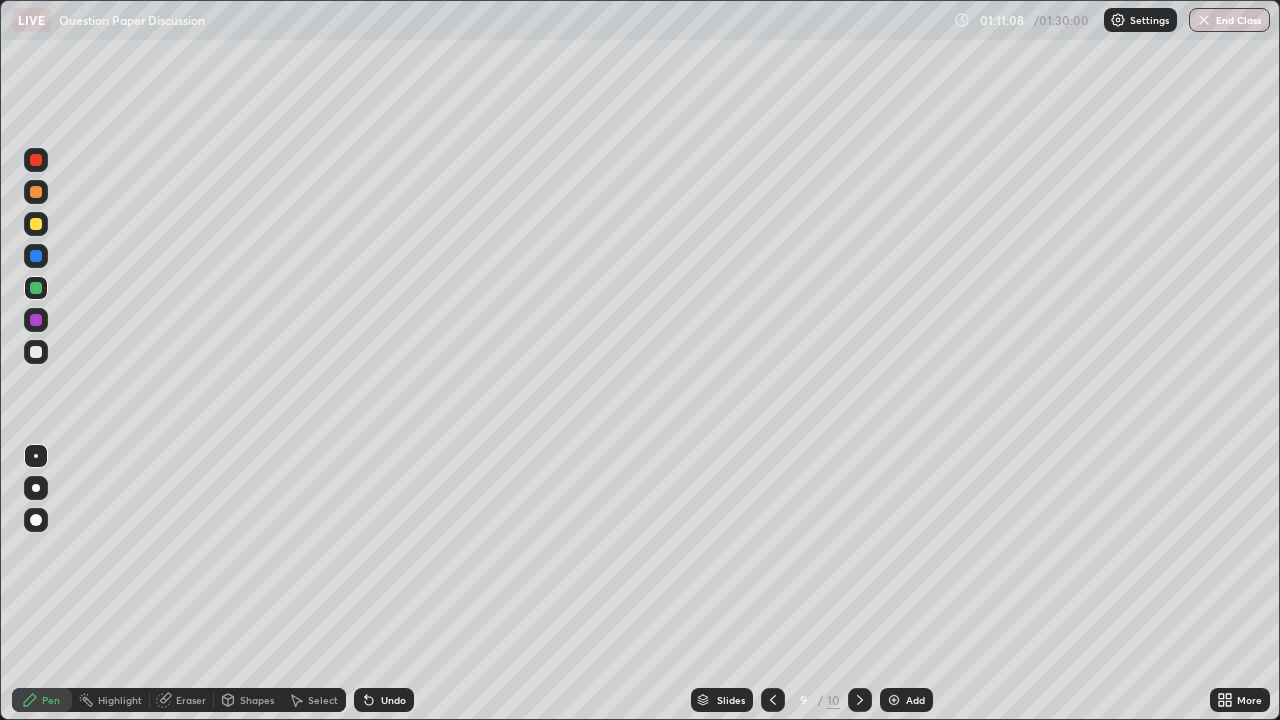 click at bounding box center [773, 700] 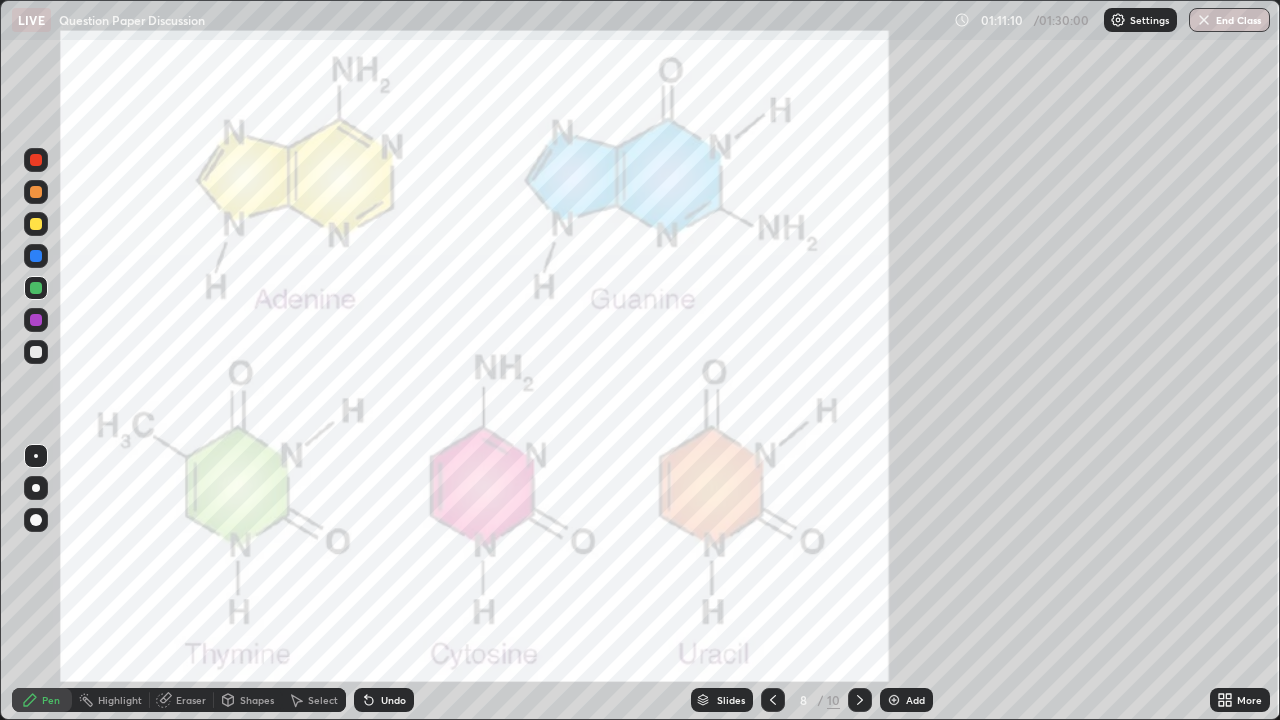 click 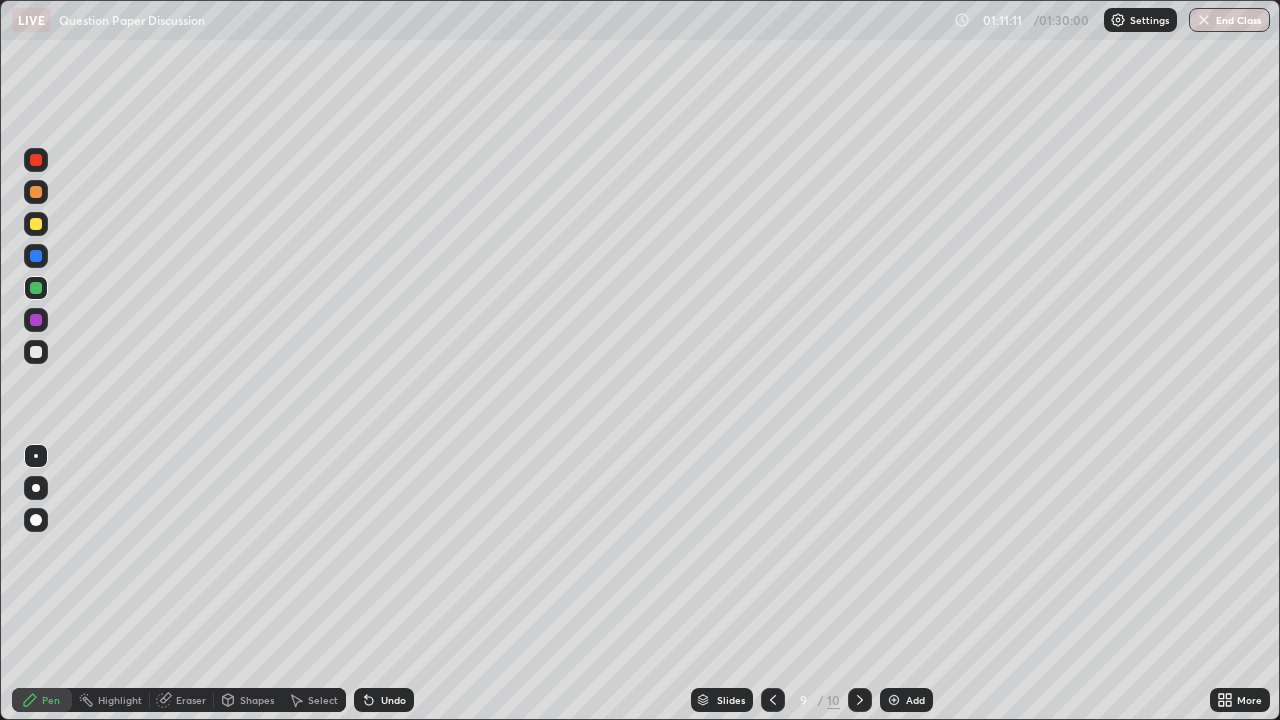 click 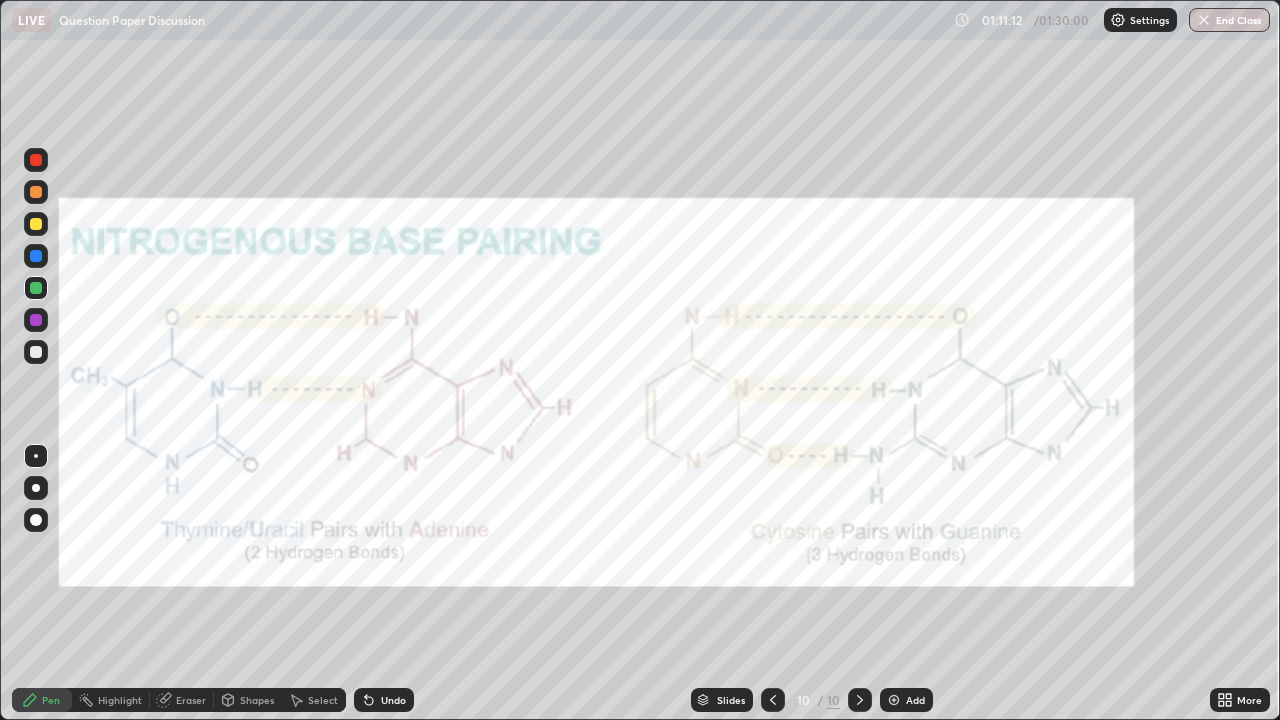 click 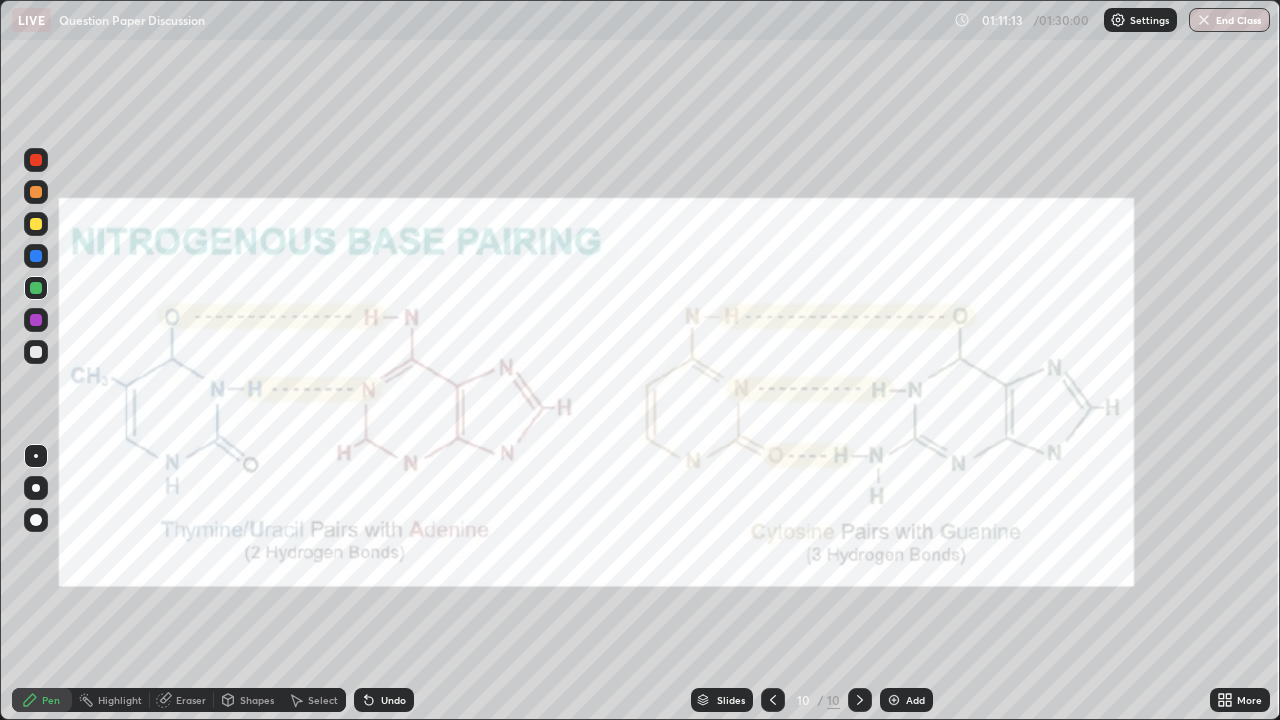 click at bounding box center [773, 700] 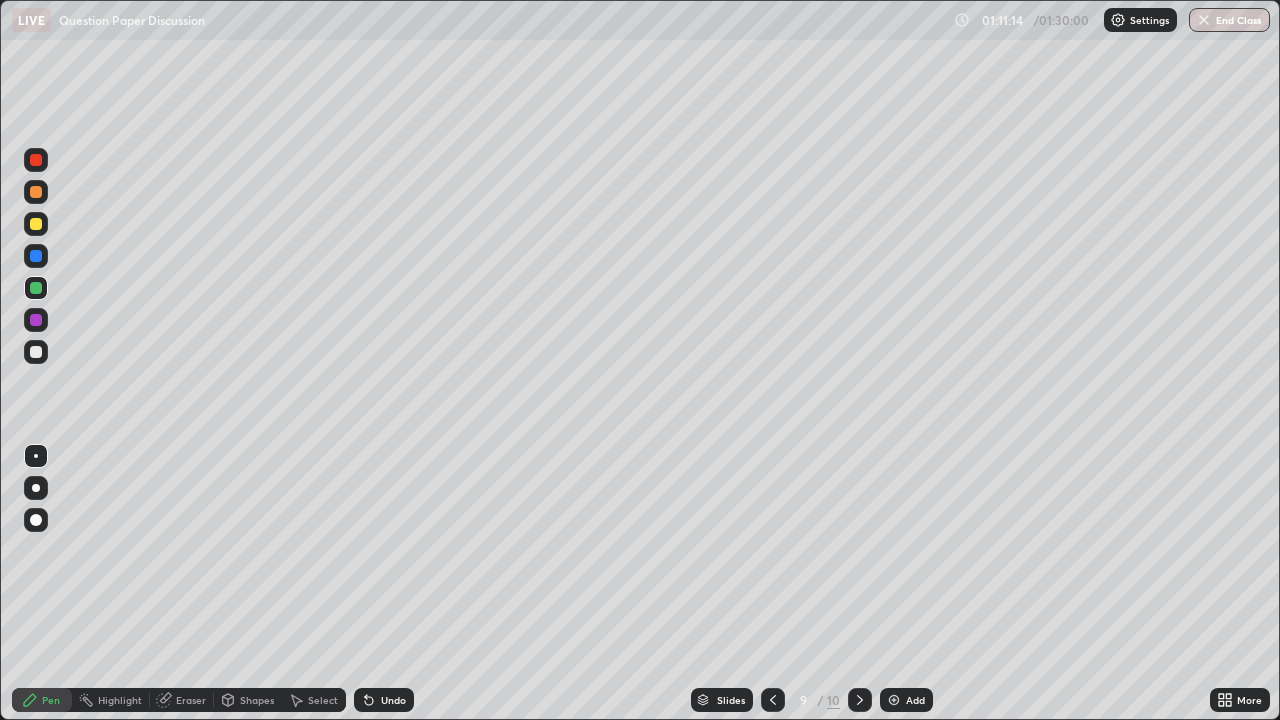 click 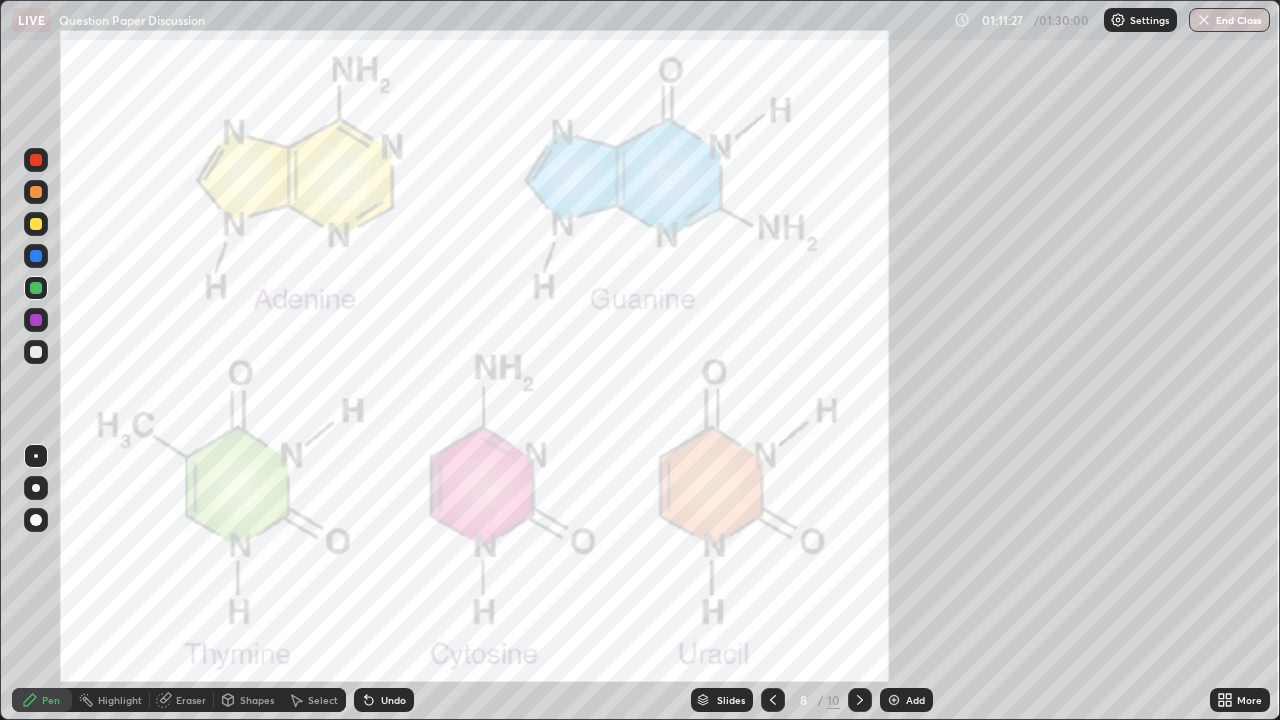click at bounding box center [36, 488] 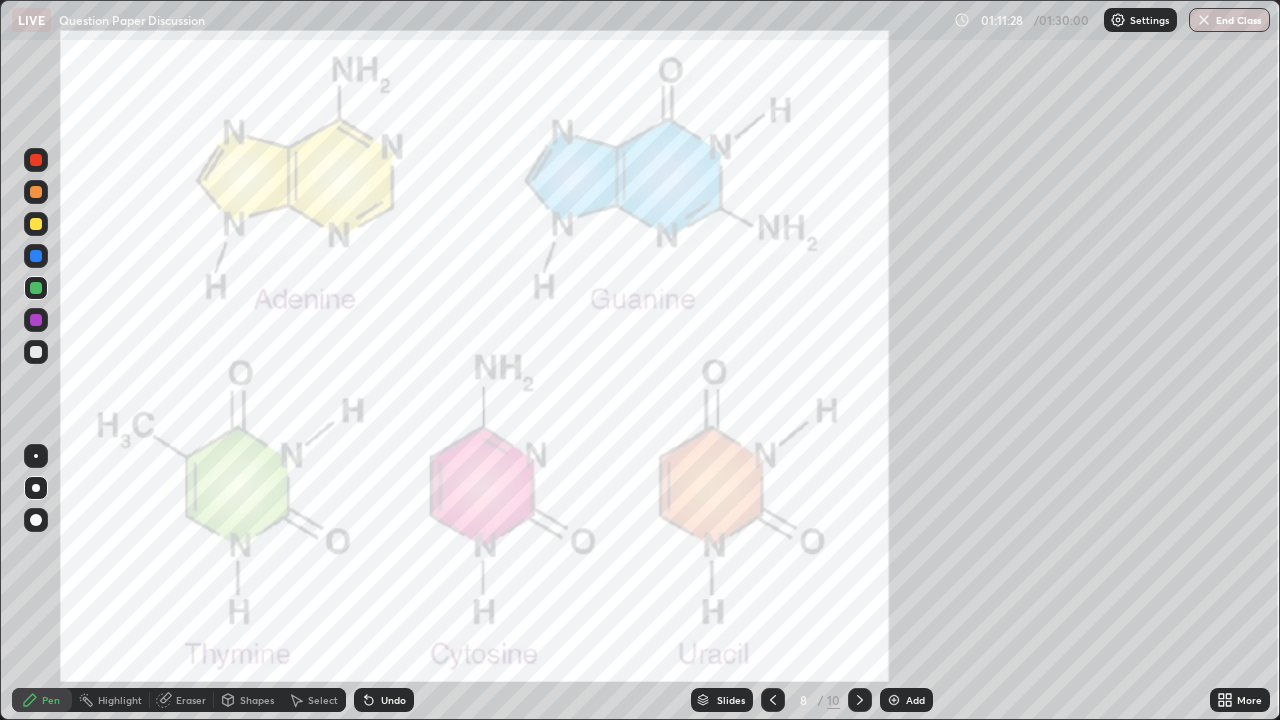 click at bounding box center (36, 352) 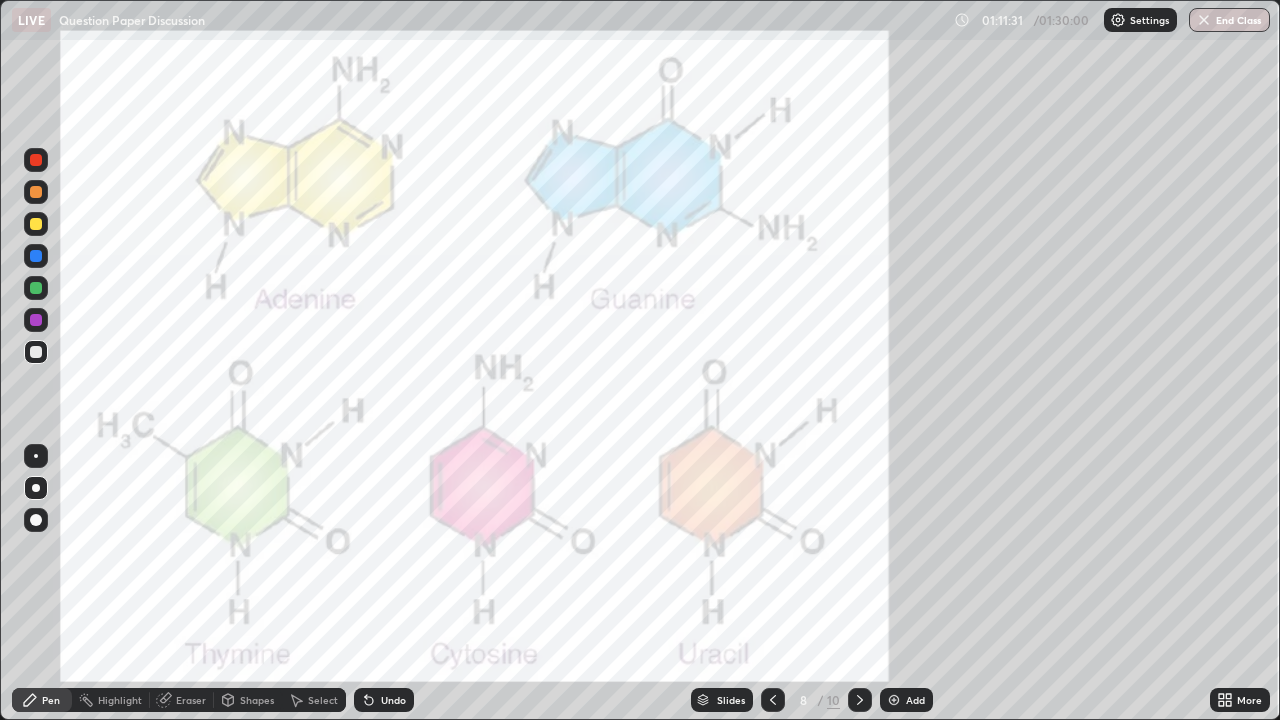 click at bounding box center [36, 352] 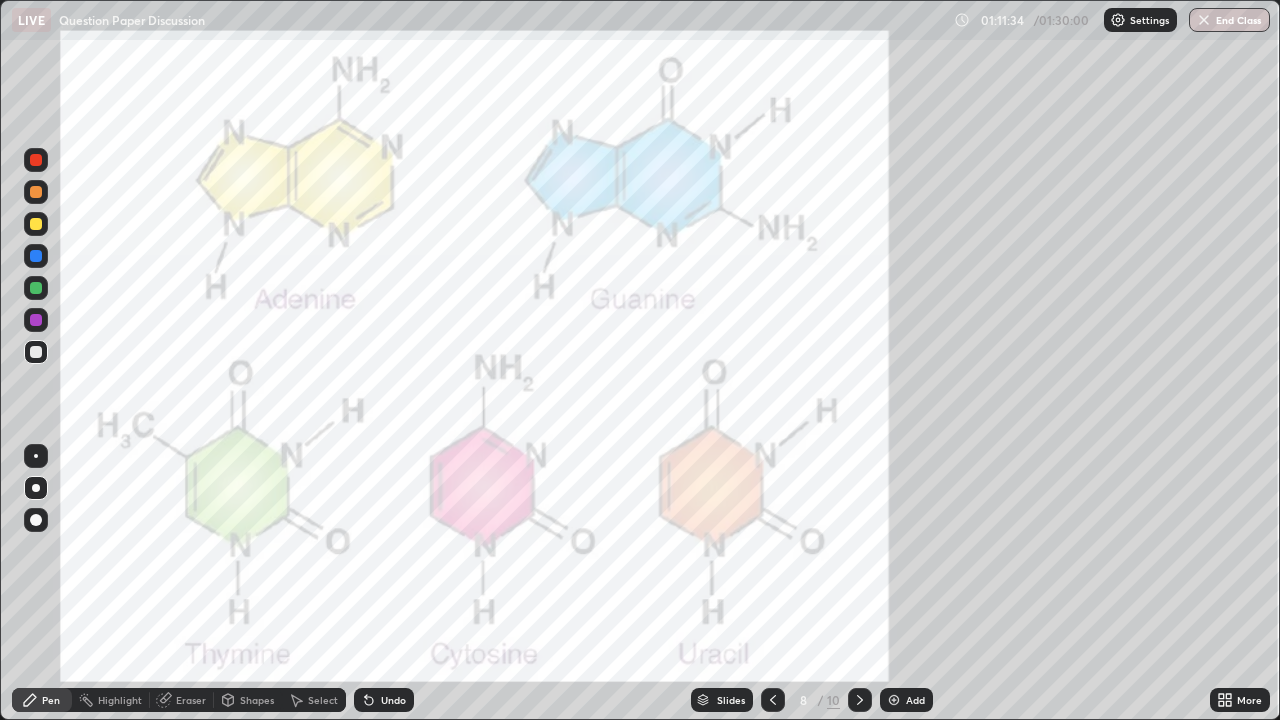 click at bounding box center [36, 288] 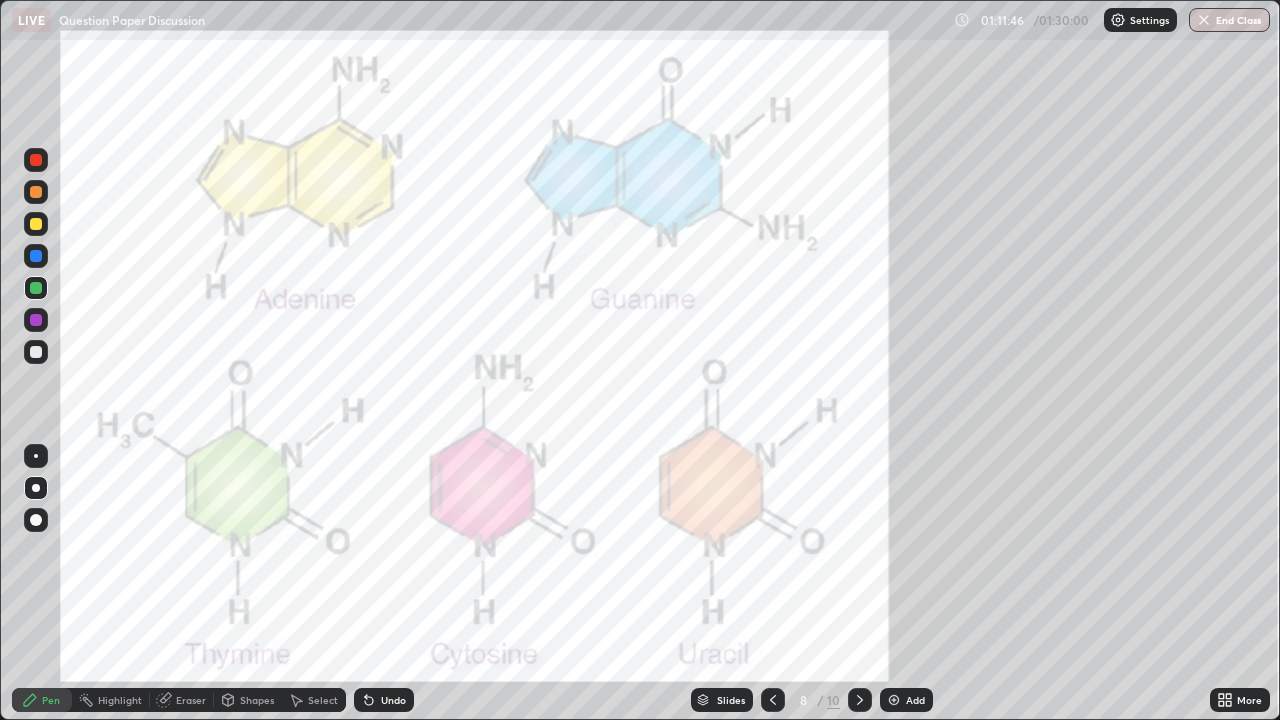 click at bounding box center [36, 320] 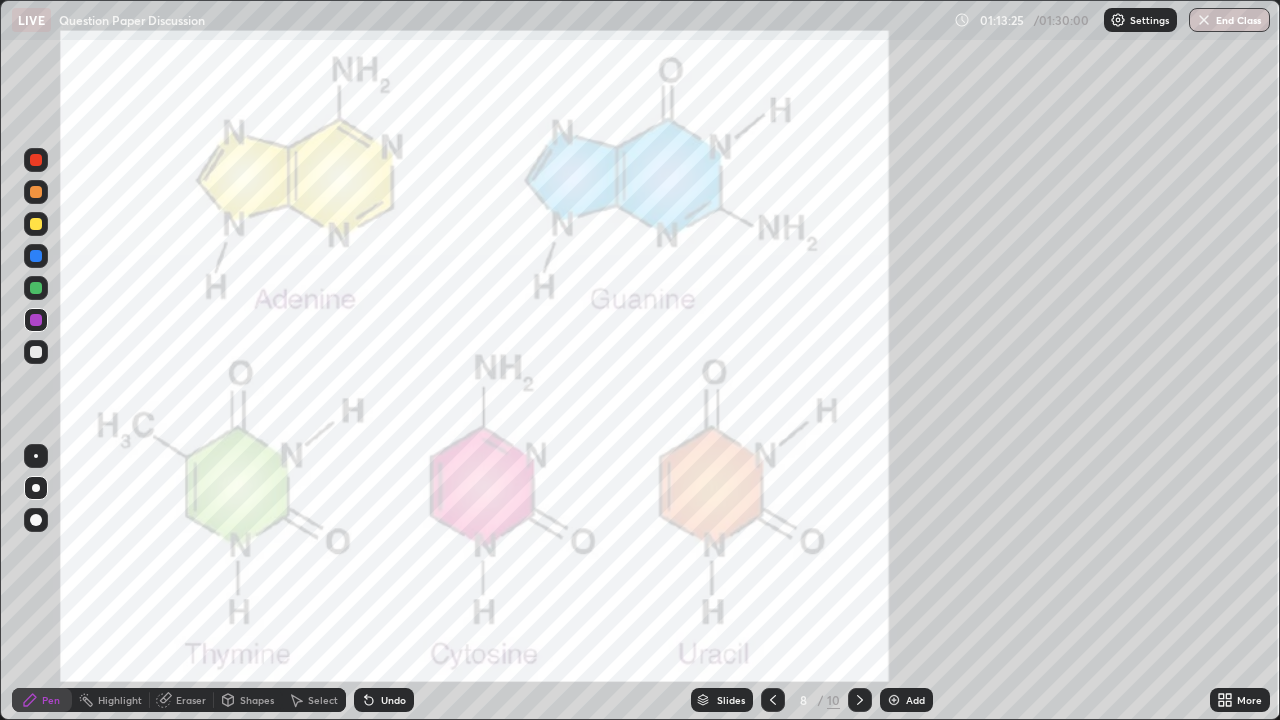 click on "Add" at bounding box center (906, 700) 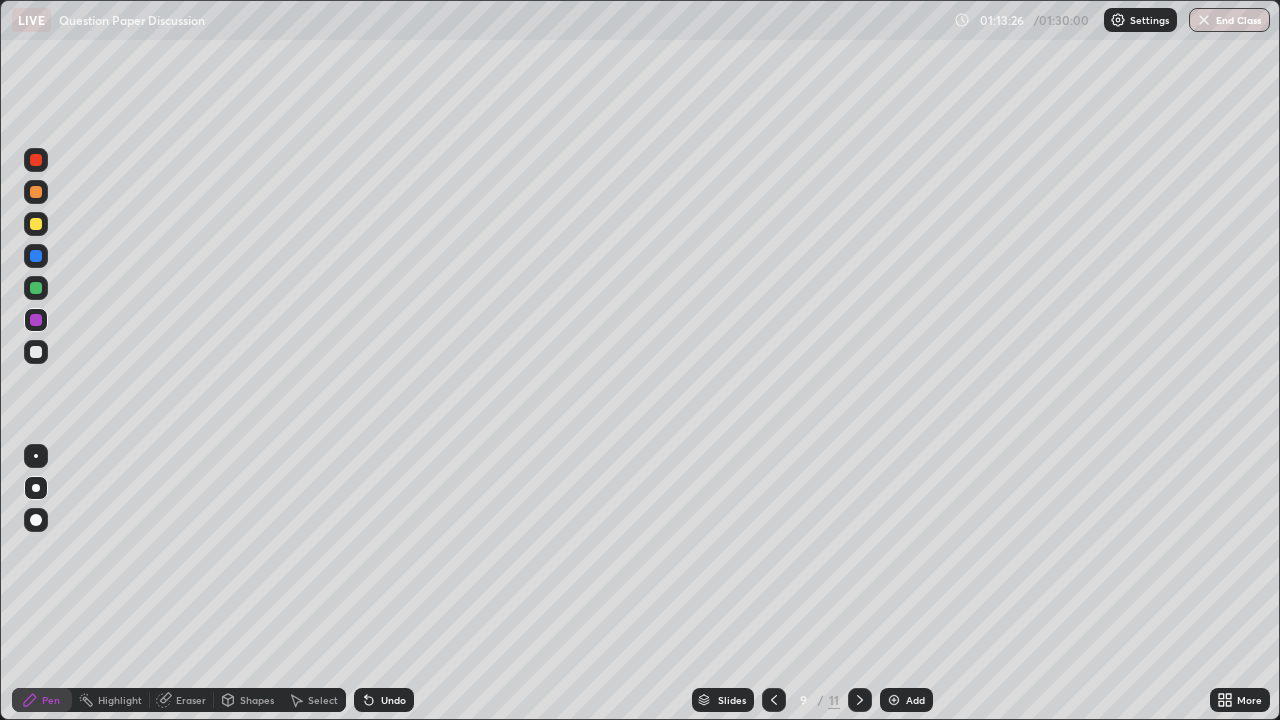 click at bounding box center (36, 520) 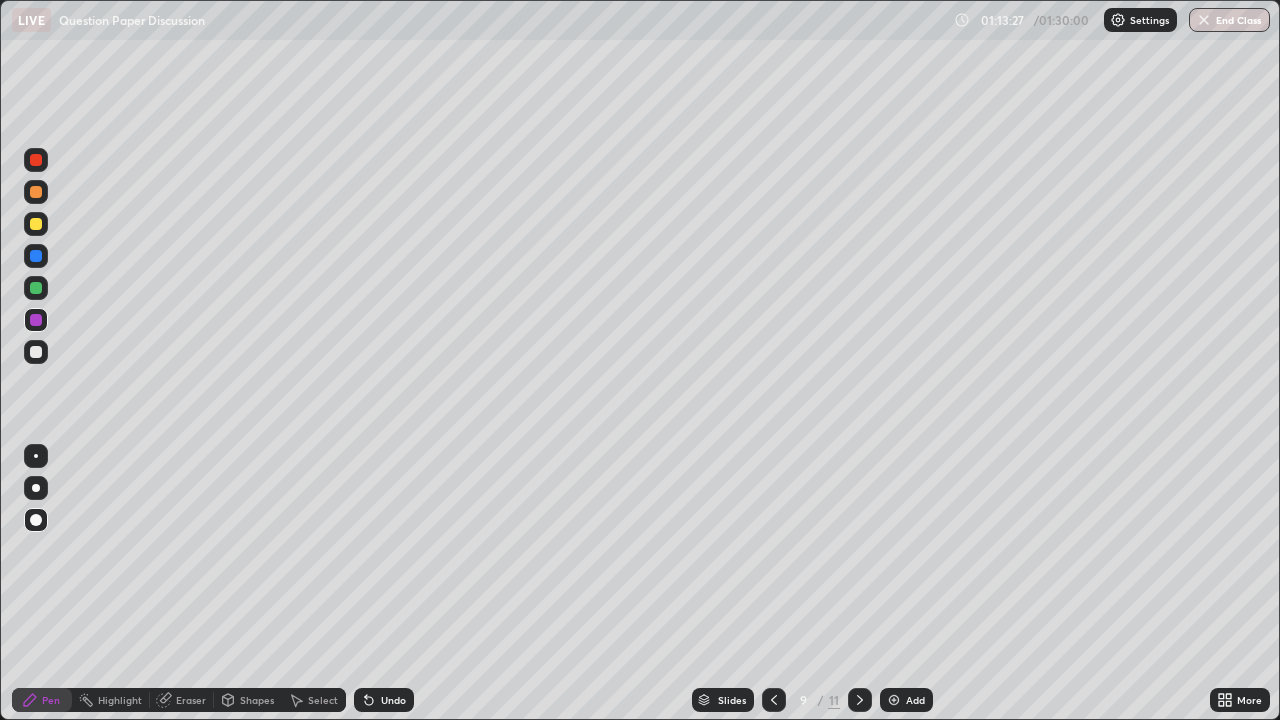 click at bounding box center (36, 352) 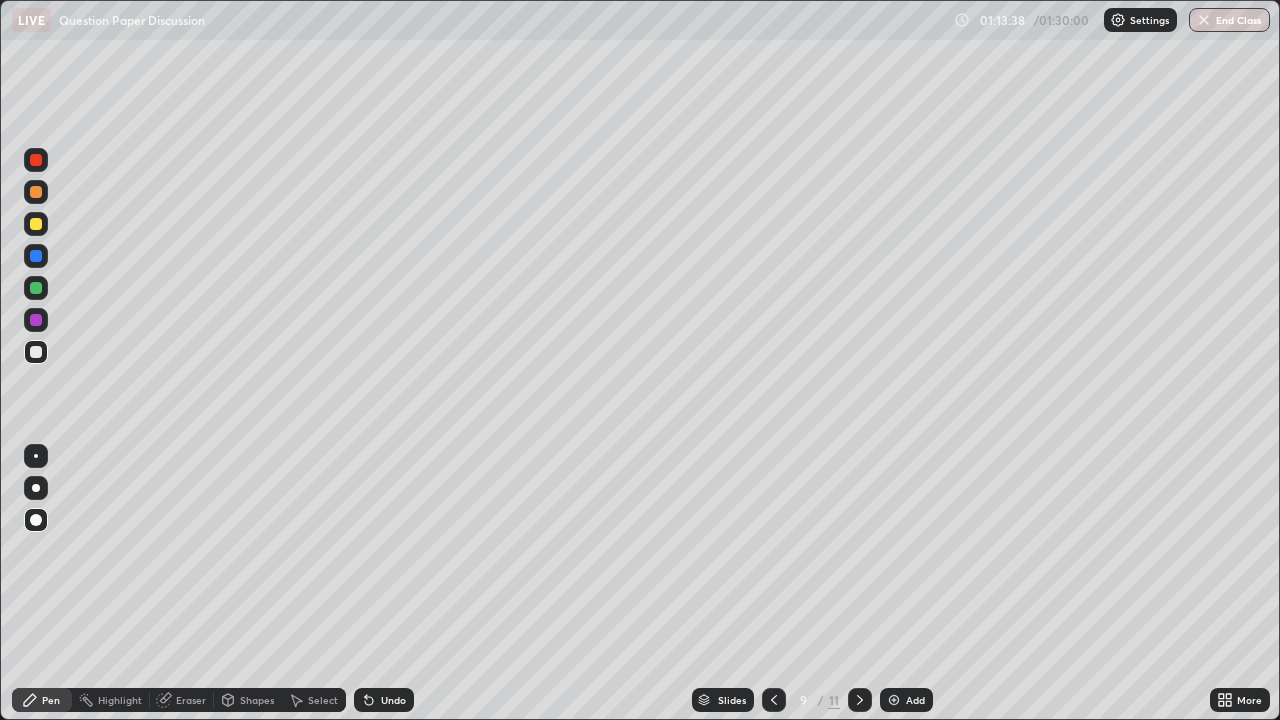 click on "Undo" at bounding box center (393, 700) 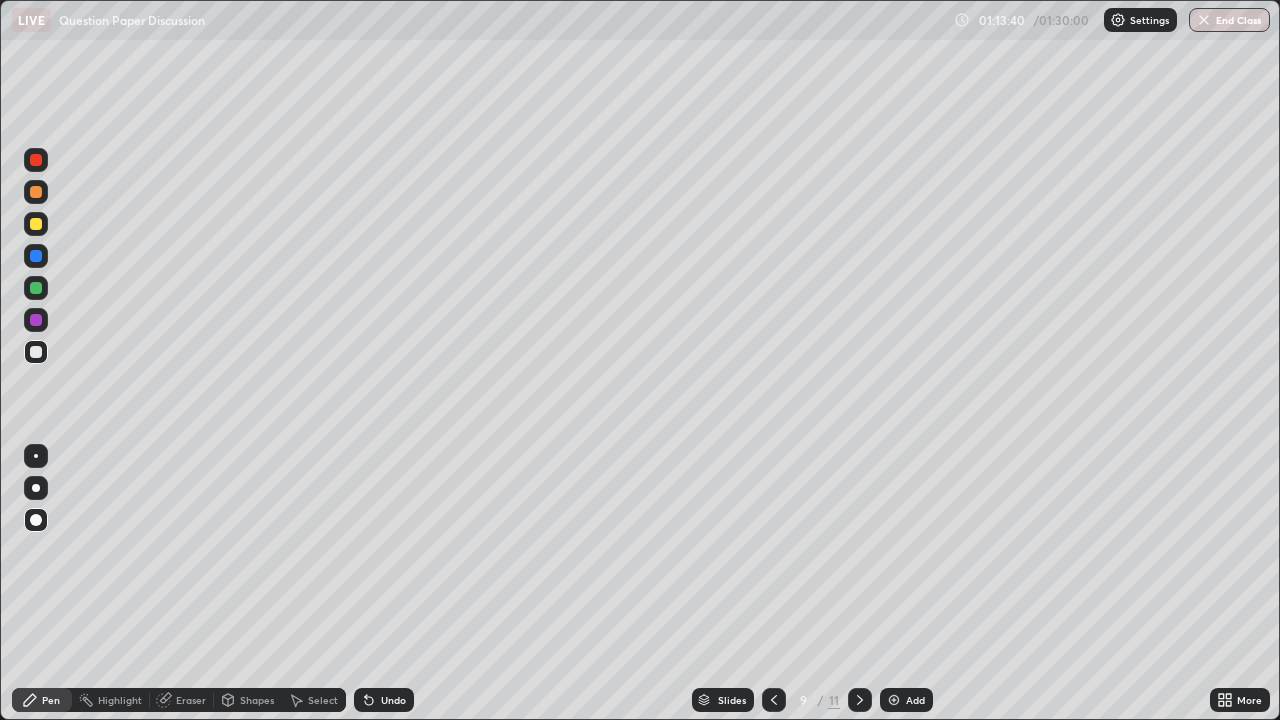 click on "Undo" at bounding box center (393, 700) 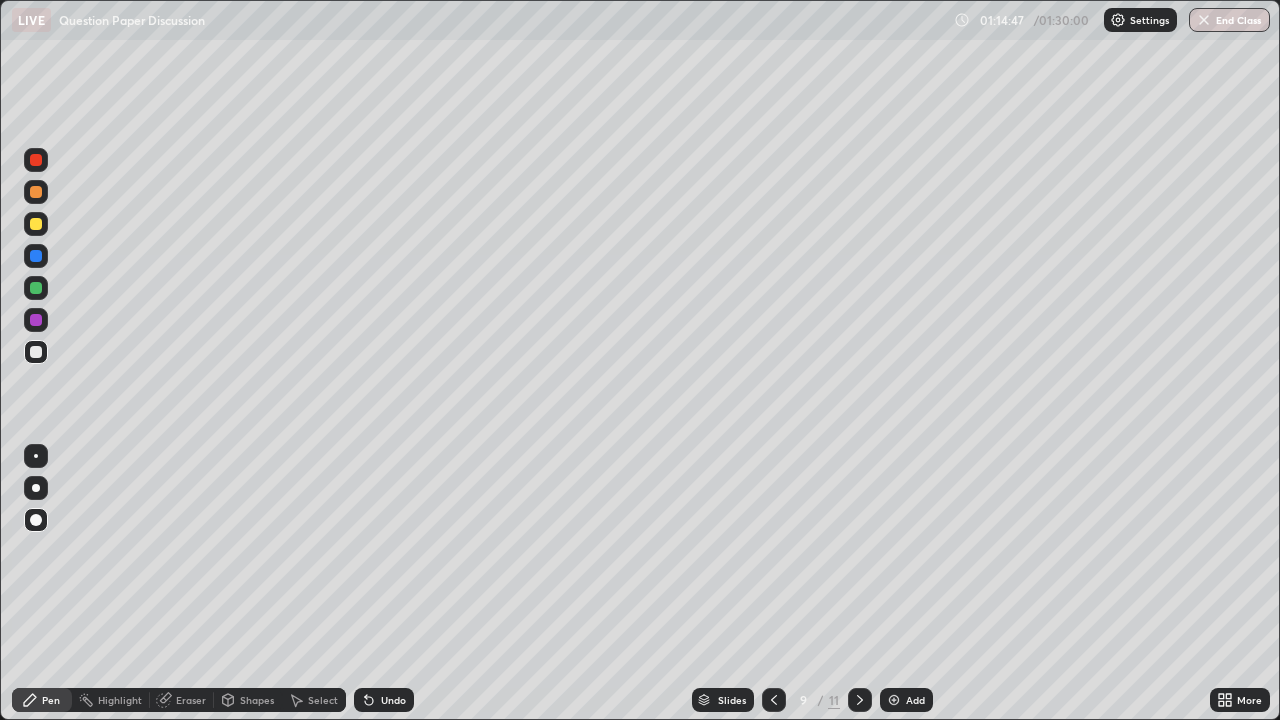 click at bounding box center [36, 288] 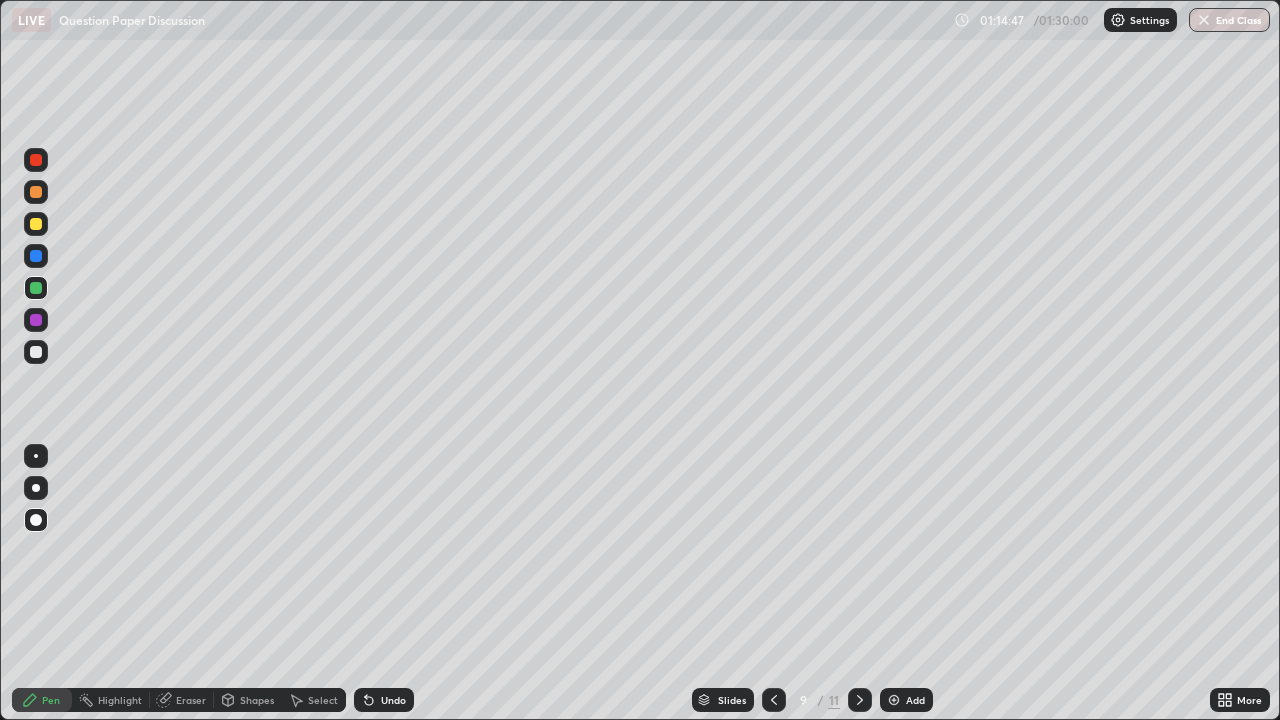 click at bounding box center [36, 488] 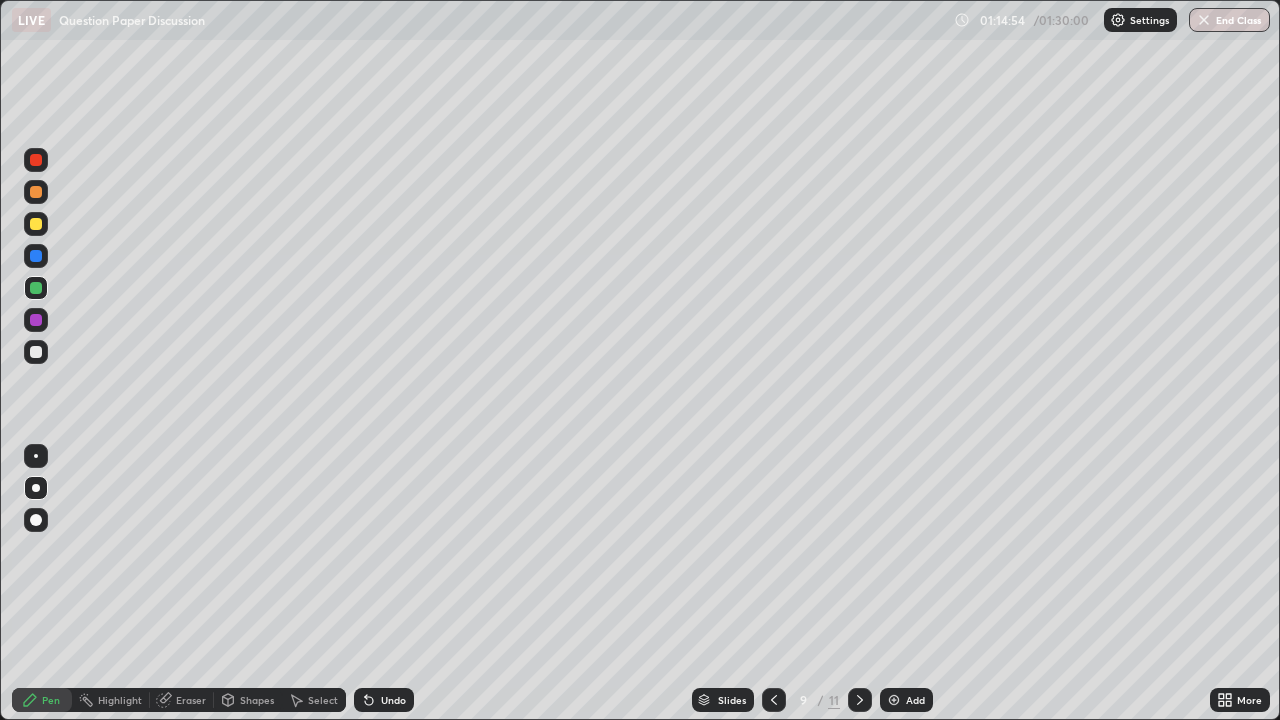 click on "Undo" at bounding box center [393, 700] 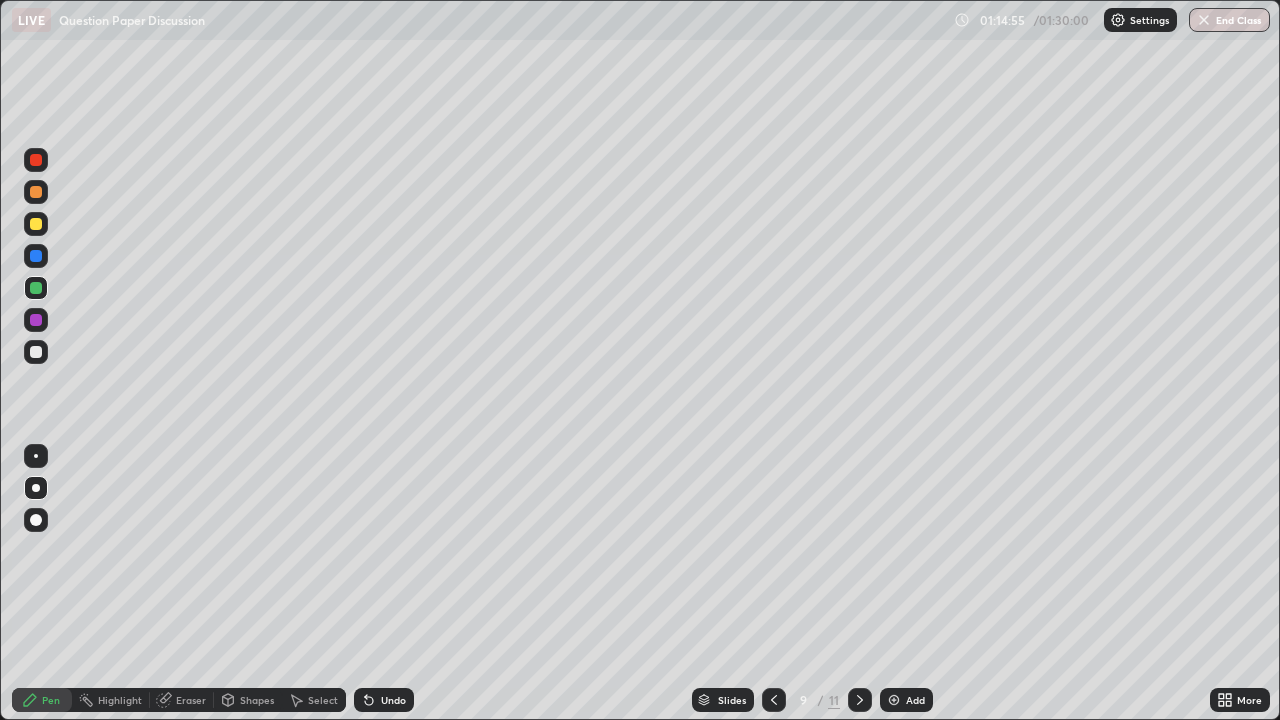 click on "Undo" at bounding box center [393, 700] 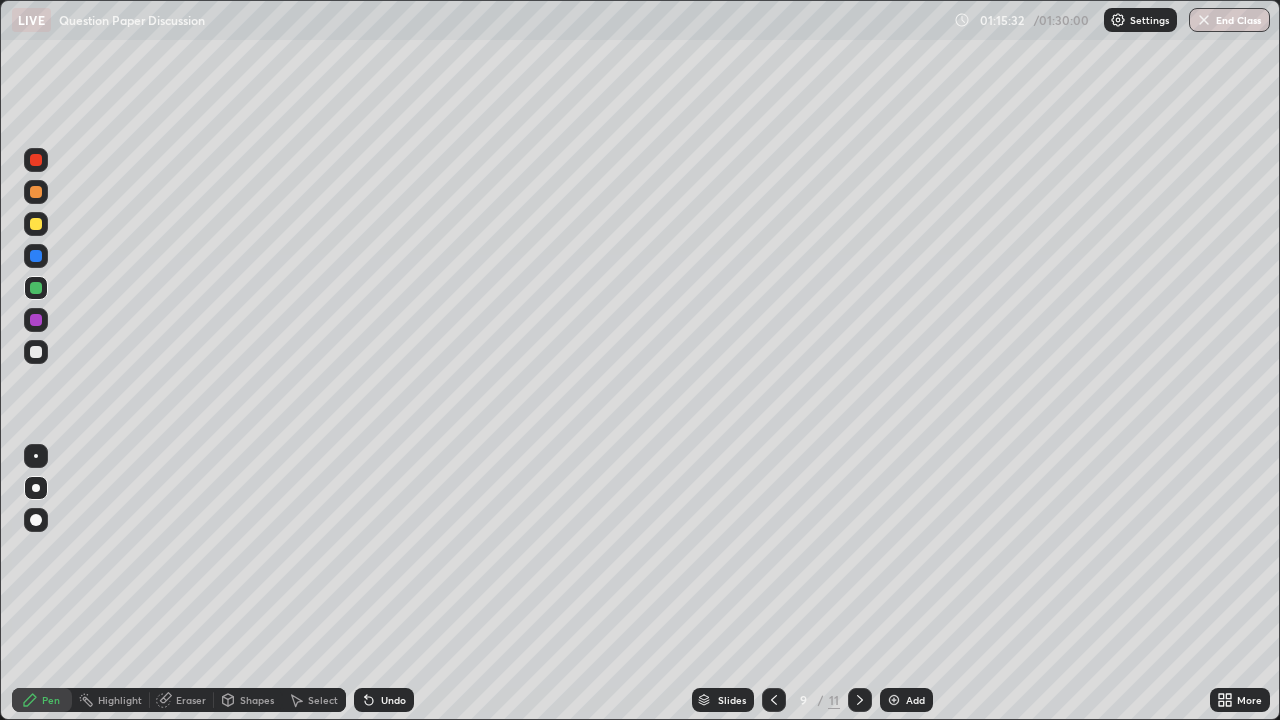 click at bounding box center (36, 456) 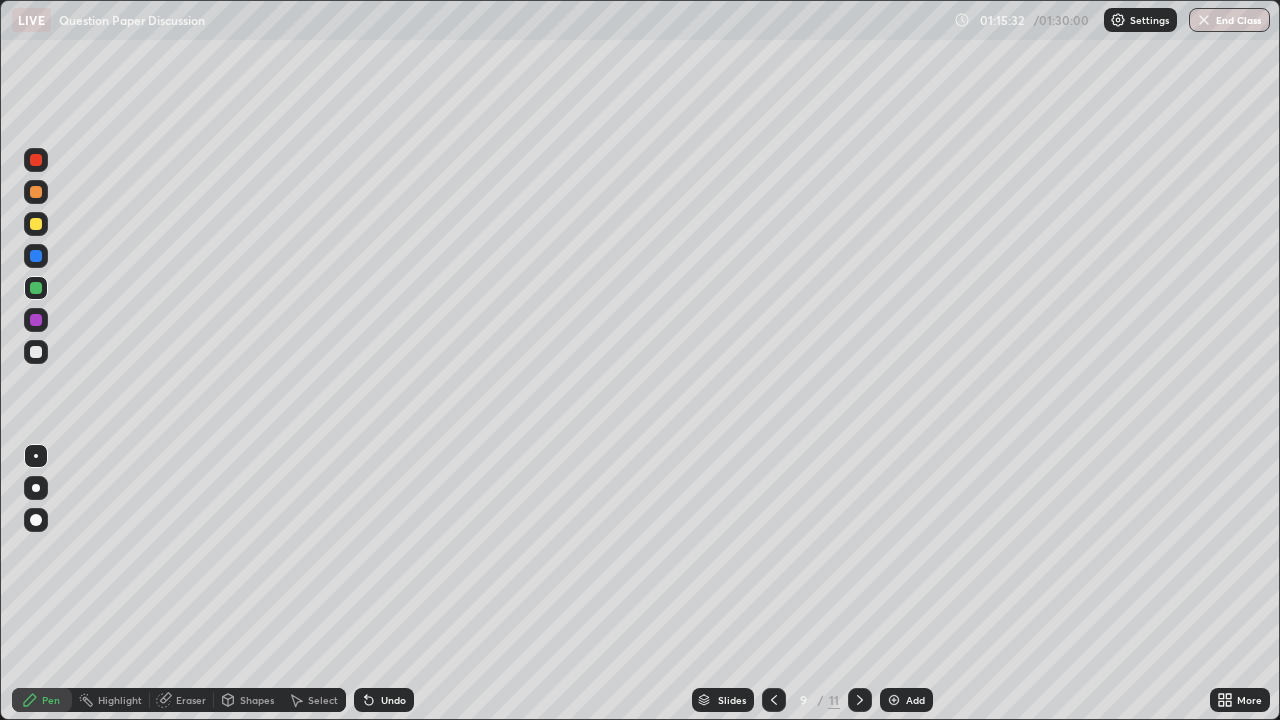 click at bounding box center (36, 352) 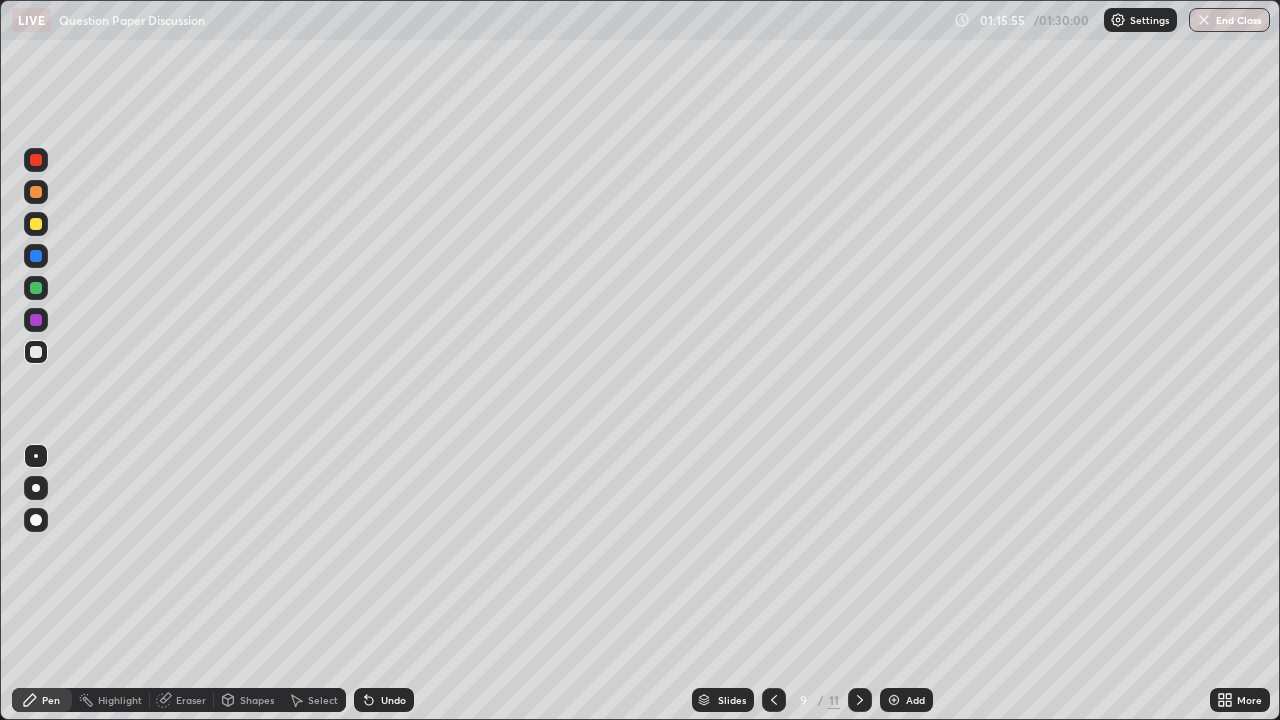 click at bounding box center [36, 288] 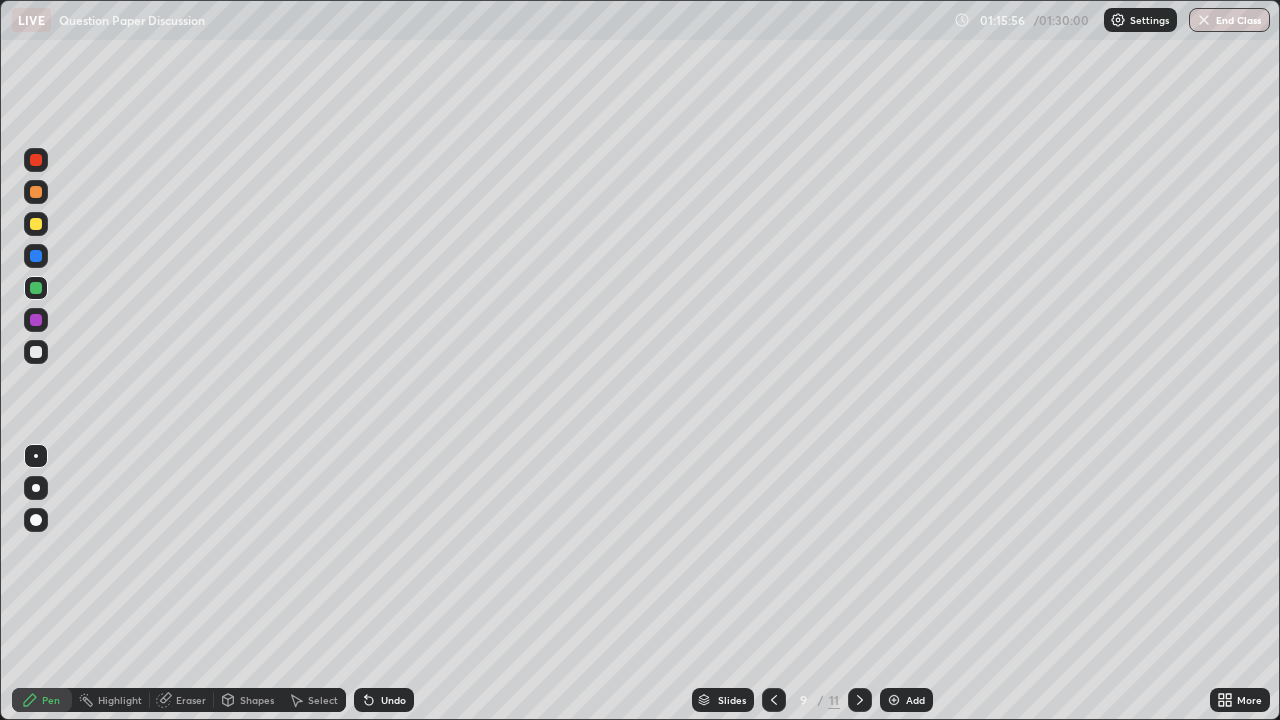 click at bounding box center [36, 352] 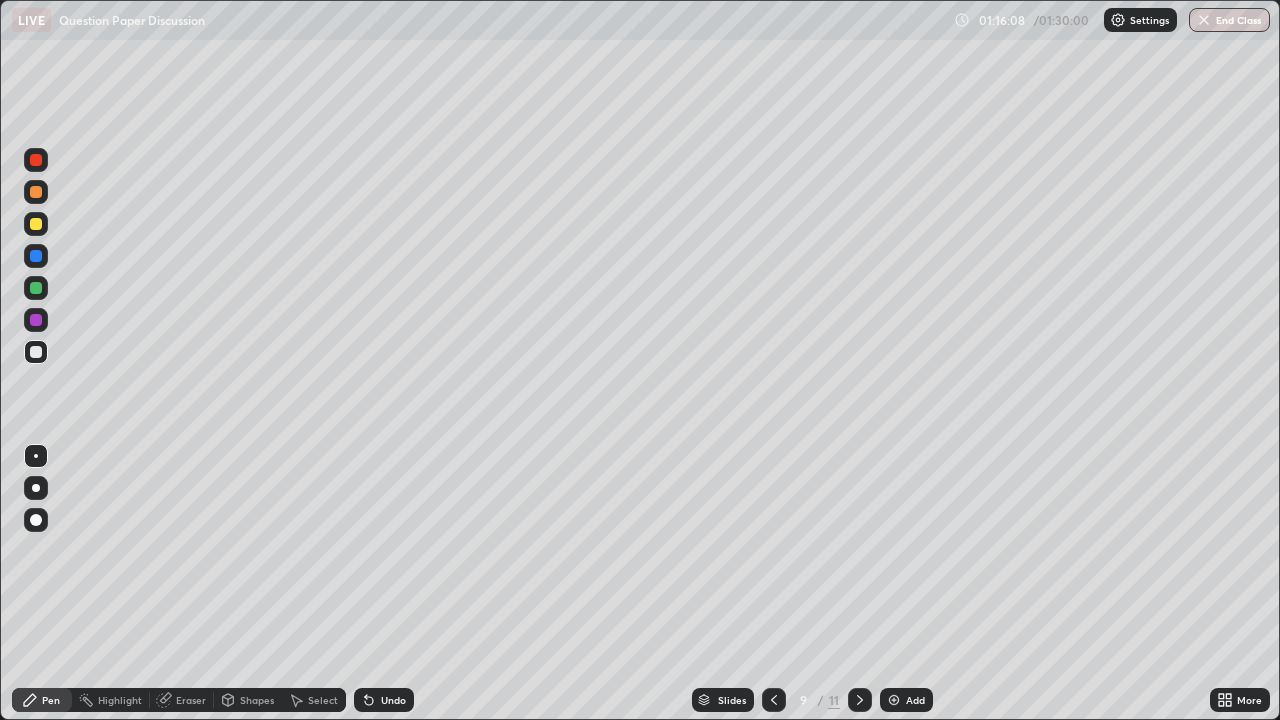 click at bounding box center (36, 224) 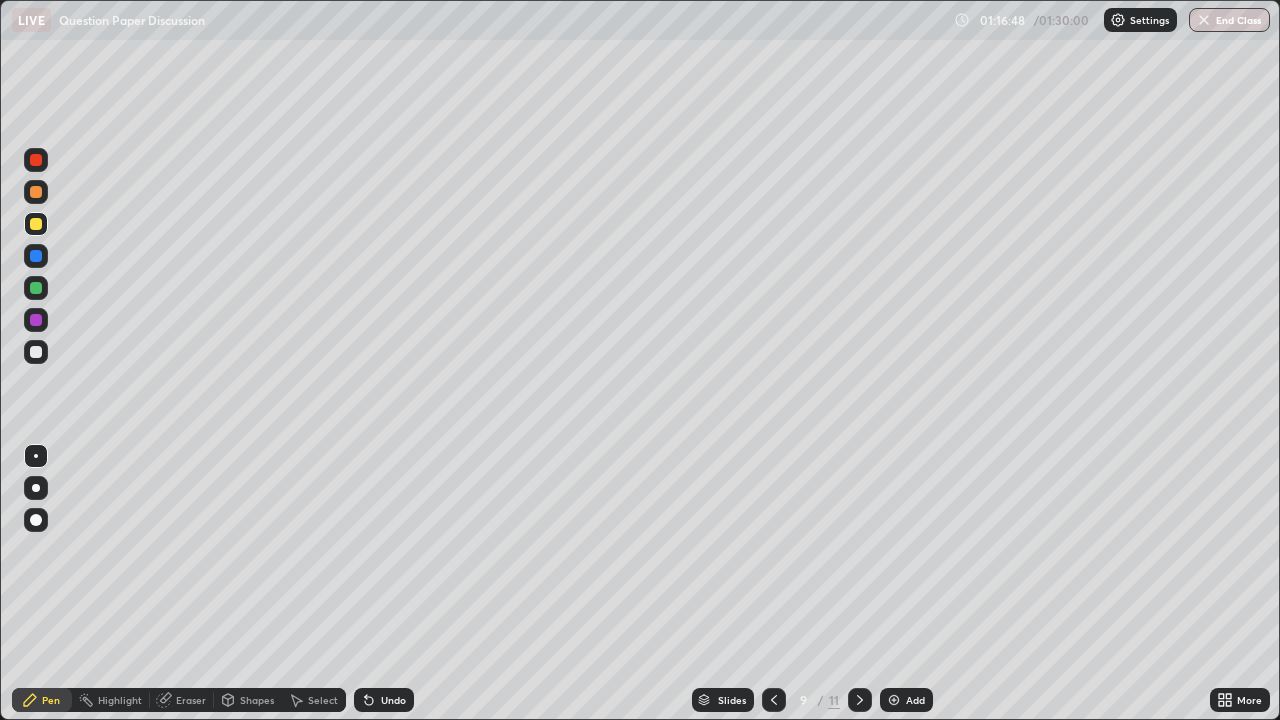 click at bounding box center [36, 456] 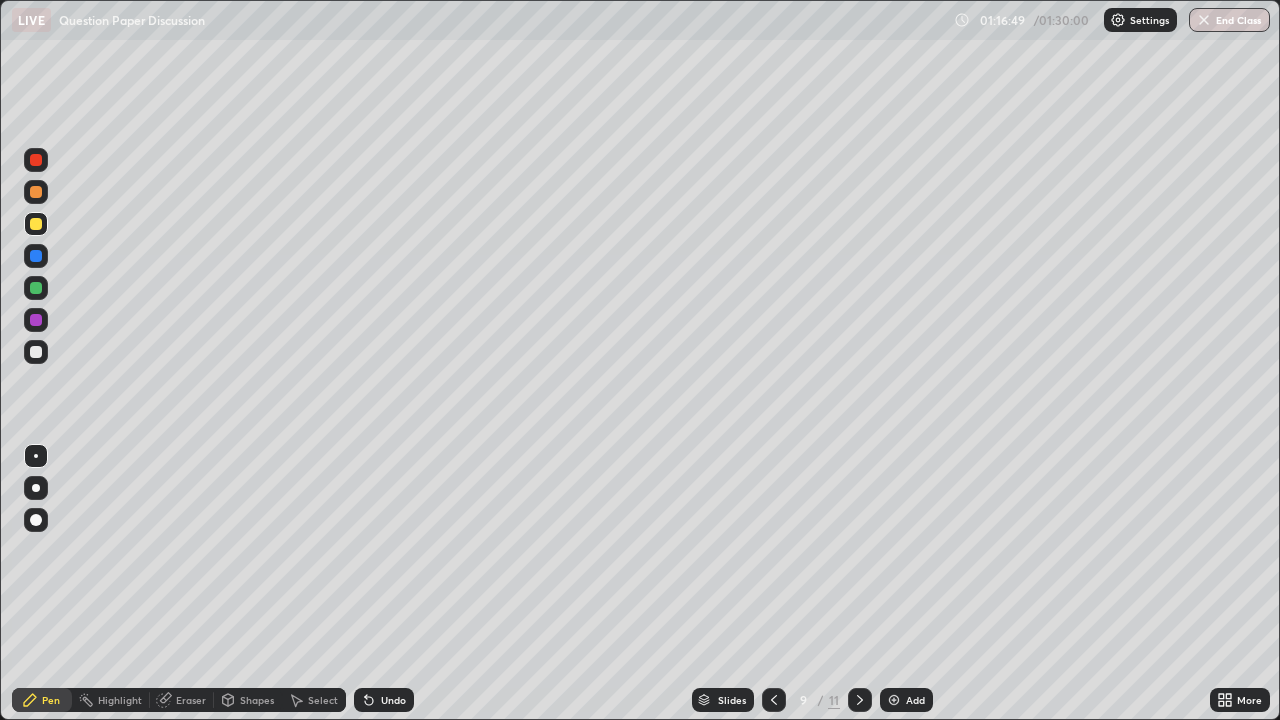 click at bounding box center [36, 352] 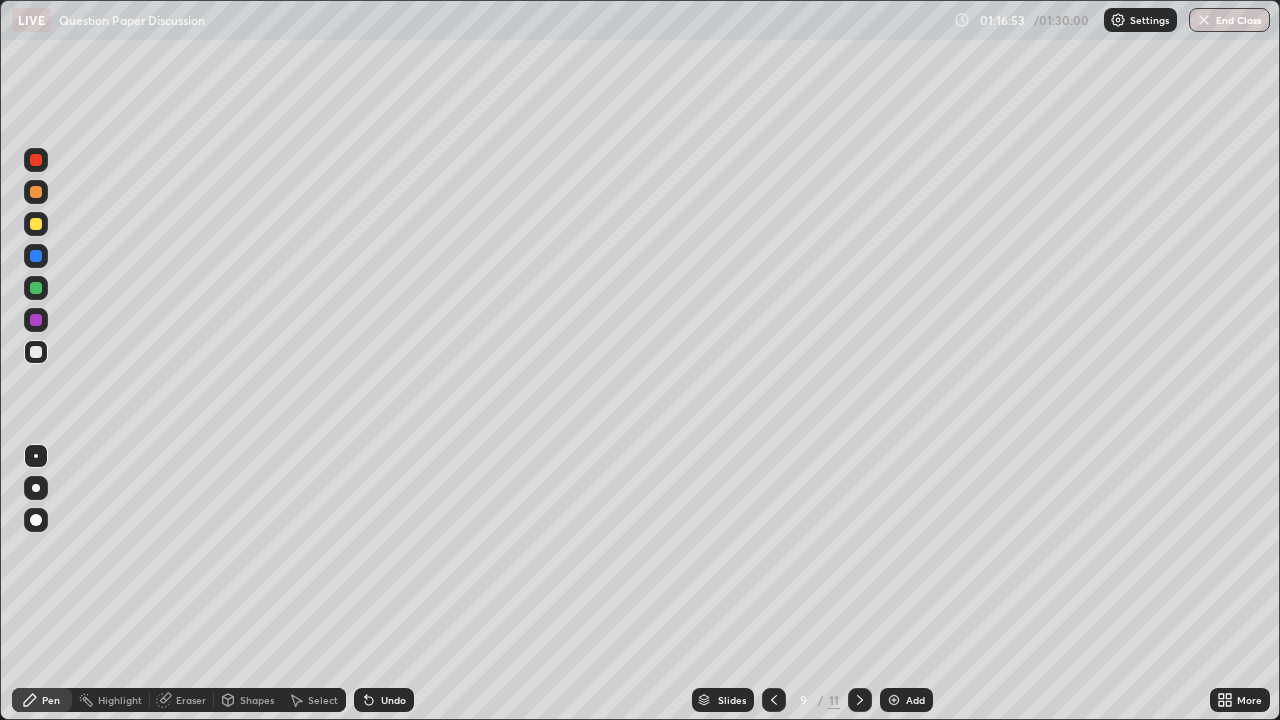 click at bounding box center (36, 456) 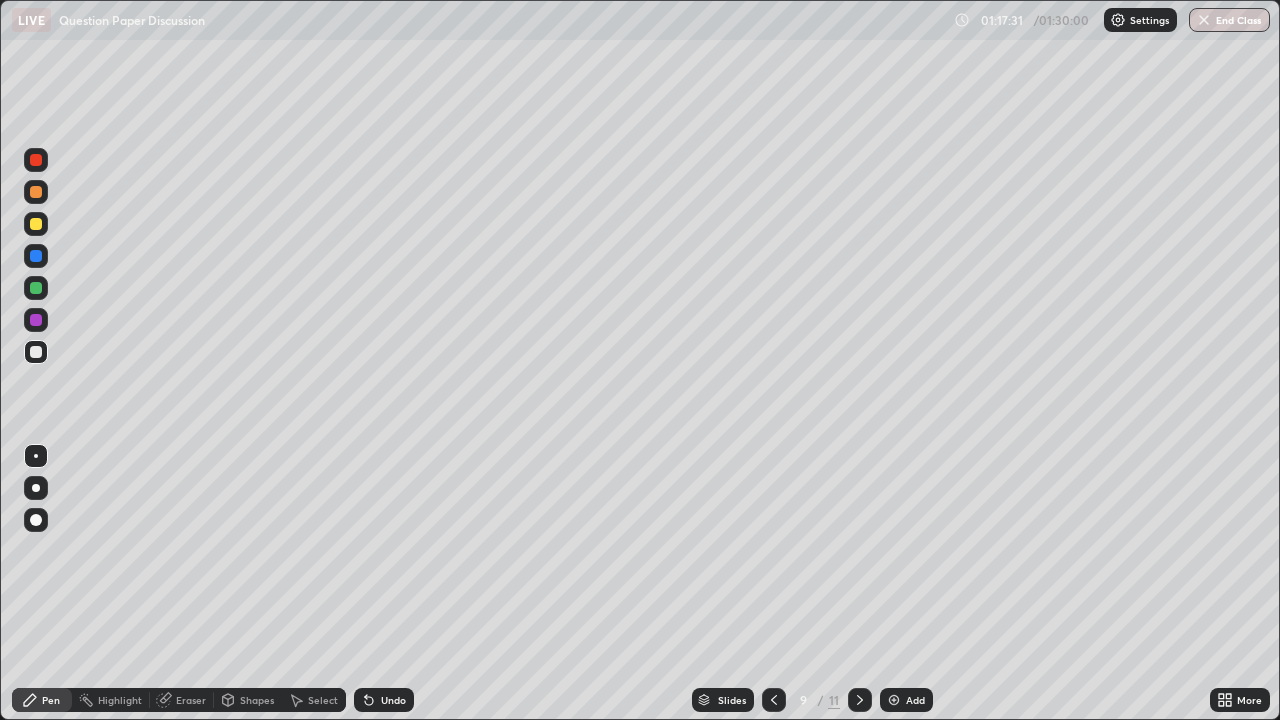 click on "Undo" at bounding box center [393, 700] 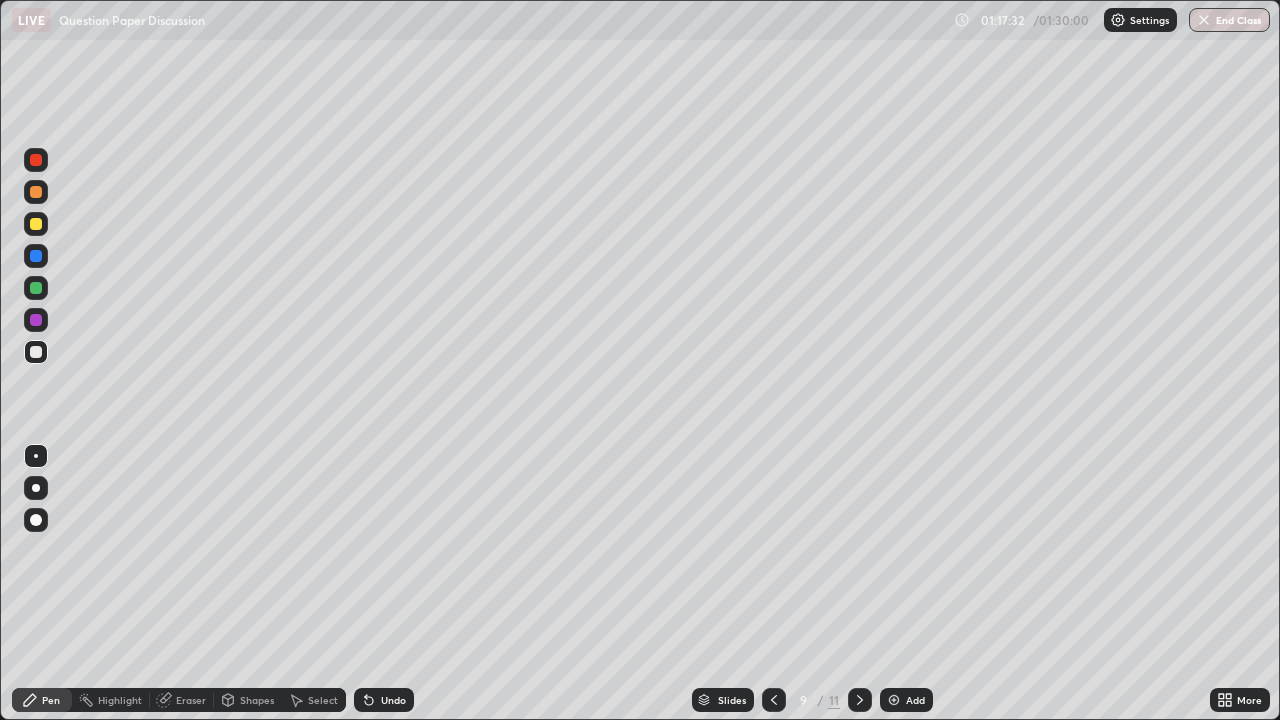 click on "Undo" at bounding box center [393, 700] 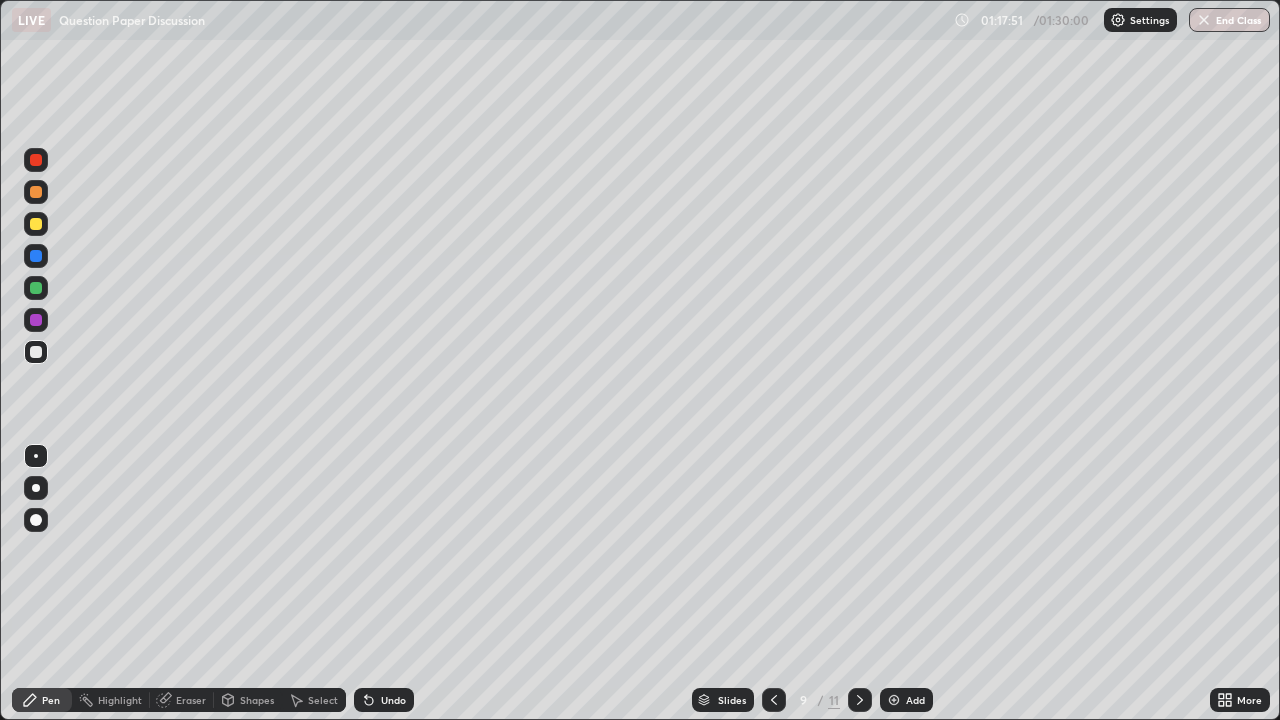 click on "Undo" at bounding box center [384, 700] 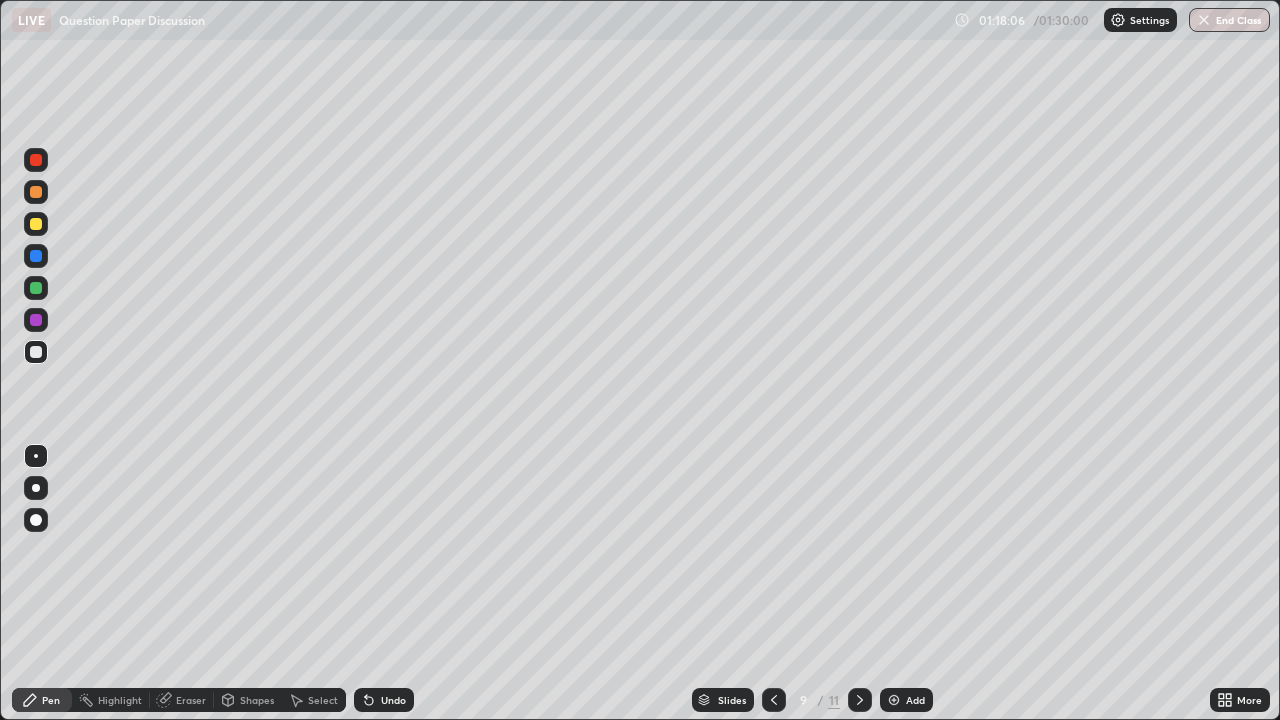 click at bounding box center (36, 520) 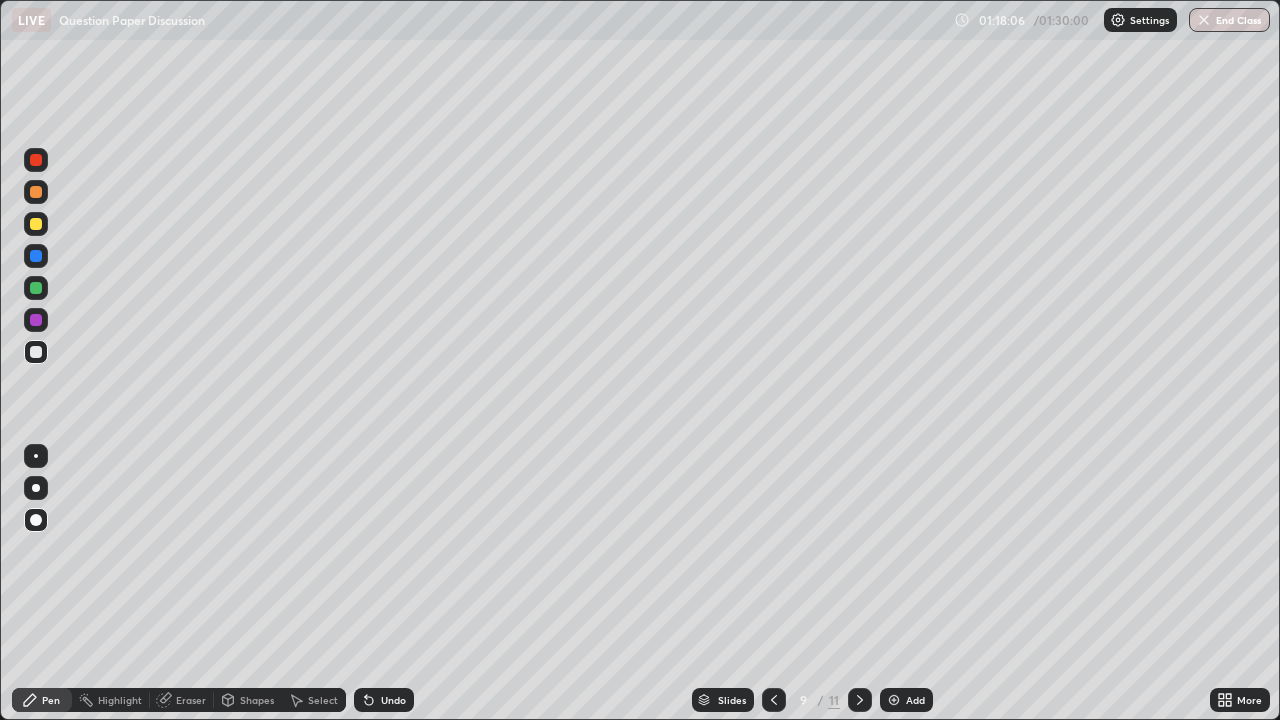 click at bounding box center (36, 320) 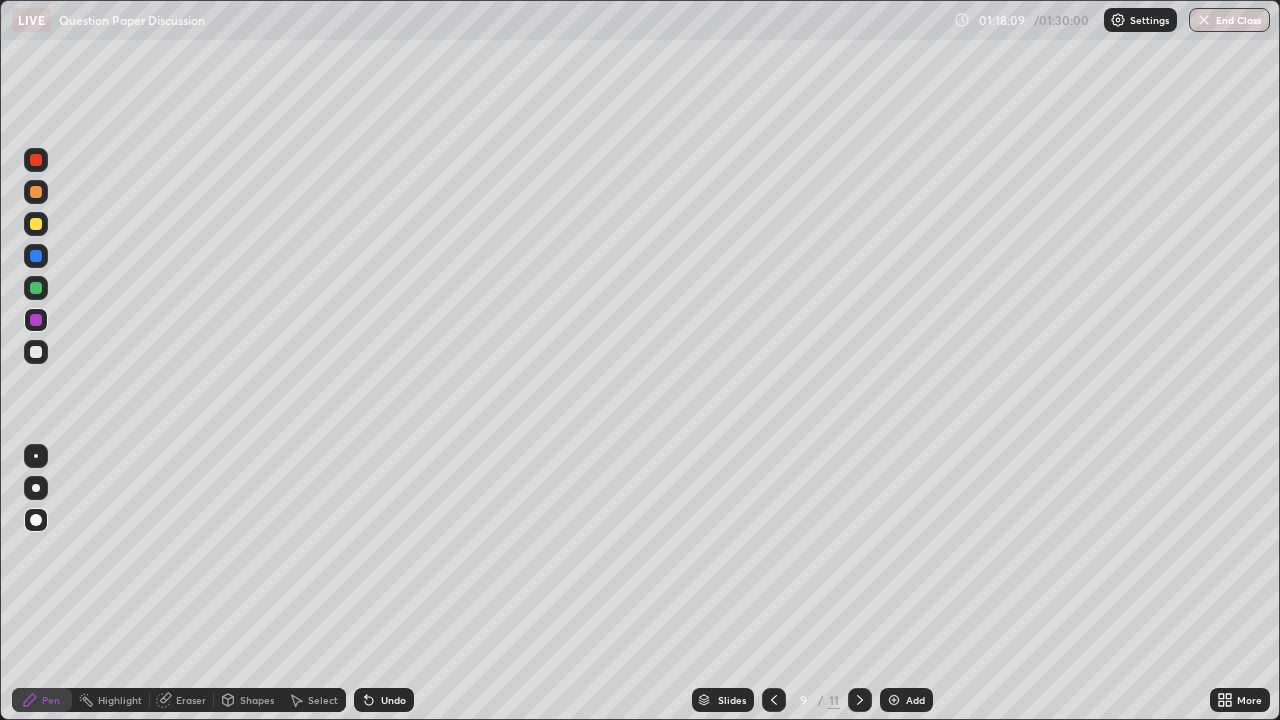 click at bounding box center (36, 320) 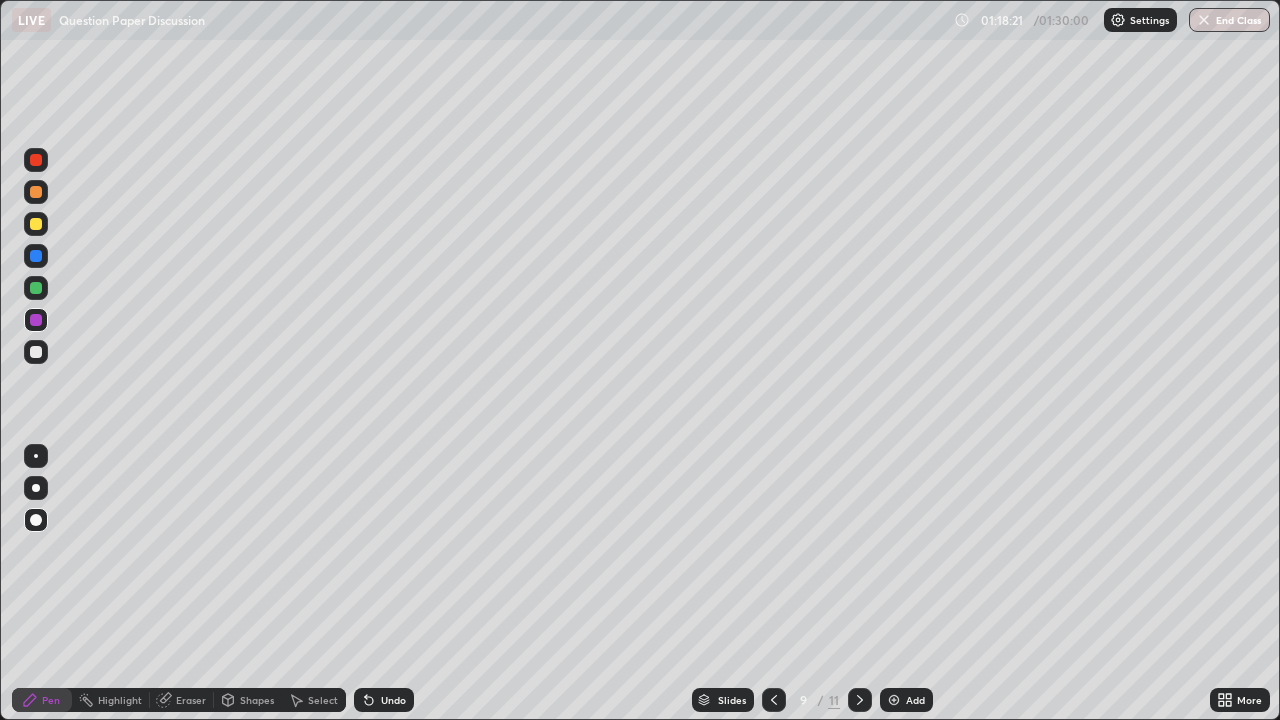 click at bounding box center (36, 488) 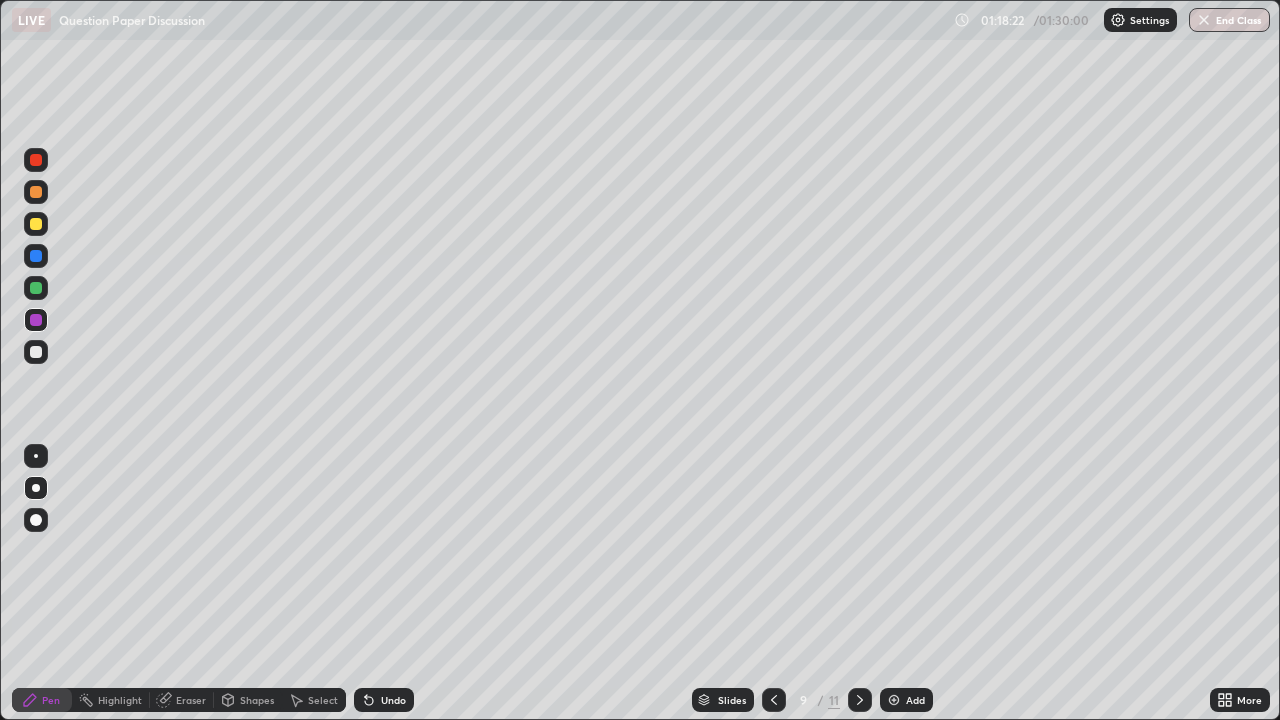 click at bounding box center (36, 352) 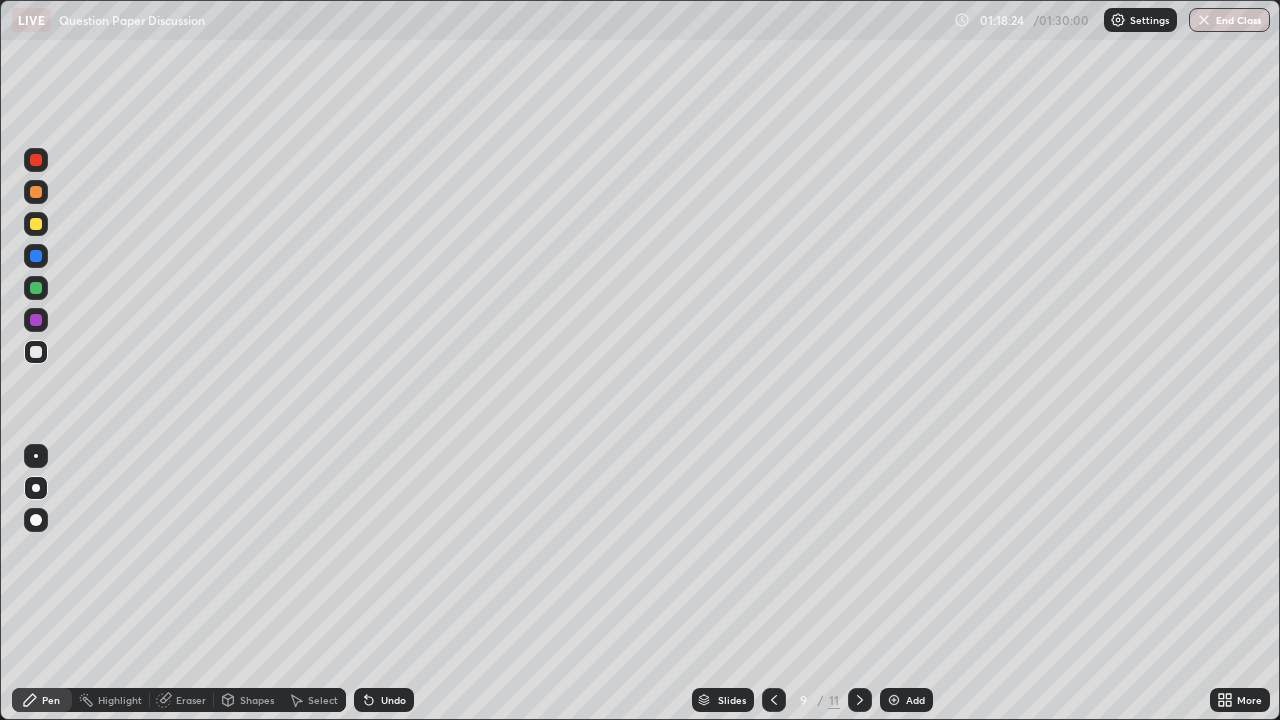 click at bounding box center (36, 224) 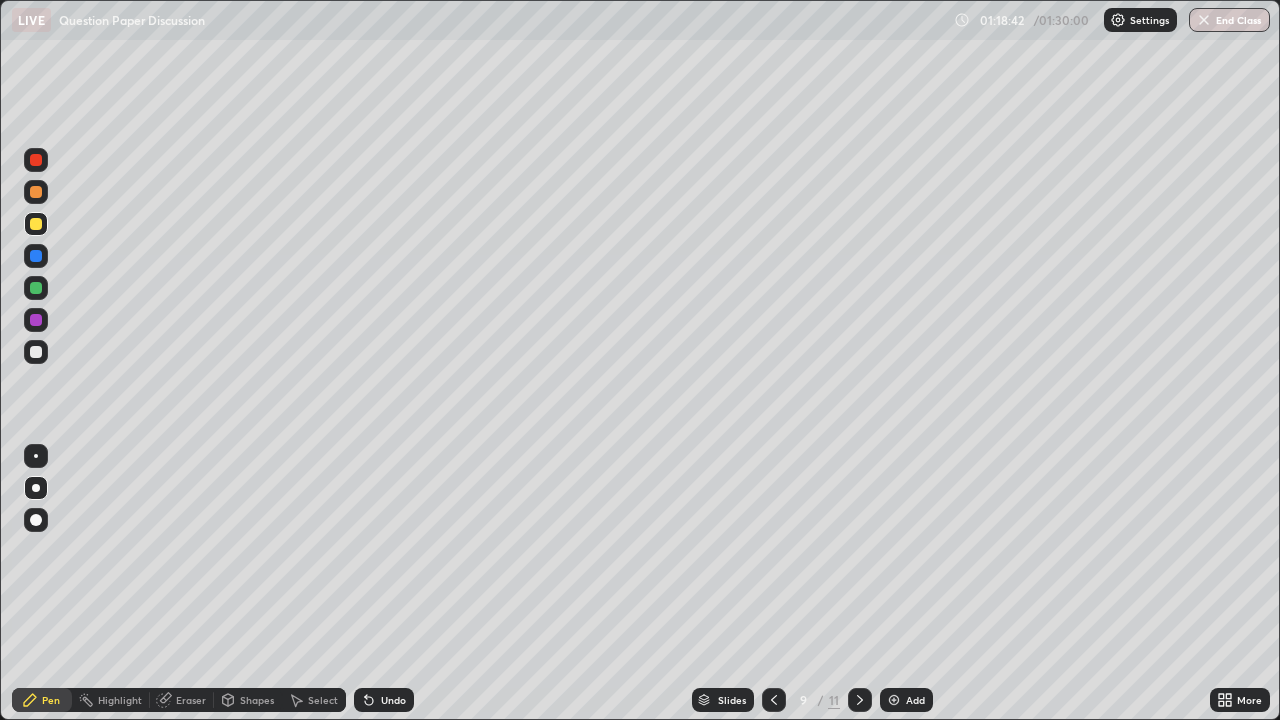 click on "Eraser" at bounding box center (191, 700) 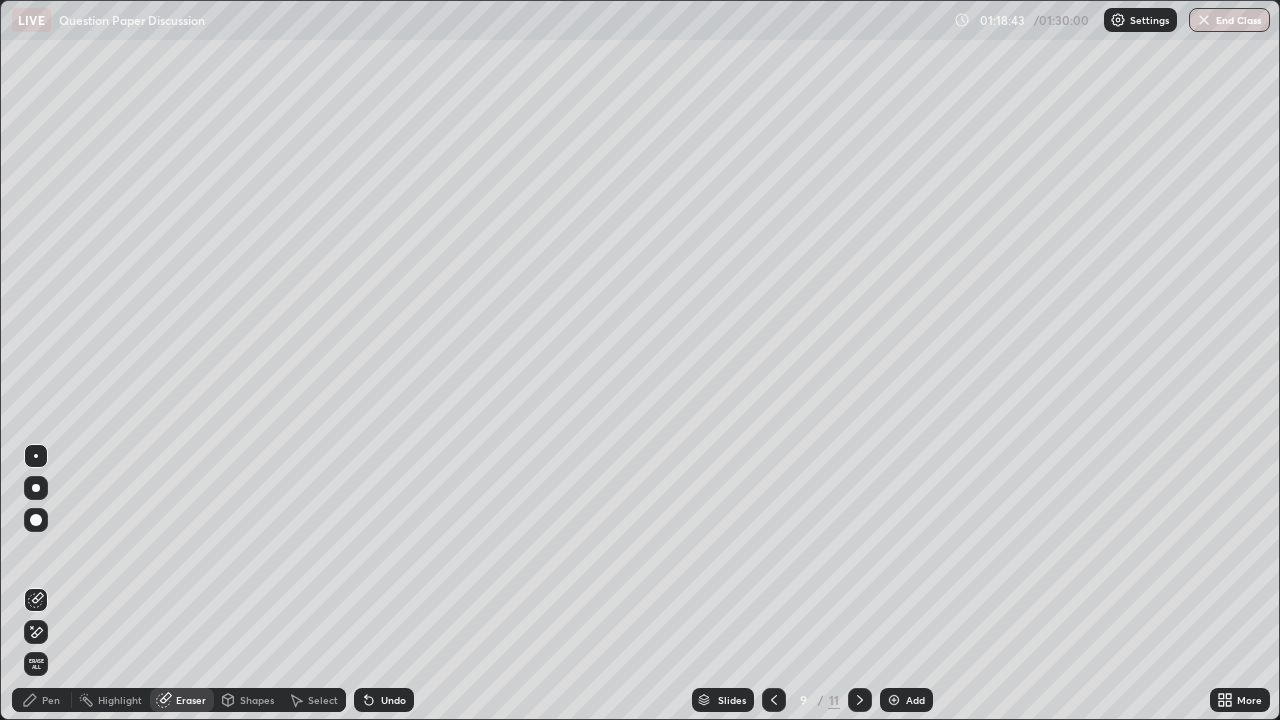 click 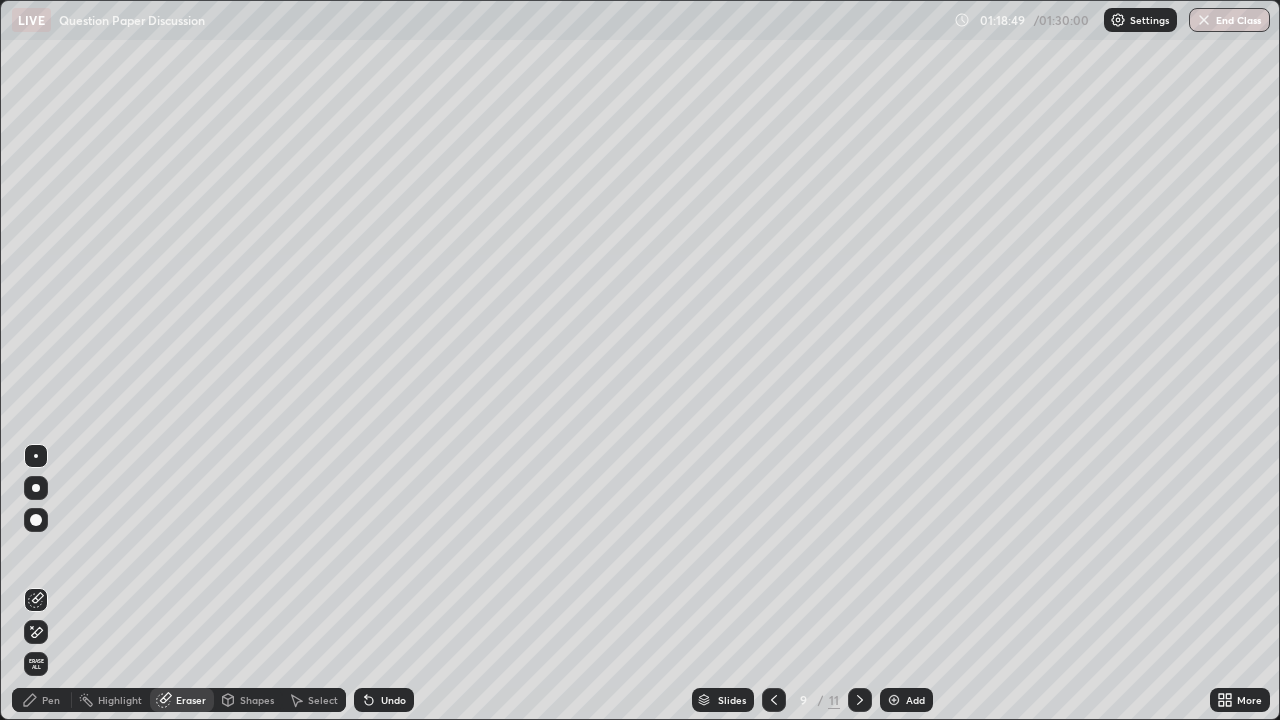 click on "Pen" at bounding box center (51, 700) 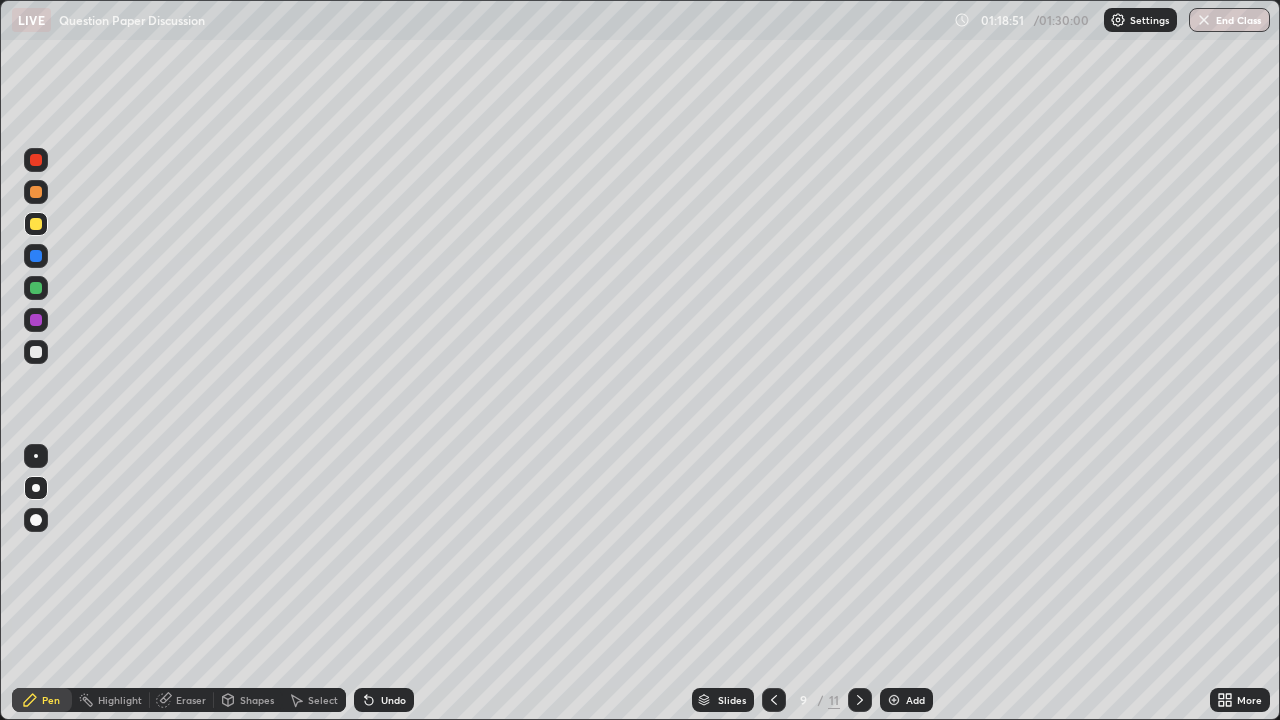 click at bounding box center [36, 456] 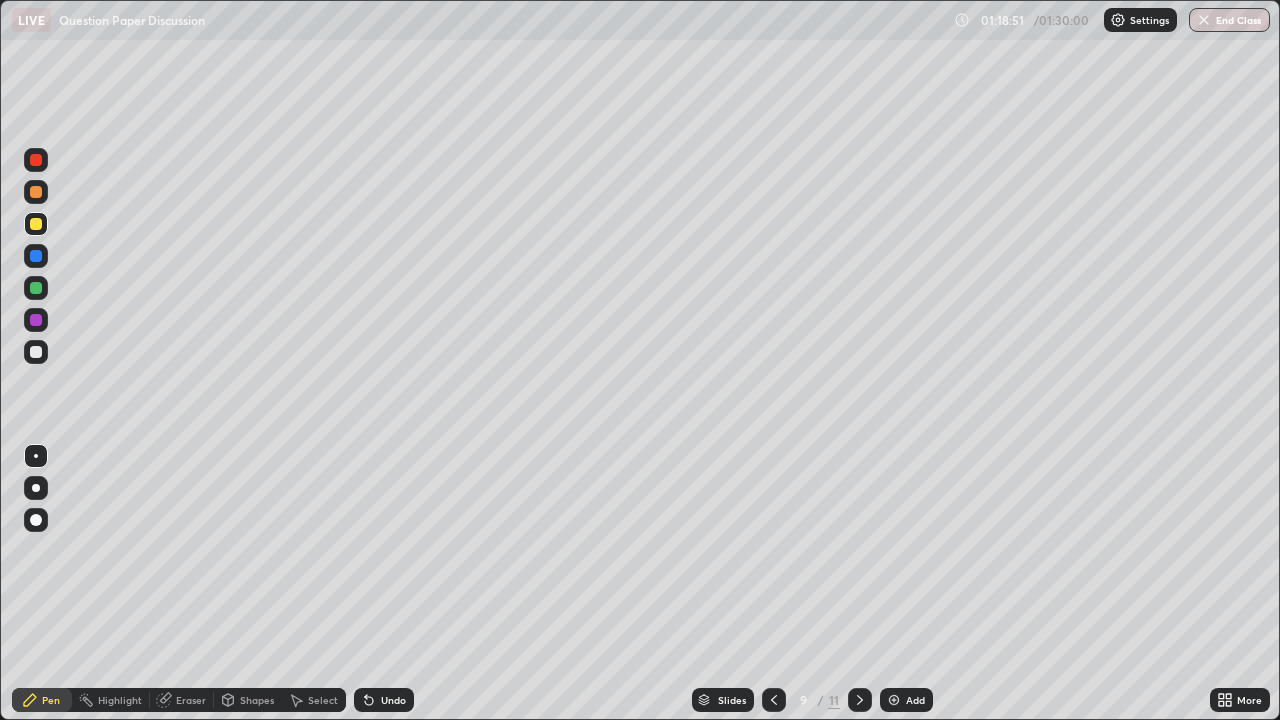 click at bounding box center (36, 352) 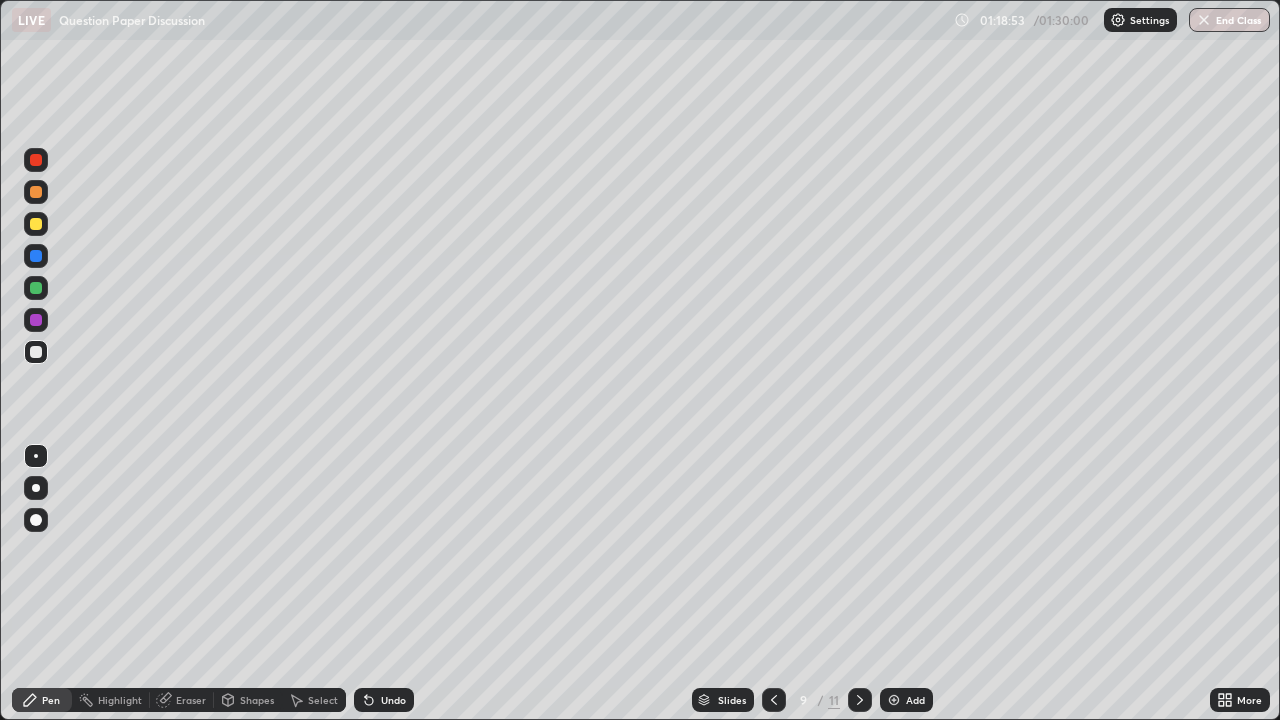 click at bounding box center (36, 224) 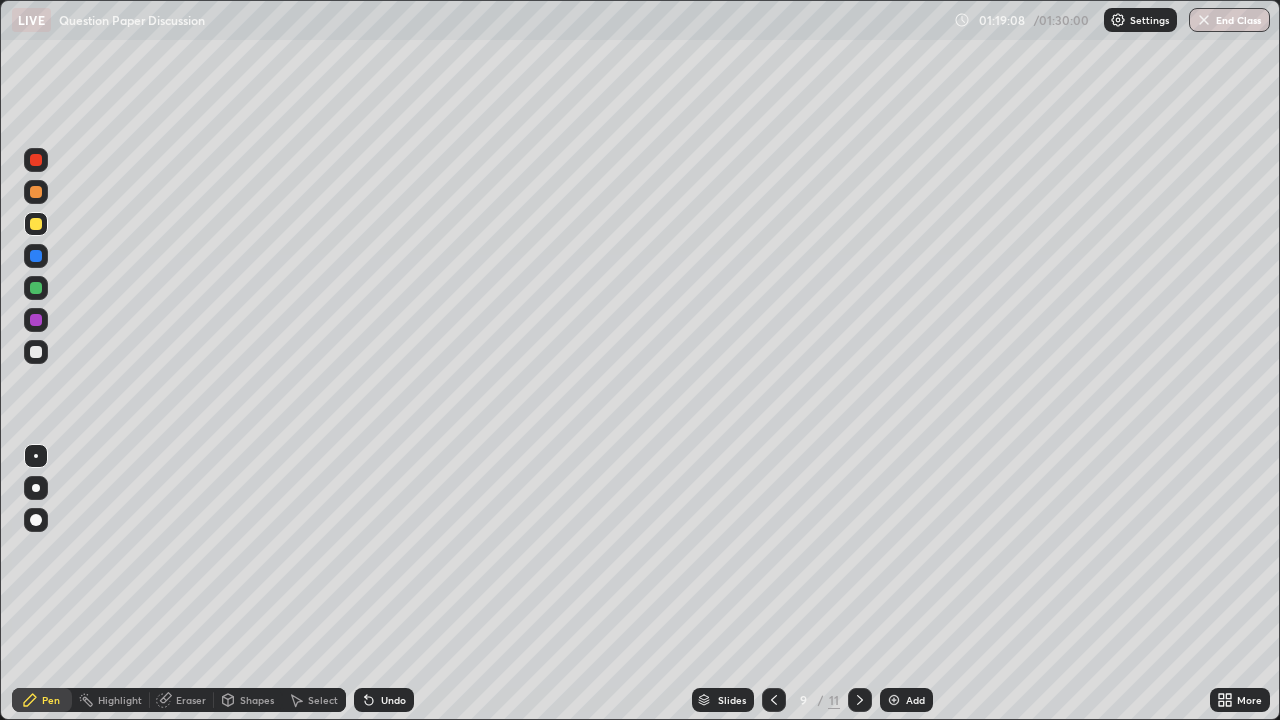 click on "Undo" at bounding box center [393, 700] 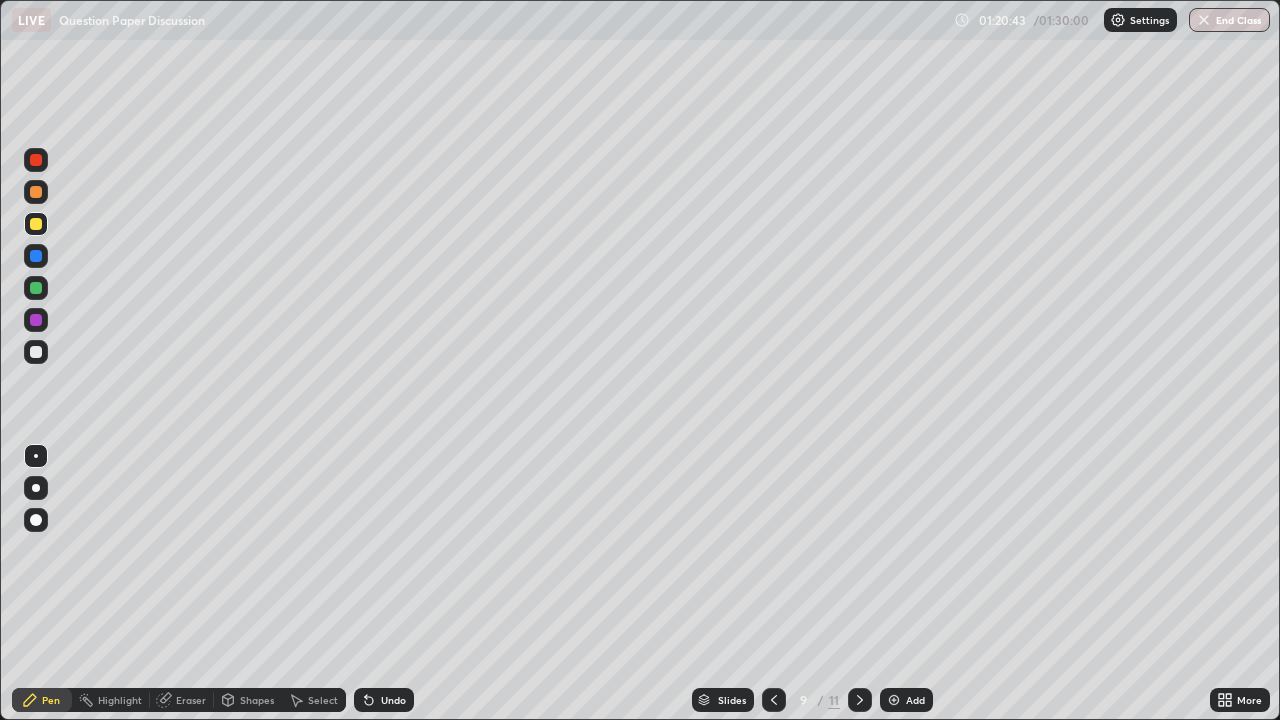 click on "Undo" at bounding box center (393, 700) 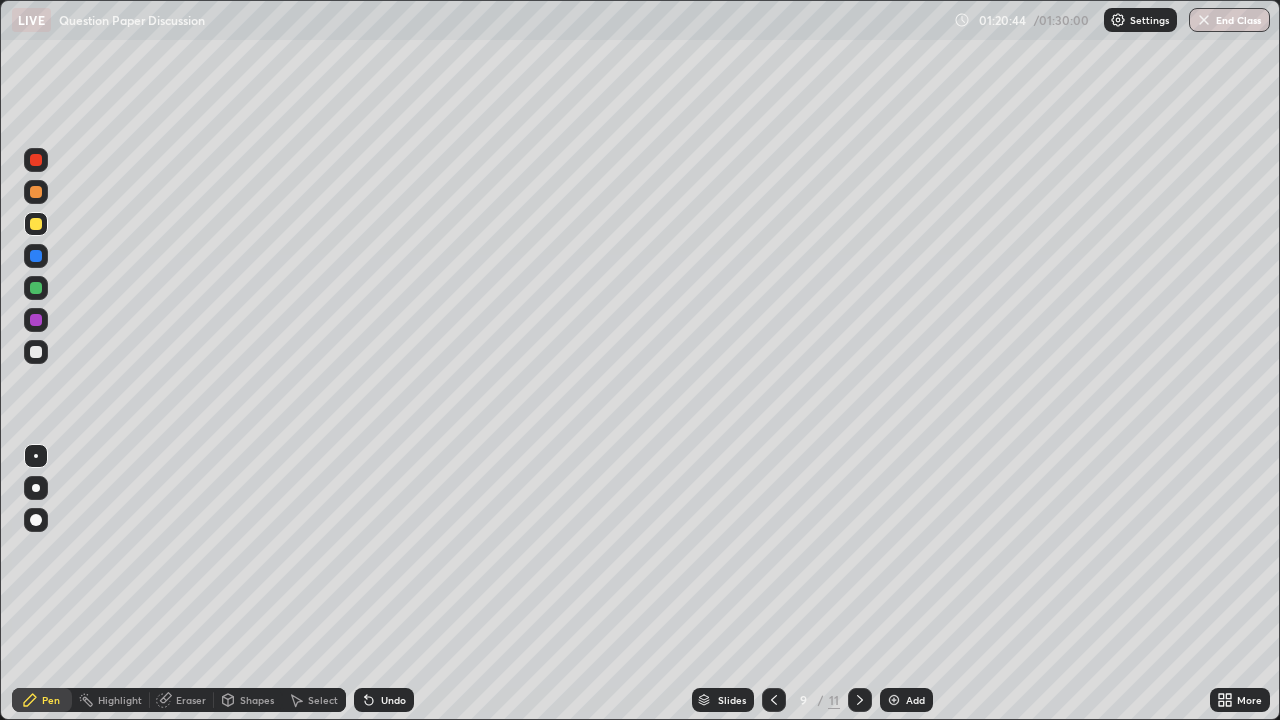 click on "Undo" at bounding box center (393, 700) 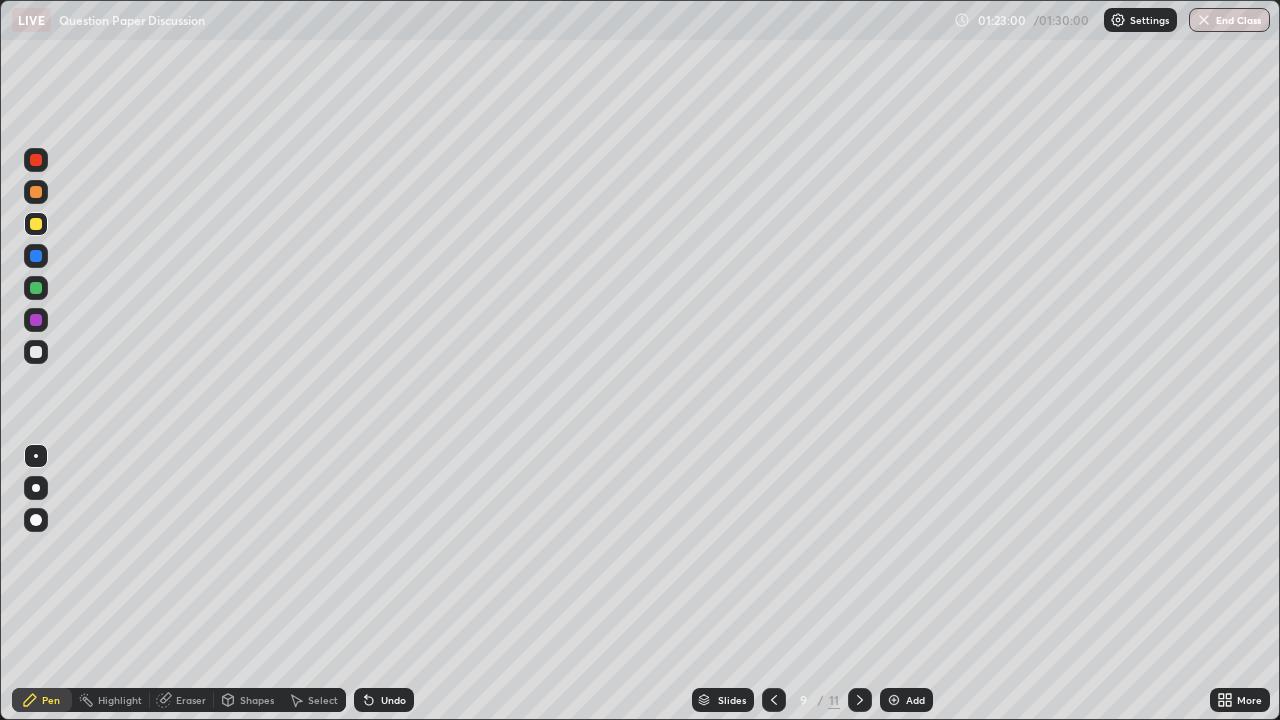 click on "Add" at bounding box center [915, 700] 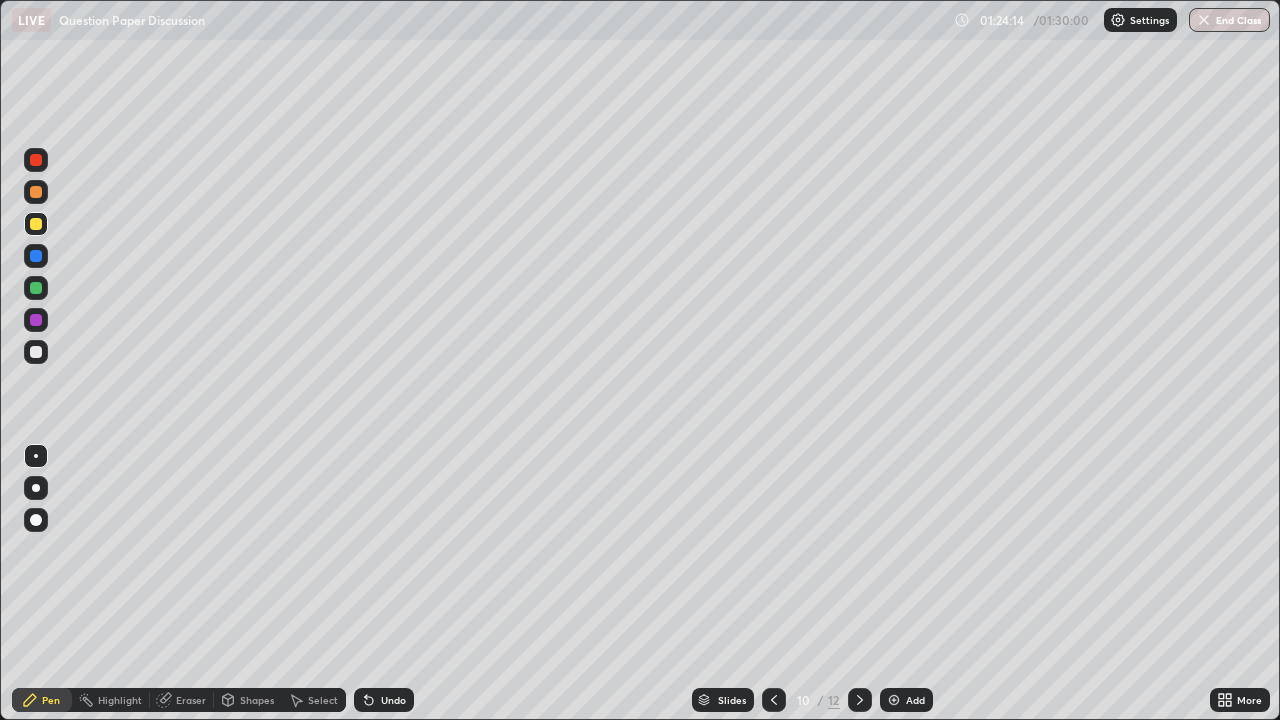 click 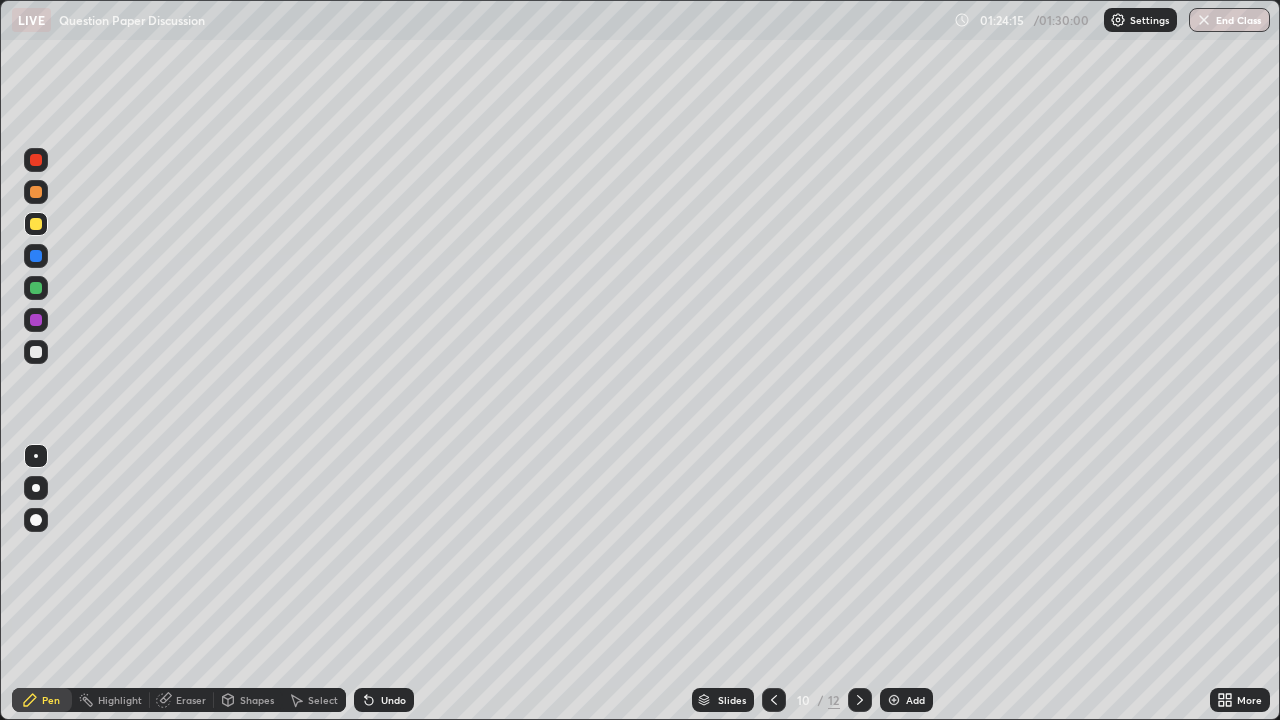 click on "Undo" at bounding box center [393, 700] 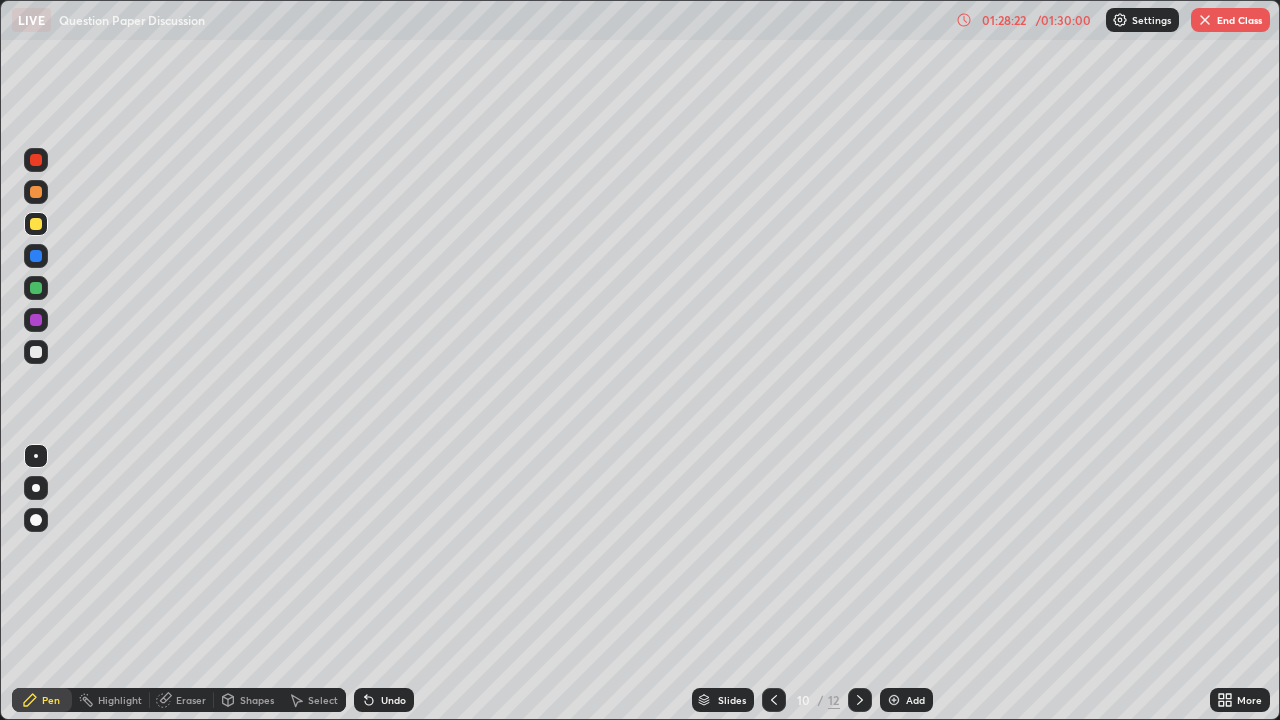 click on "End Class" at bounding box center [1230, 20] 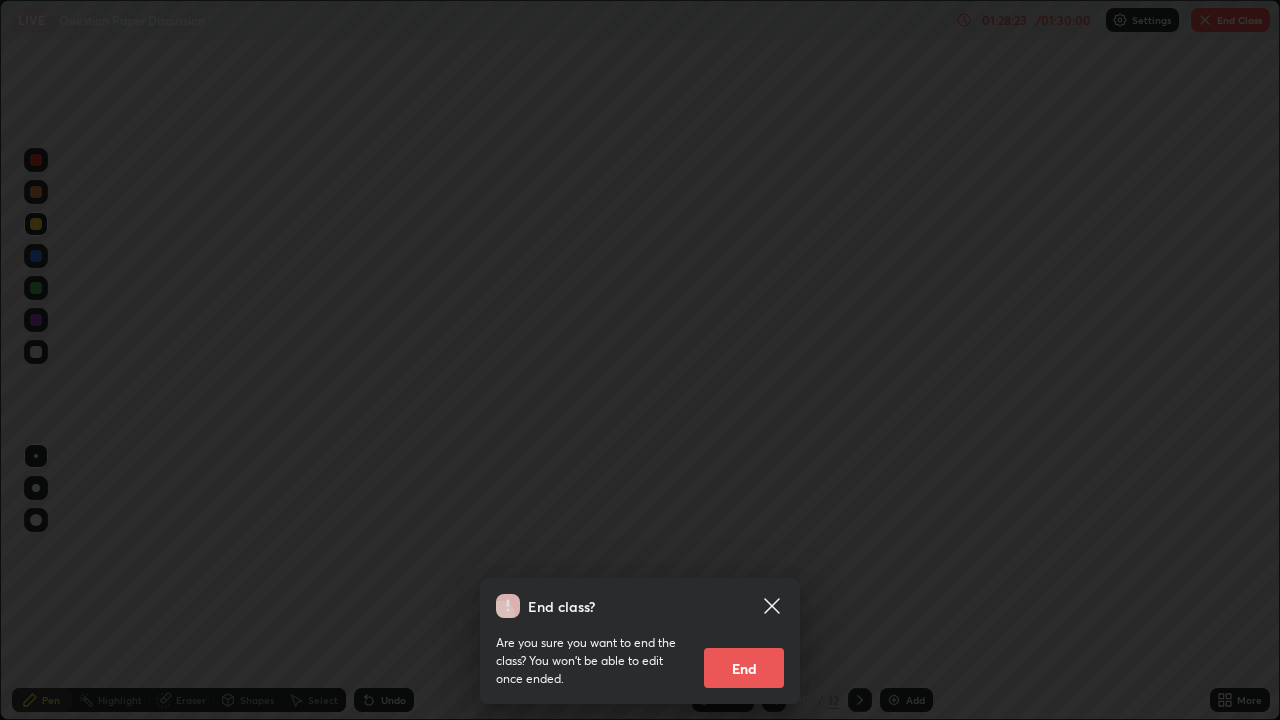 click on "End" at bounding box center (744, 668) 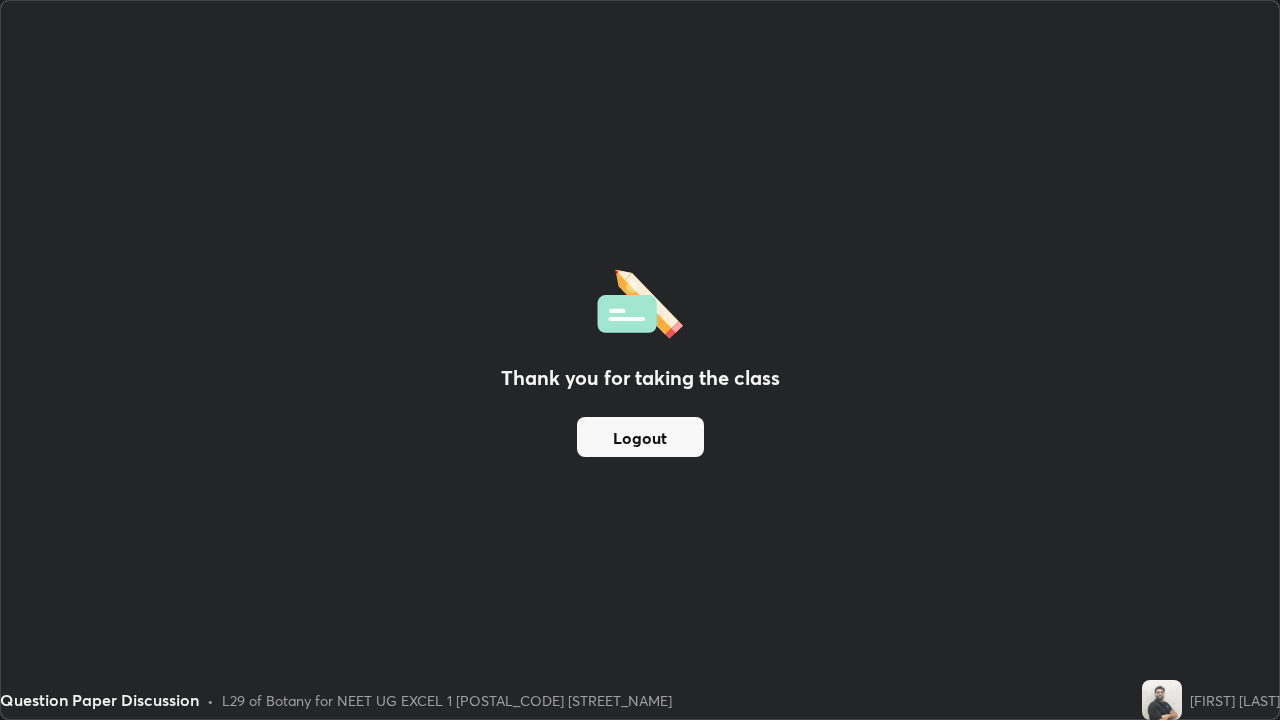 click on "Logout" at bounding box center [640, 437] 